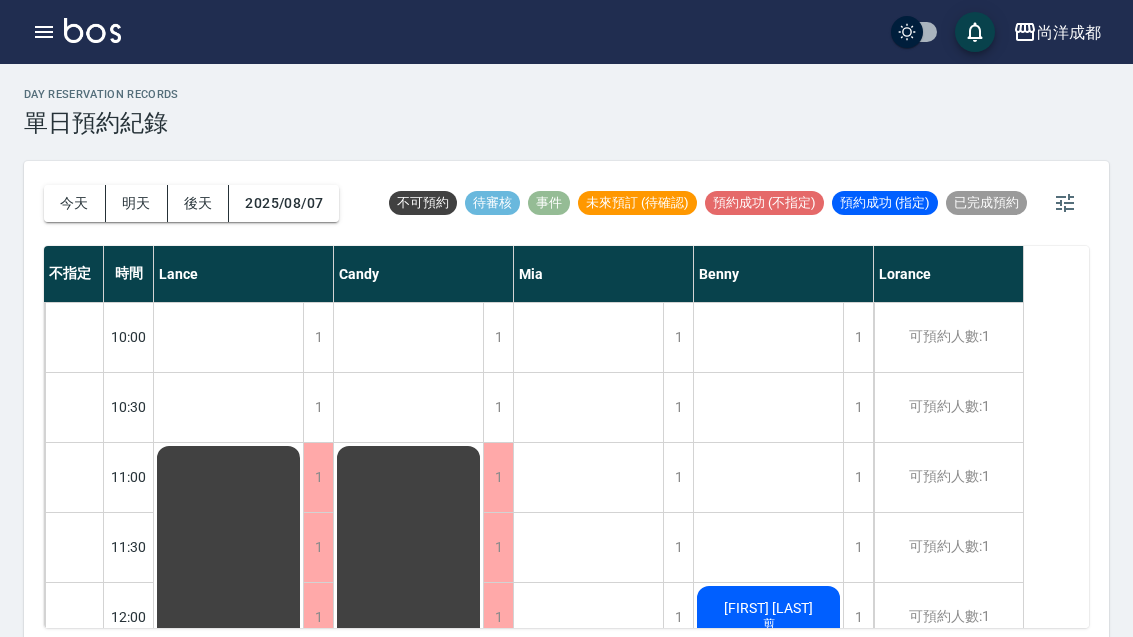 scroll, scrollTop: 5, scrollLeft: 0, axis: vertical 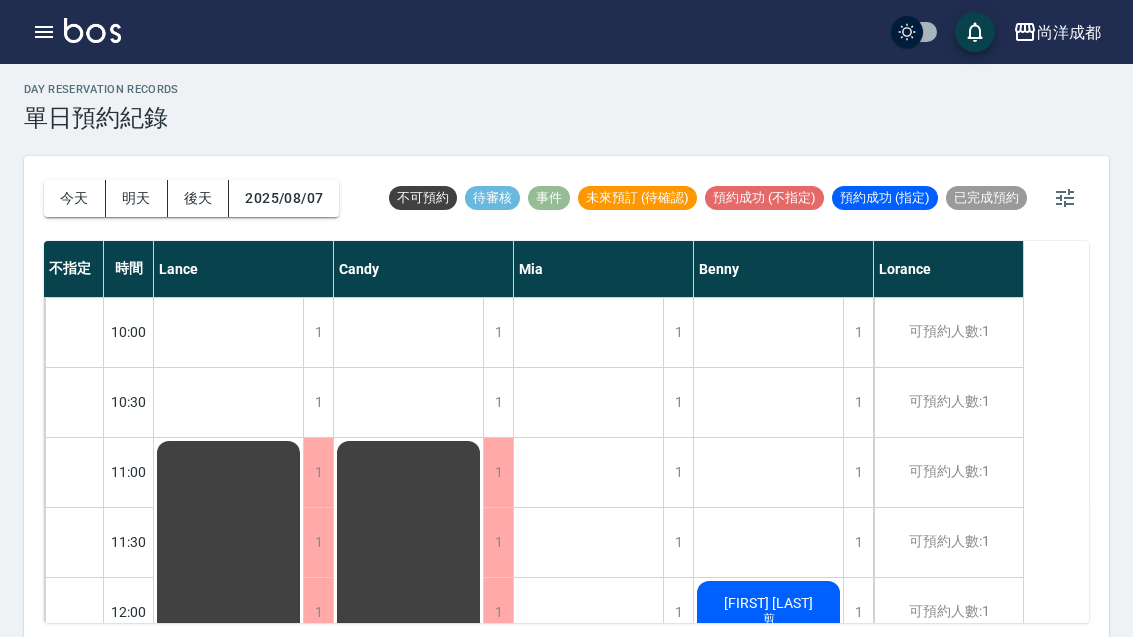 click on "今天" at bounding box center [75, 198] 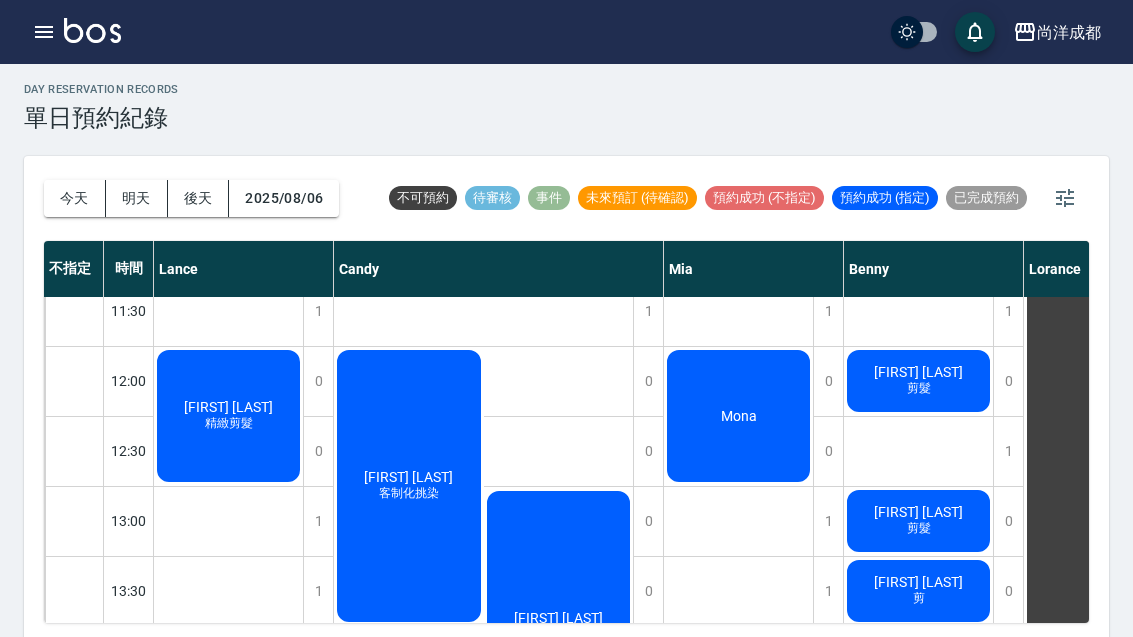 scroll, scrollTop: 229, scrollLeft: 0, axis: vertical 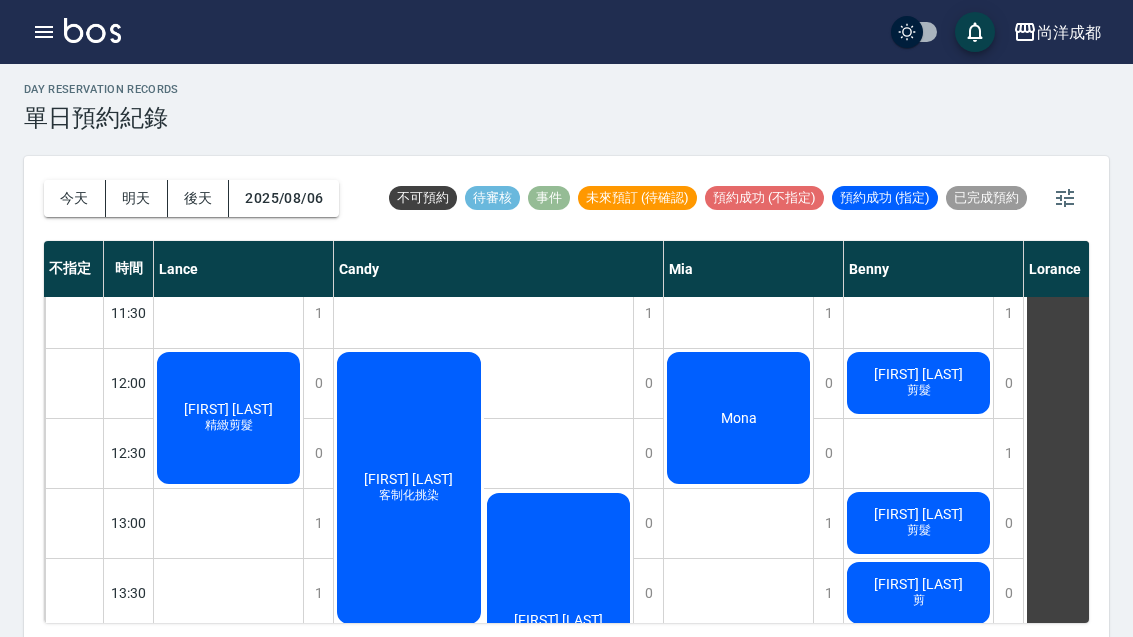 click on "精緻剪髮" at bounding box center (229, 425) 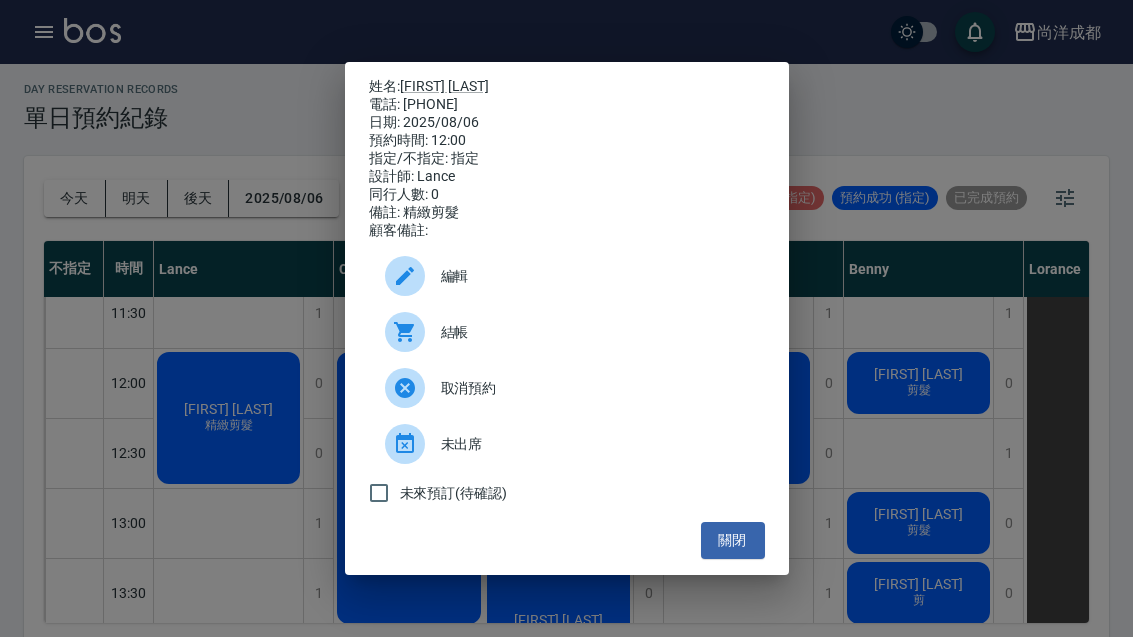 click on "關閉" at bounding box center (733, 540) 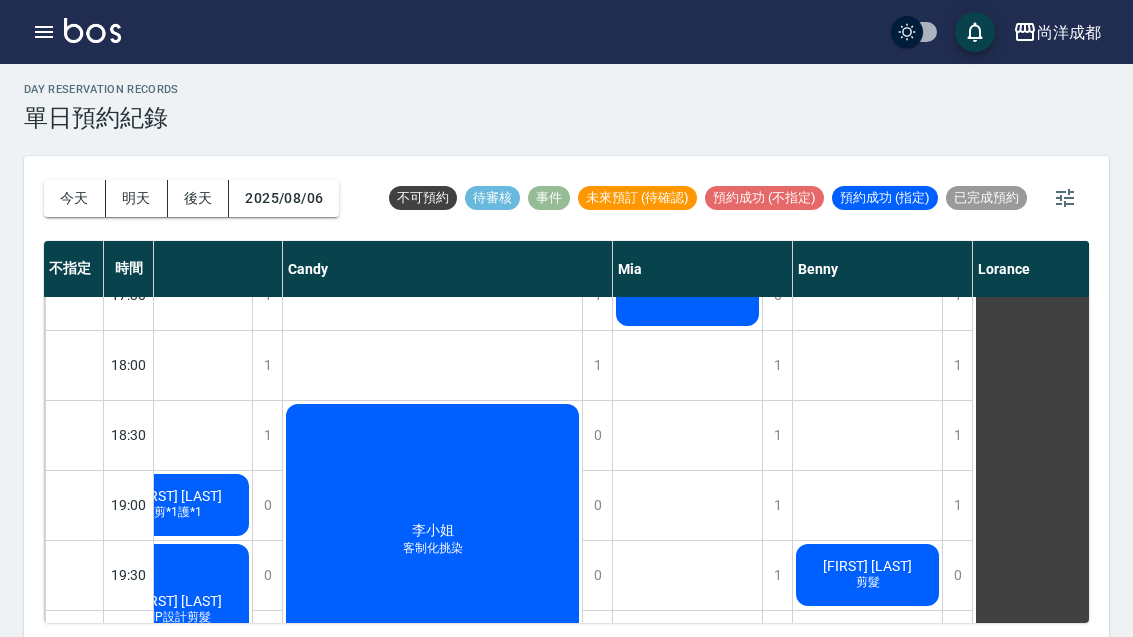 scroll, scrollTop: 1086, scrollLeft: 52, axis: both 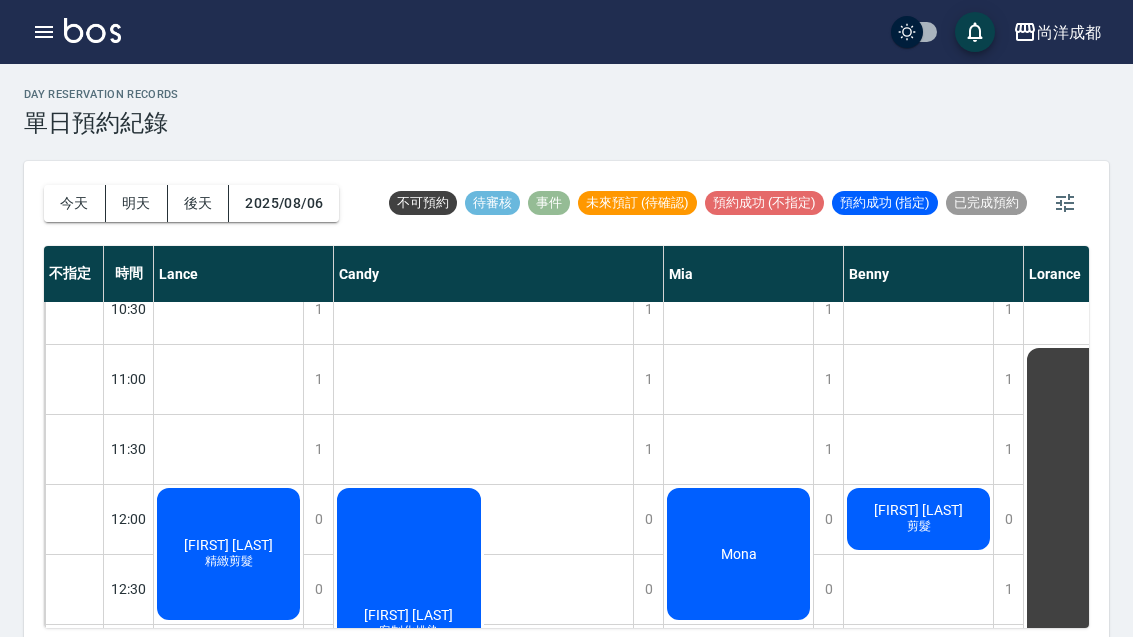 click on "簡佑銘 剪髮" at bounding box center (228, 554) 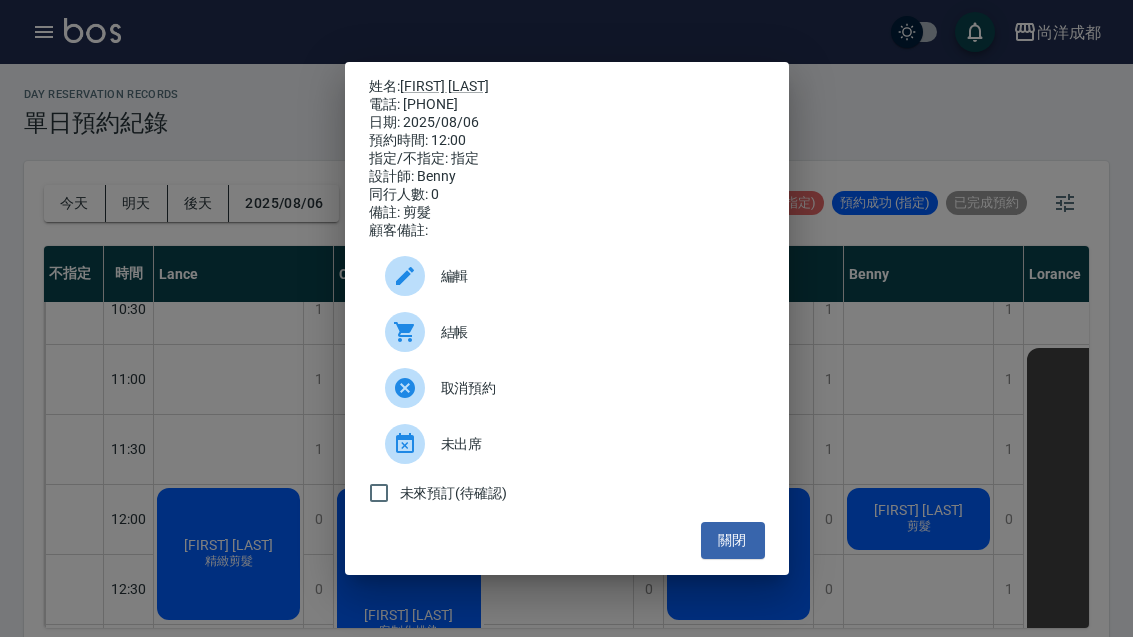 click on "姓名:  簡佑銘 電話: 0922711236 日期: 2025/08/06 預約時間: 12:00 指定/不指定: 指定 設計師: Benny 同行人數: 0 備註: 剪髮 顧客備註:  編輯 結帳 取消預約 未出席 未來預訂(待確認) 關閉" at bounding box center [566, 318] 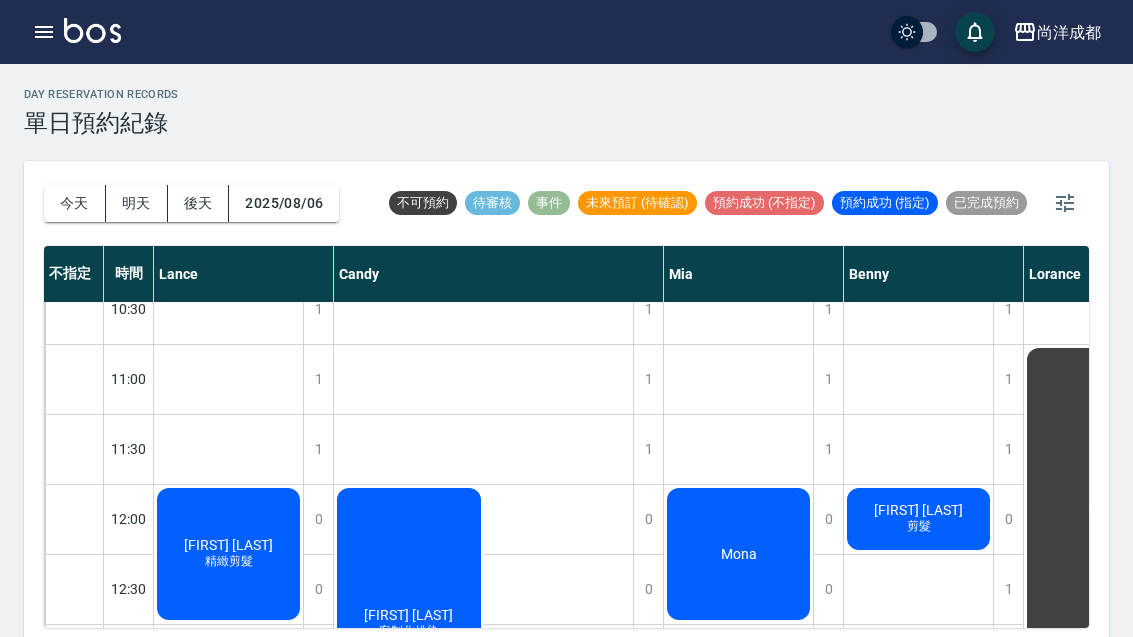 click on "林靜玟 客制化挑染" at bounding box center [228, 554] 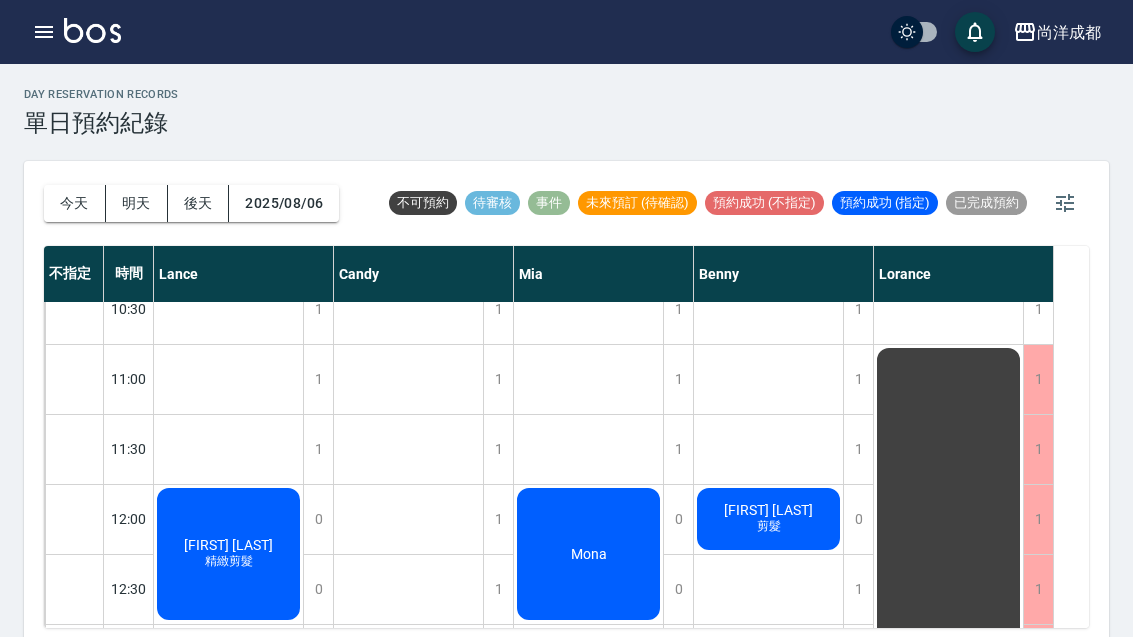 click on "Mona" at bounding box center (228, 554) 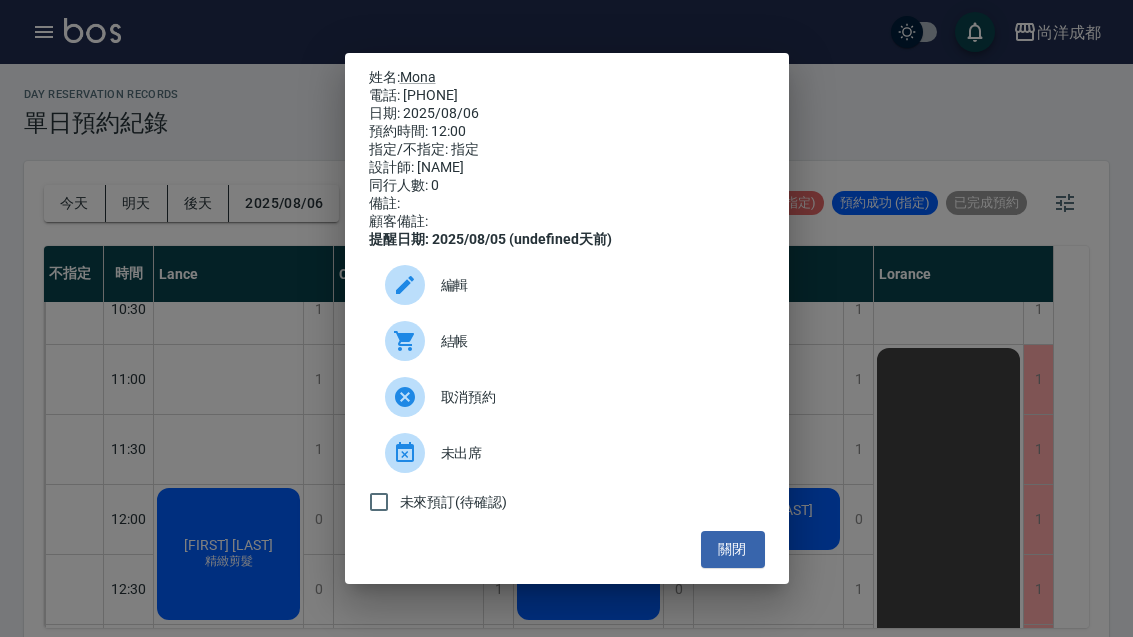click on "姓名:  Mona 電話: 999999 日期: 2025/08/06 預約時間: 12:00 指定/不指定: 指定 設計師: Mia 同行人數: 0 備註:  顧客備註:  提醒日期: 2025/08/05 (undefined天前) 編輯 結帳 取消預約 未出席 未來預訂(待確認) 關閉" at bounding box center [566, 318] 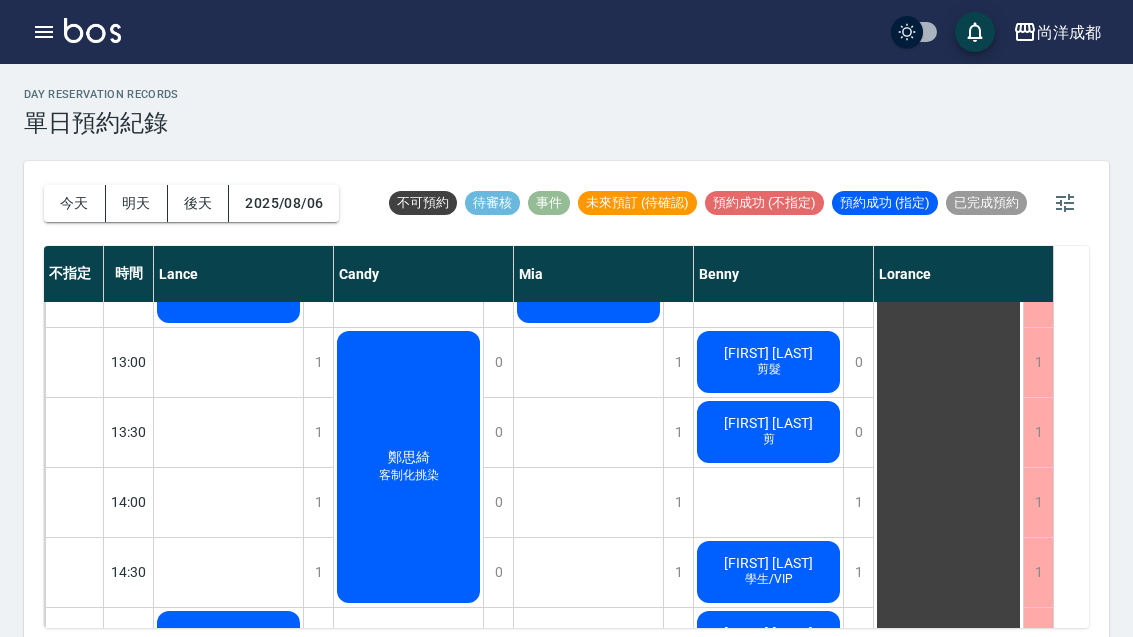 scroll, scrollTop: 440, scrollLeft: 0, axis: vertical 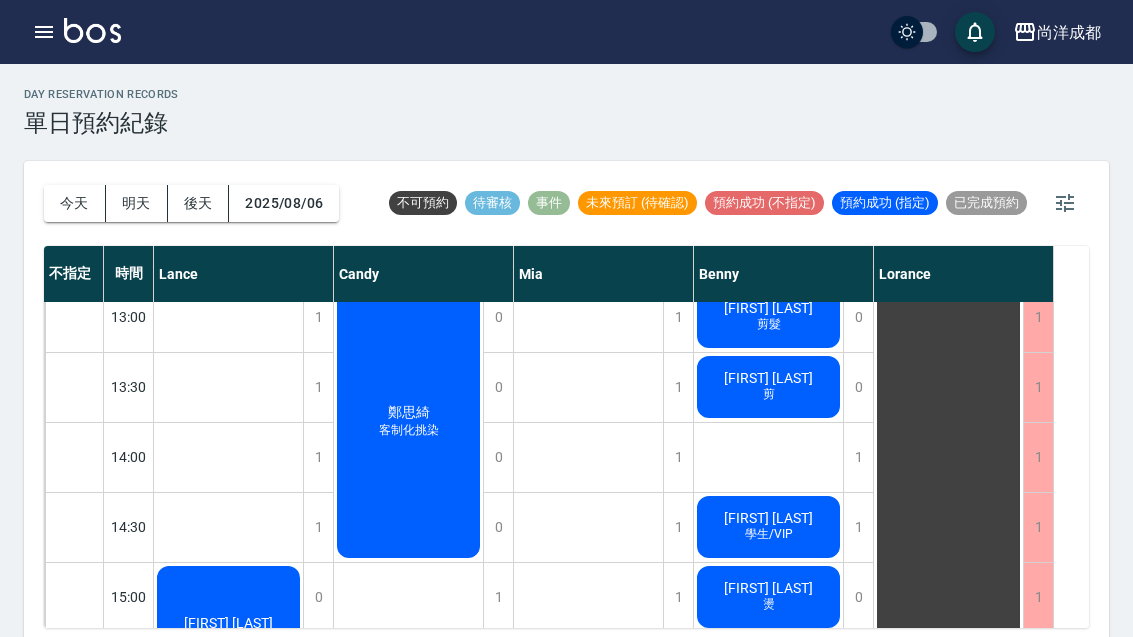 click on "鄭思綺" at bounding box center (228, 203) 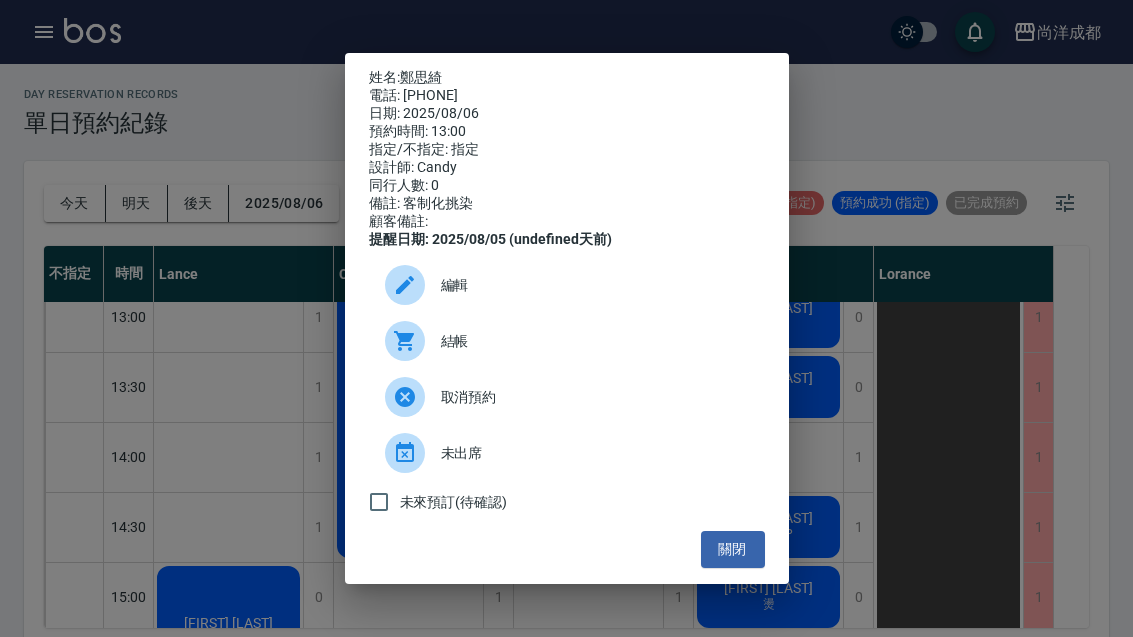 click on "姓名:  鄭思綺 電話: 0929091958 日期: 2025/08/06 預約時間: 13:00 指定/不指定: 指定 設計師: Candy 同行人數: 0 備註: 客制化挑染 顧客備註:  提醒日期: 2025/08/05 (undefined天前) 編輯 結帳 取消預約 未出席 未來預訂(待確認) 關閉" at bounding box center [566, 318] 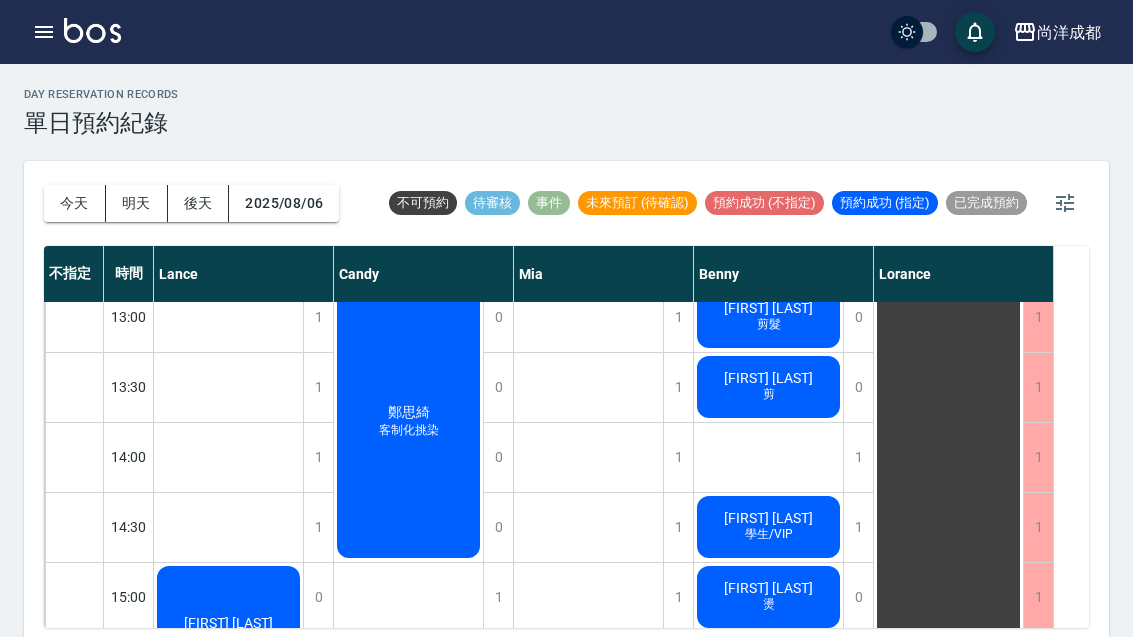 click on "今天" at bounding box center (75, 203) 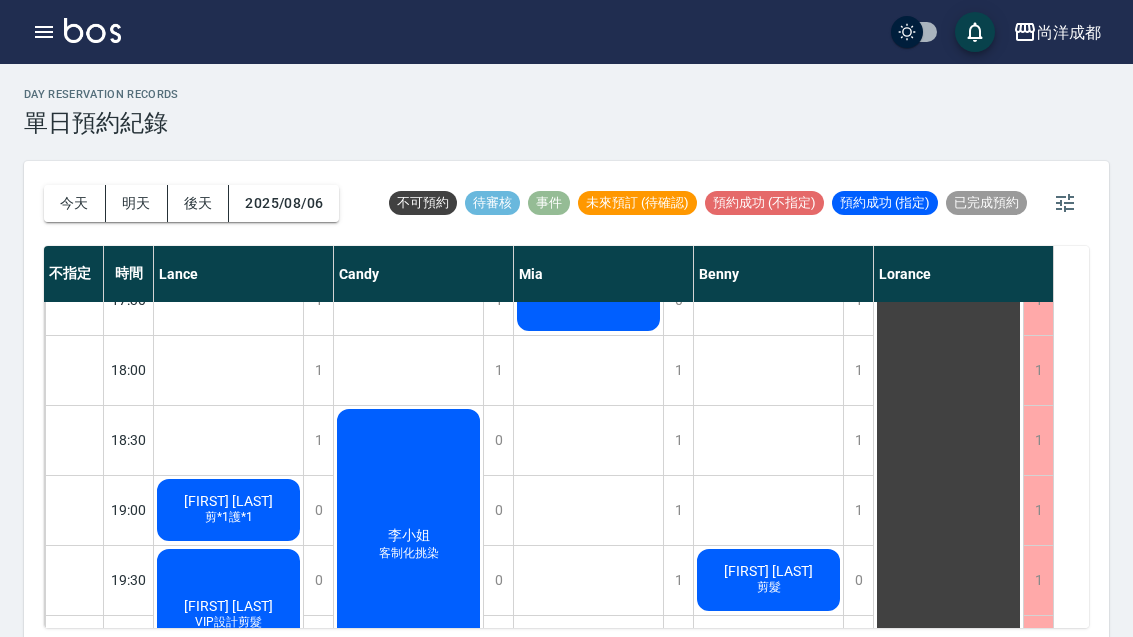 scroll, scrollTop: 1086, scrollLeft: 0, axis: vertical 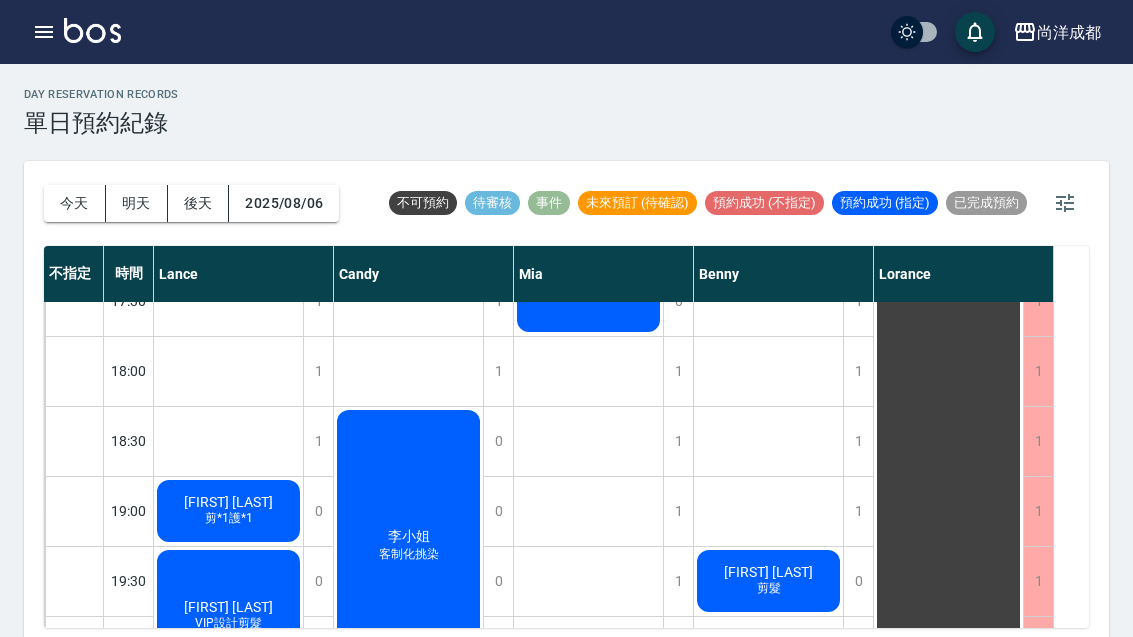 click on "1" at bounding box center [858, 511] 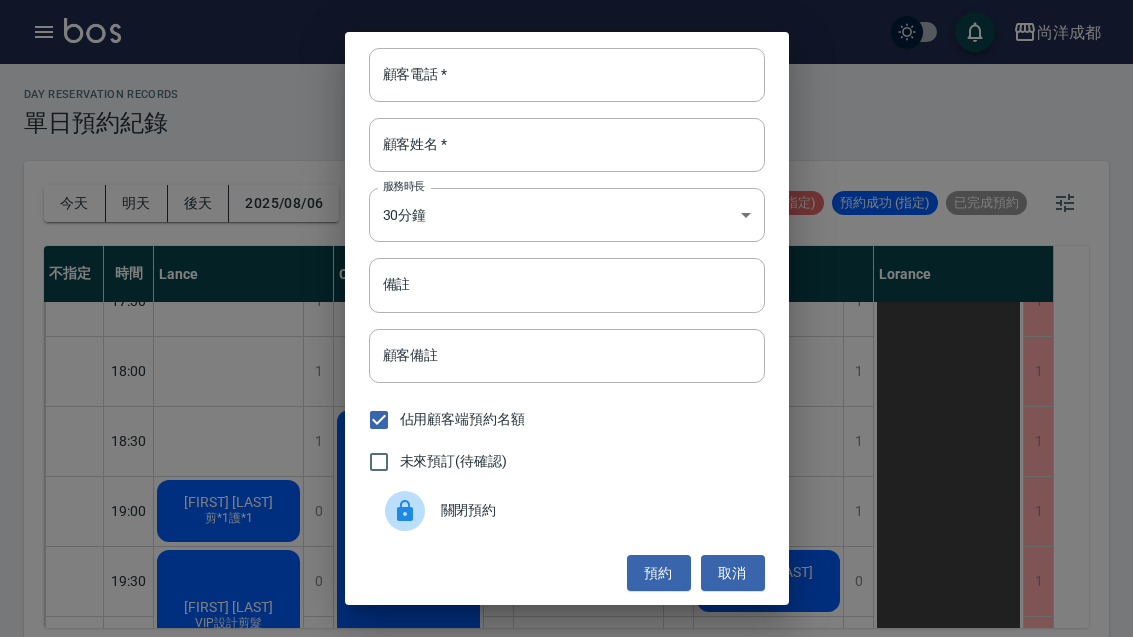 click on "顧客電話   *" at bounding box center [567, 75] 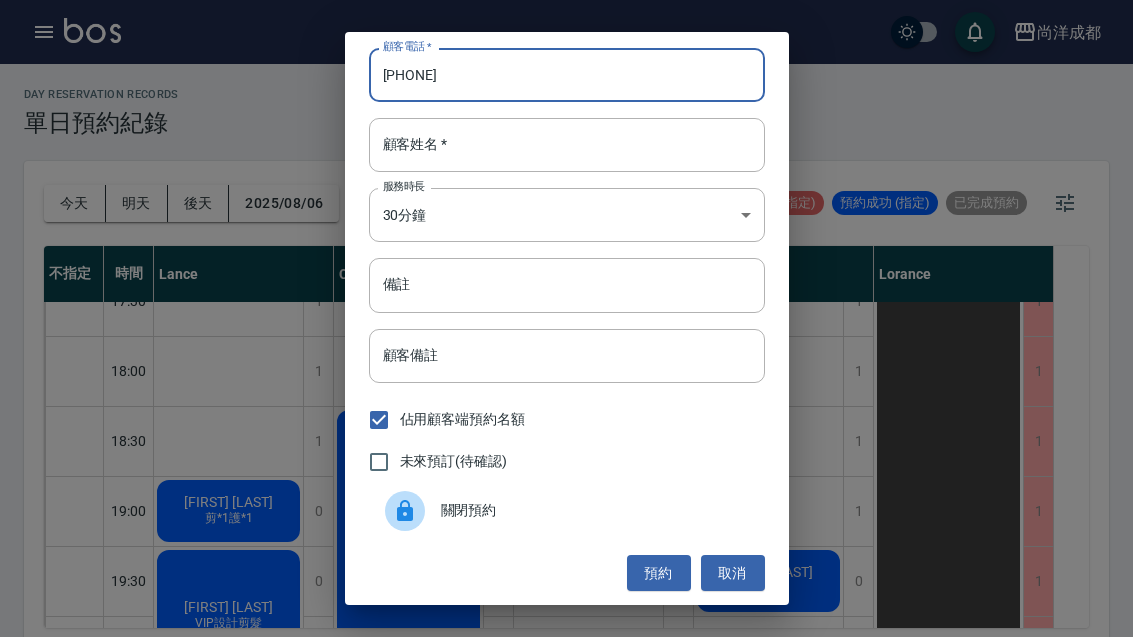 type on "0927959130" 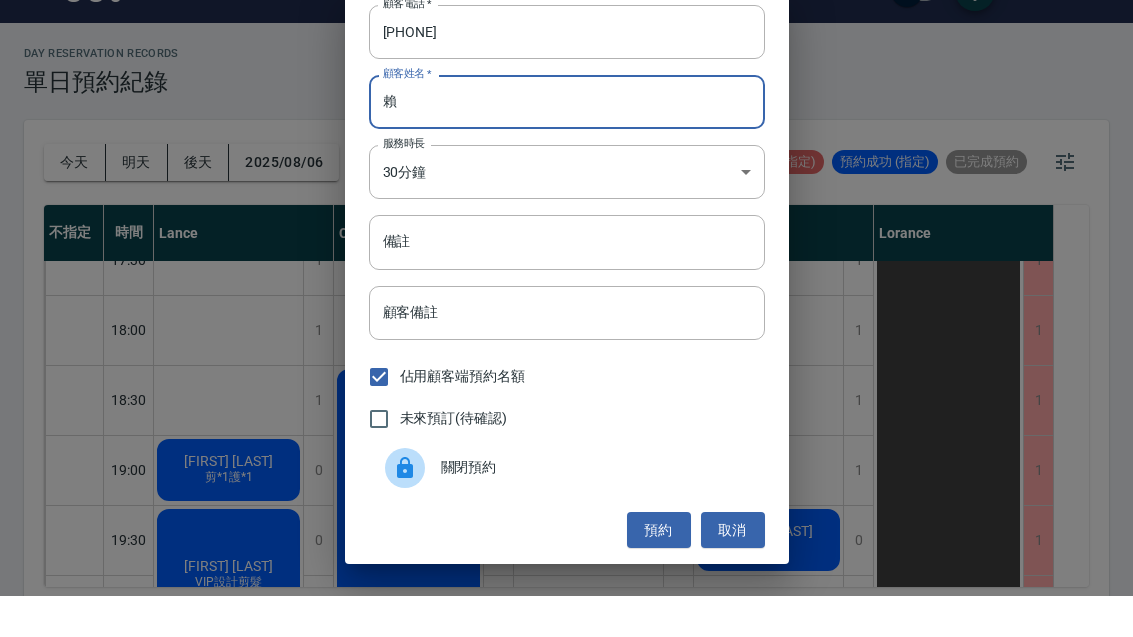 scroll, scrollTop: 2, scrollLeft: 0, axis: vertical 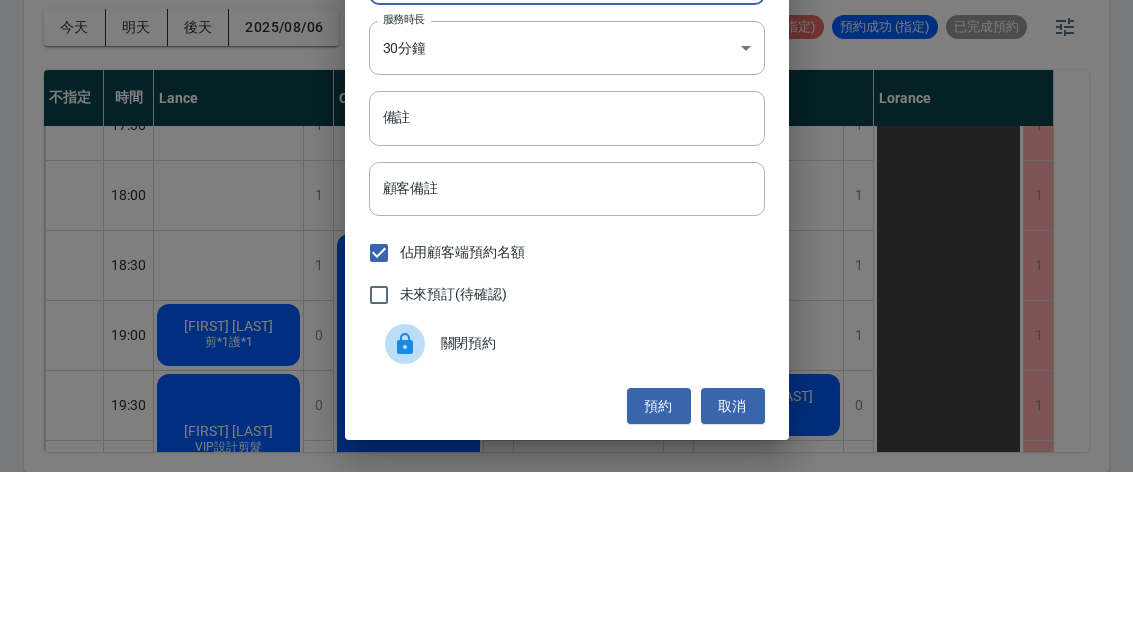 type on "賴" 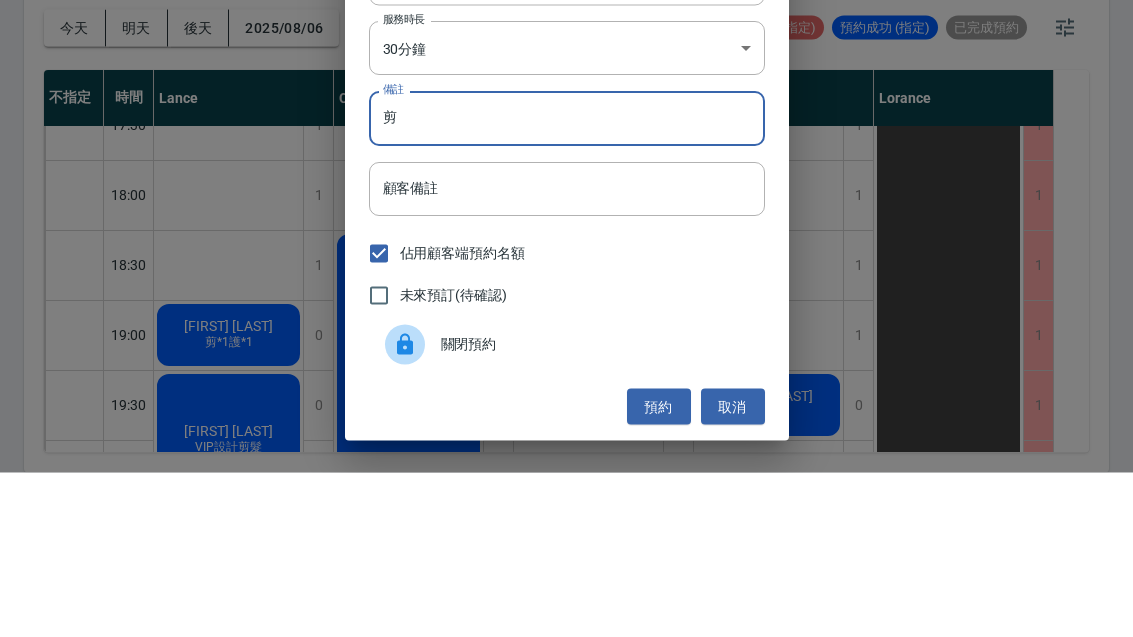scroll, scrollTop: 69, scrollLeft: 0, axis: vertical 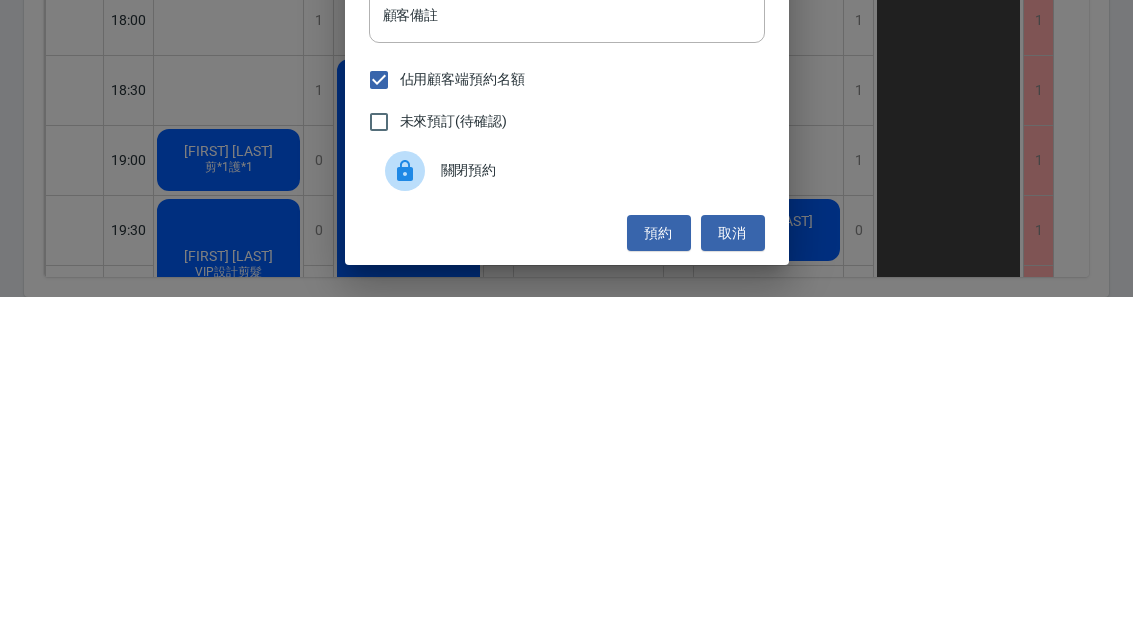 type on "剪" 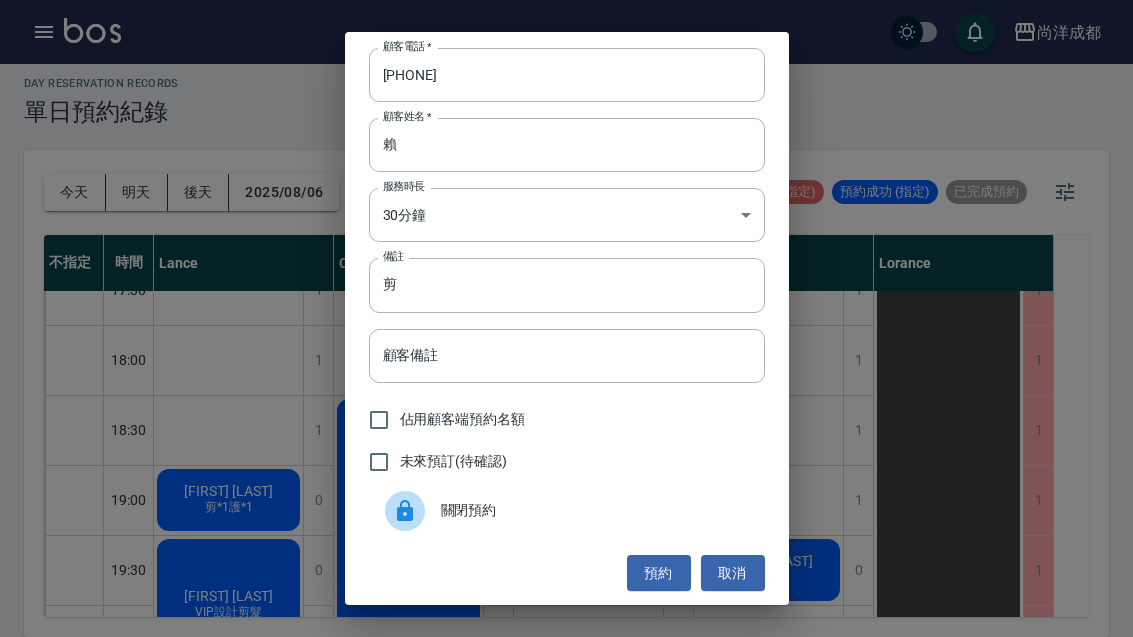 click on "預約" at bounding box center [659, 573] 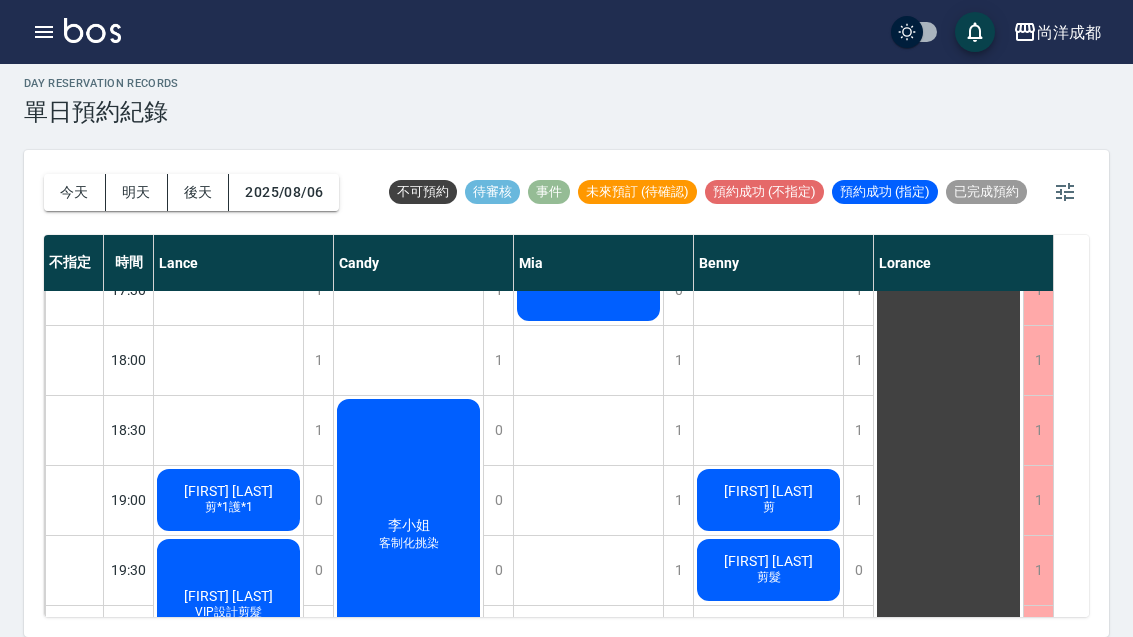 click on "2025/08/06" at bounding box center (284, 192) 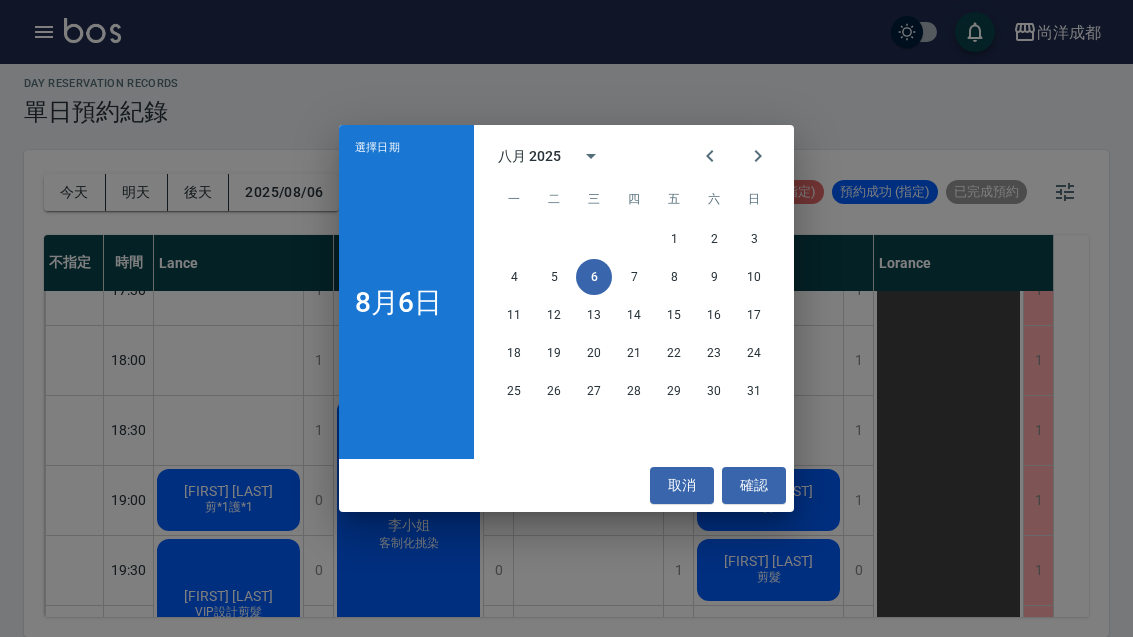 click on "8" at bounding box center (674, 277) 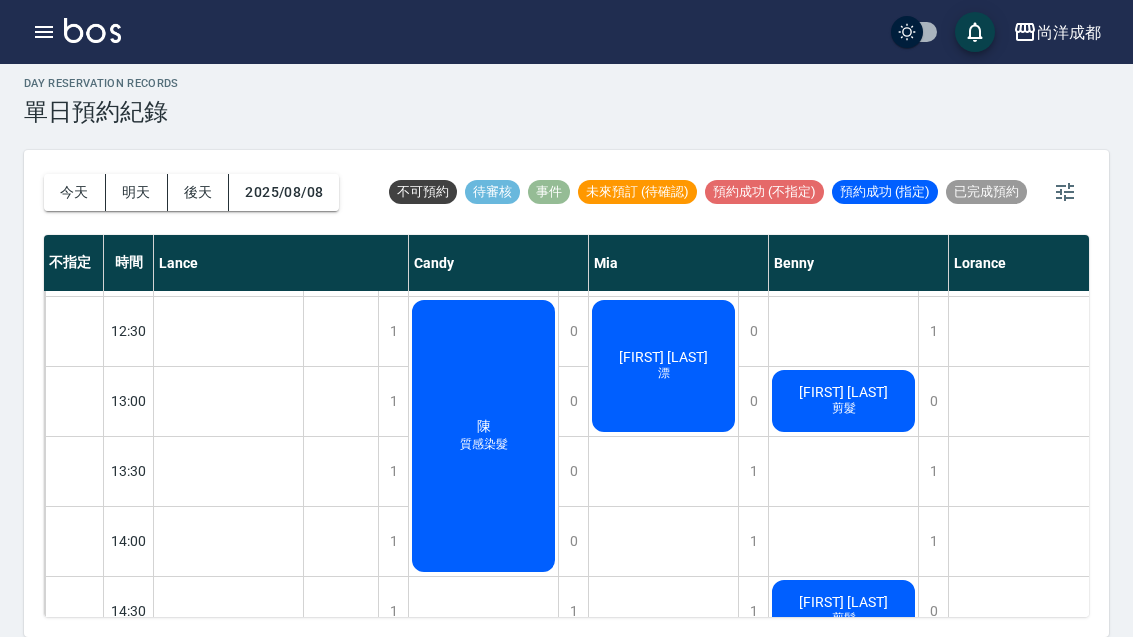 scroll, scrollTop: 343, scrollLeft: 0, axis: vertical 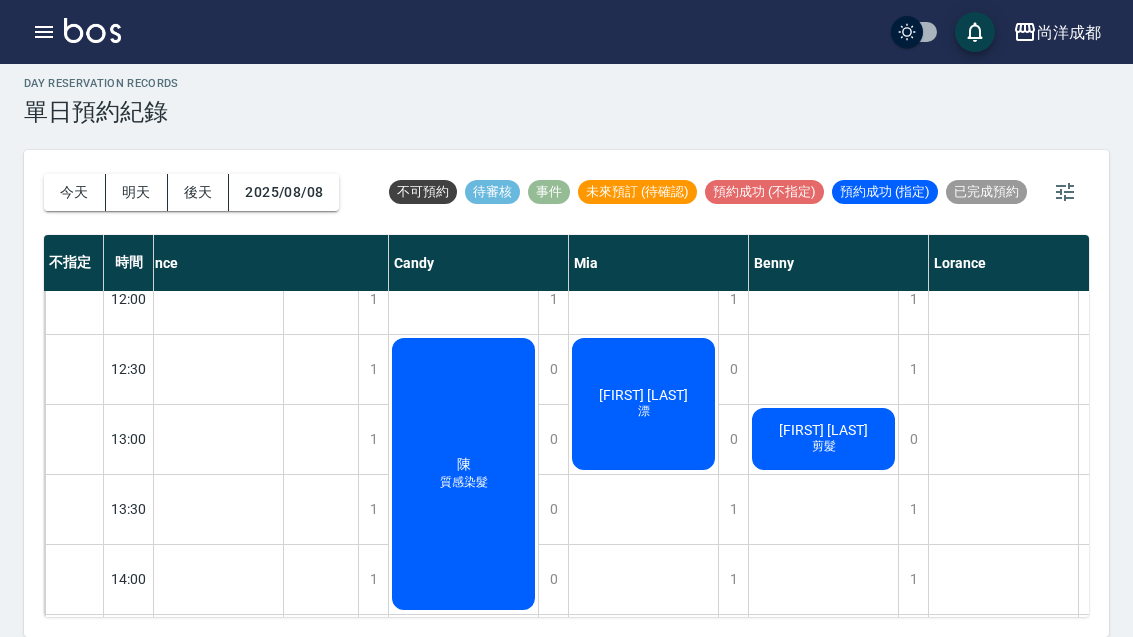 click on "今天" at bounding box center [75, 192] 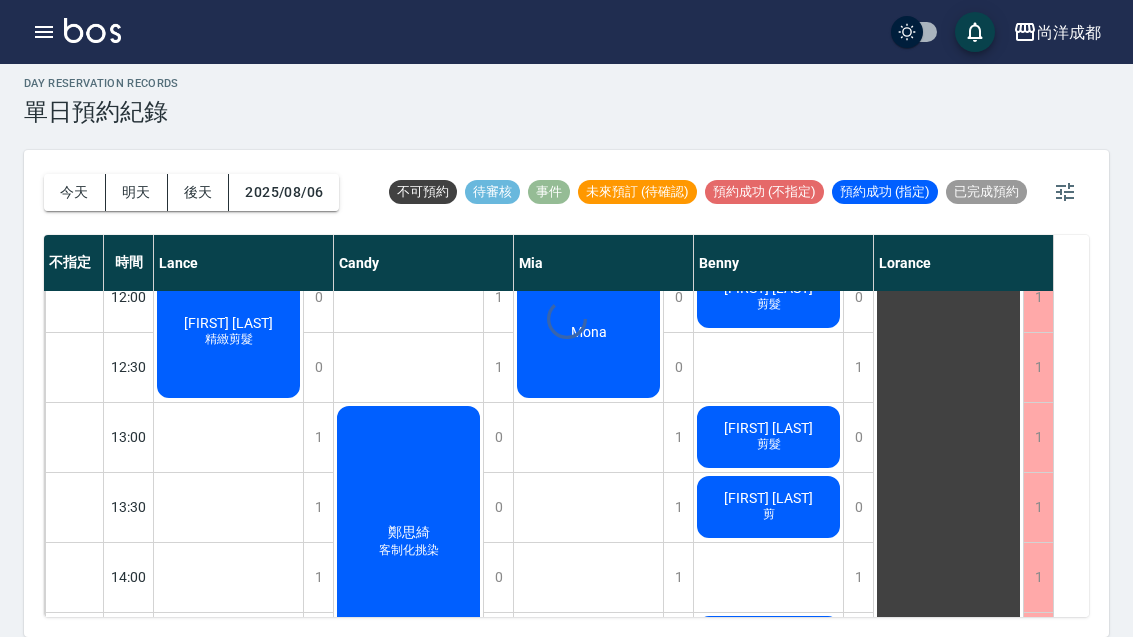 scroll, scrollTop: 309, scrollLeft: 0, axis: vertical 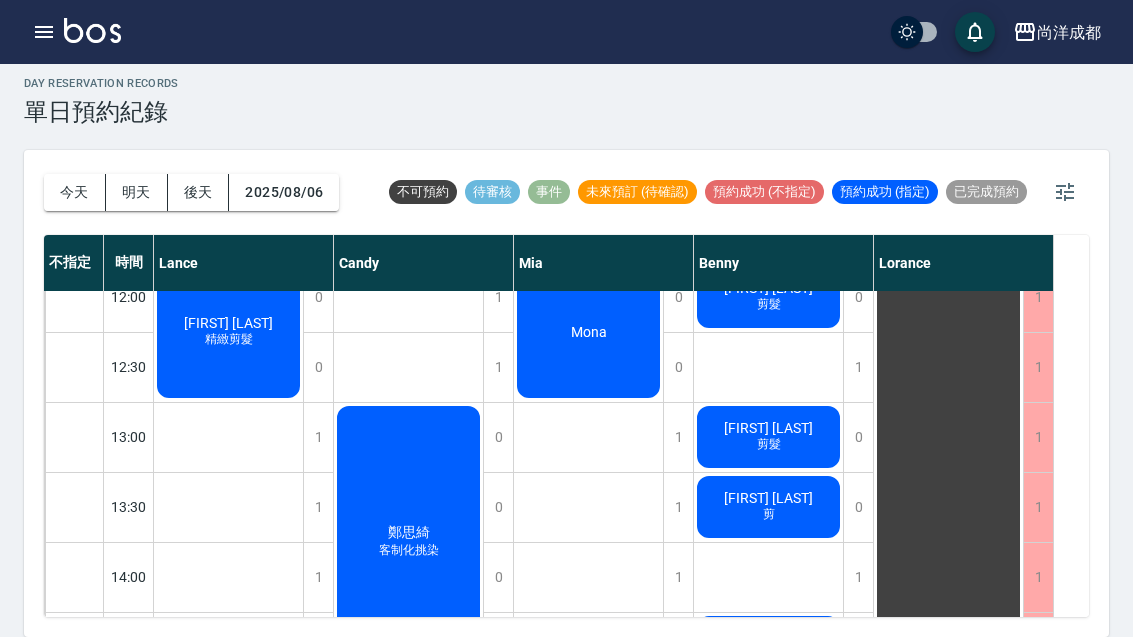 click on "[LAST] [FIRST]" at bounding box center [228, 323] 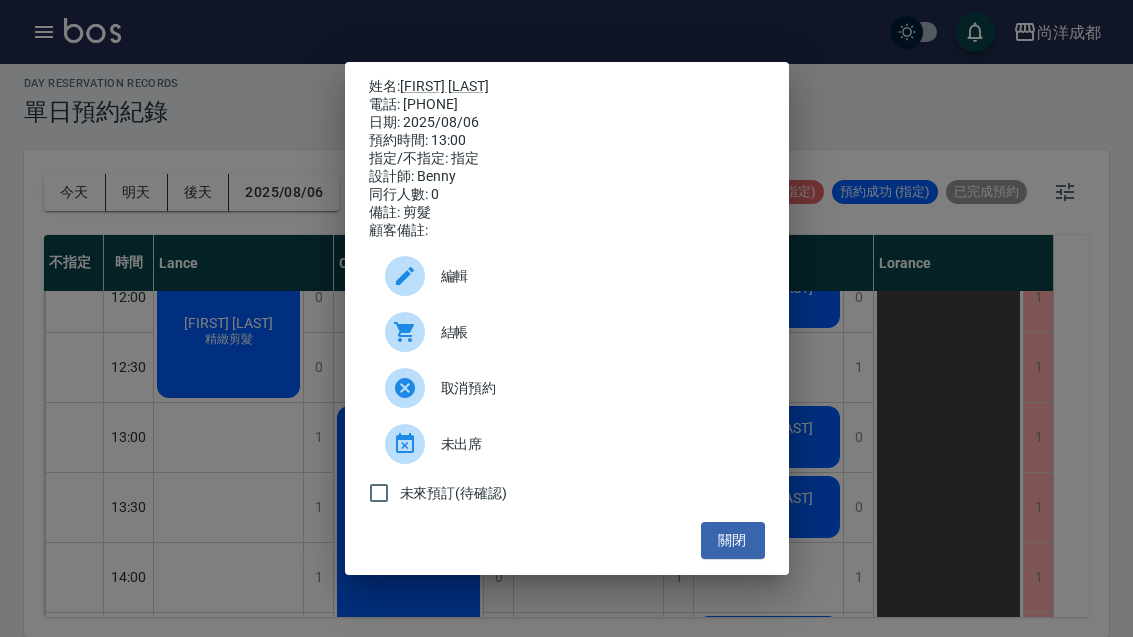 click on "關閉" at bounding box center [733, 540] 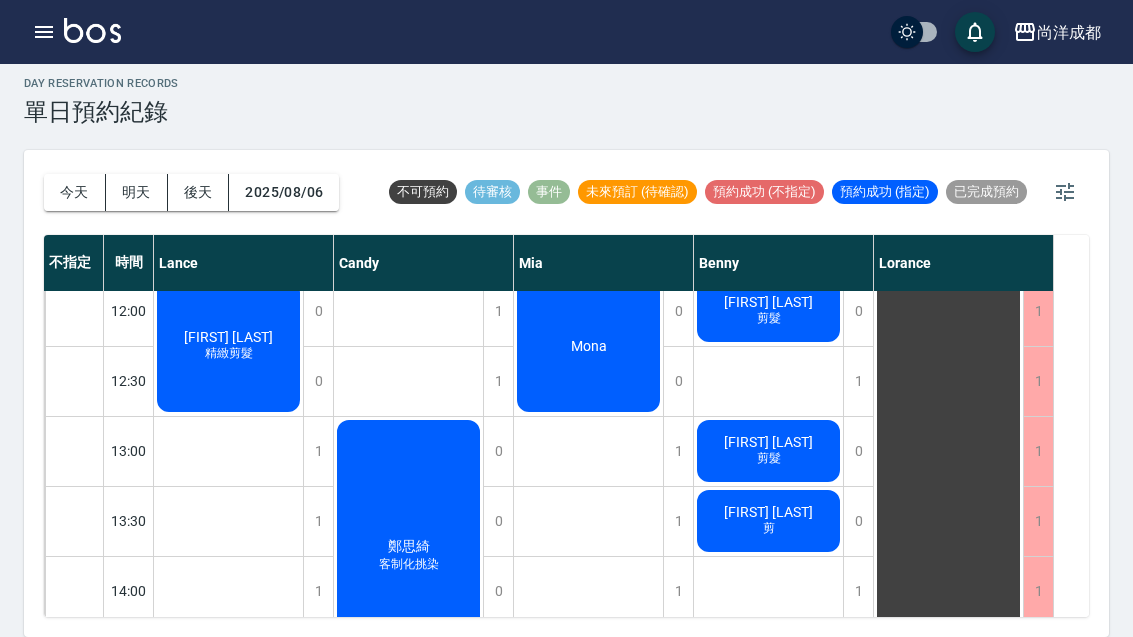 scroll, scrollTop: 294, scrollLeft: 0, axis: vertical 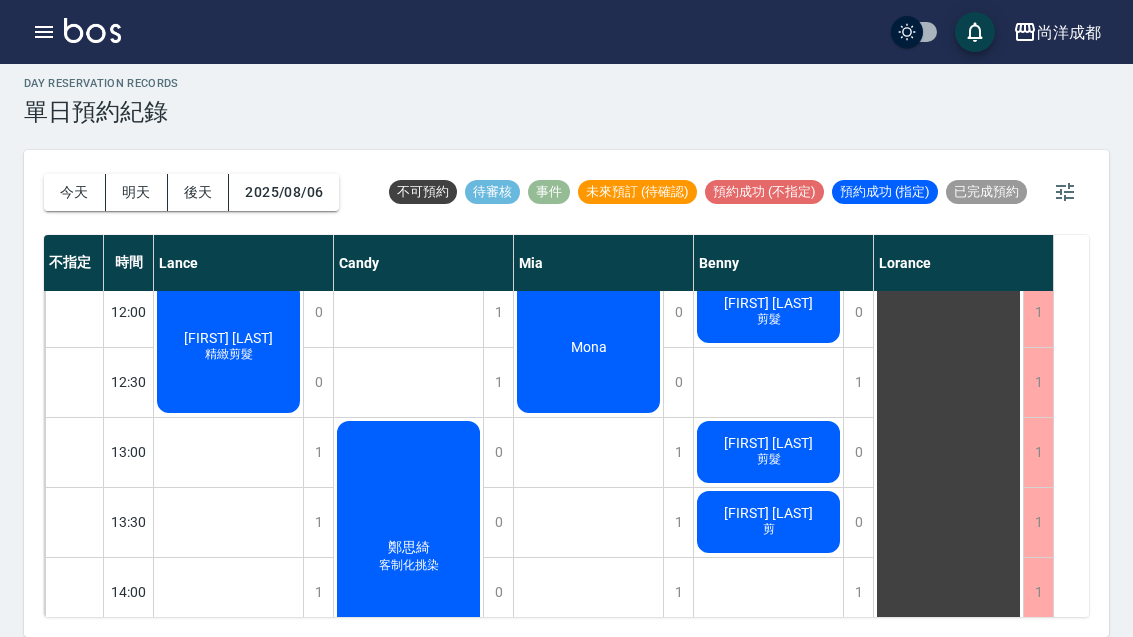 click on "張桂英 剪髮" at bounding box center (228, 347) 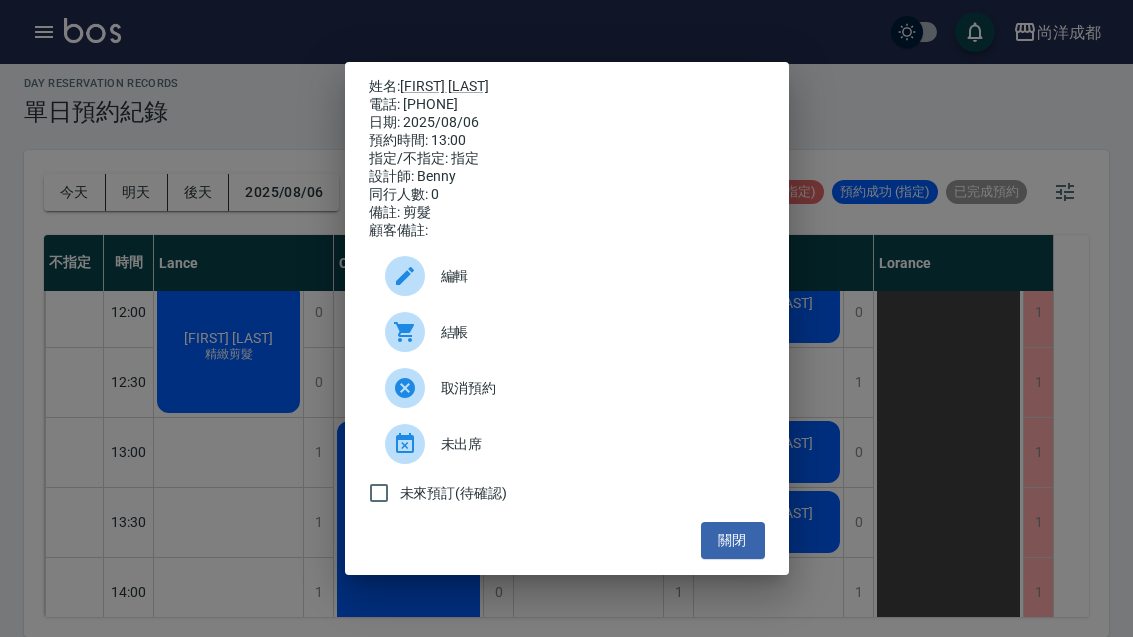 click on "關閉" at bounding box center (733, 540) 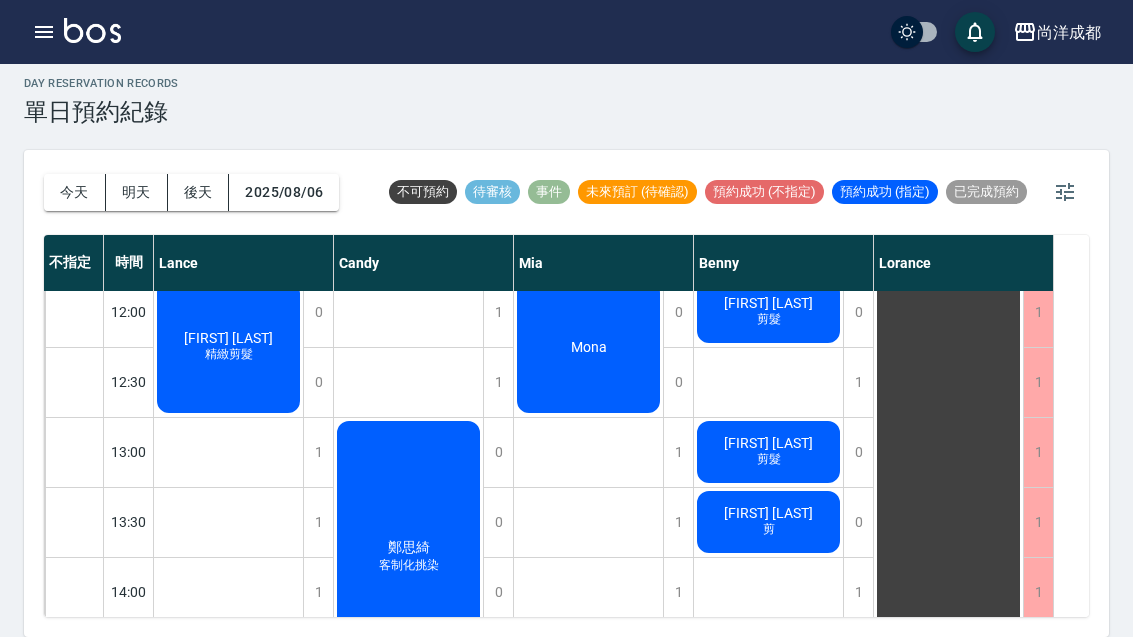 click on "張凱琪 剪" at bounding box center [228, 347] 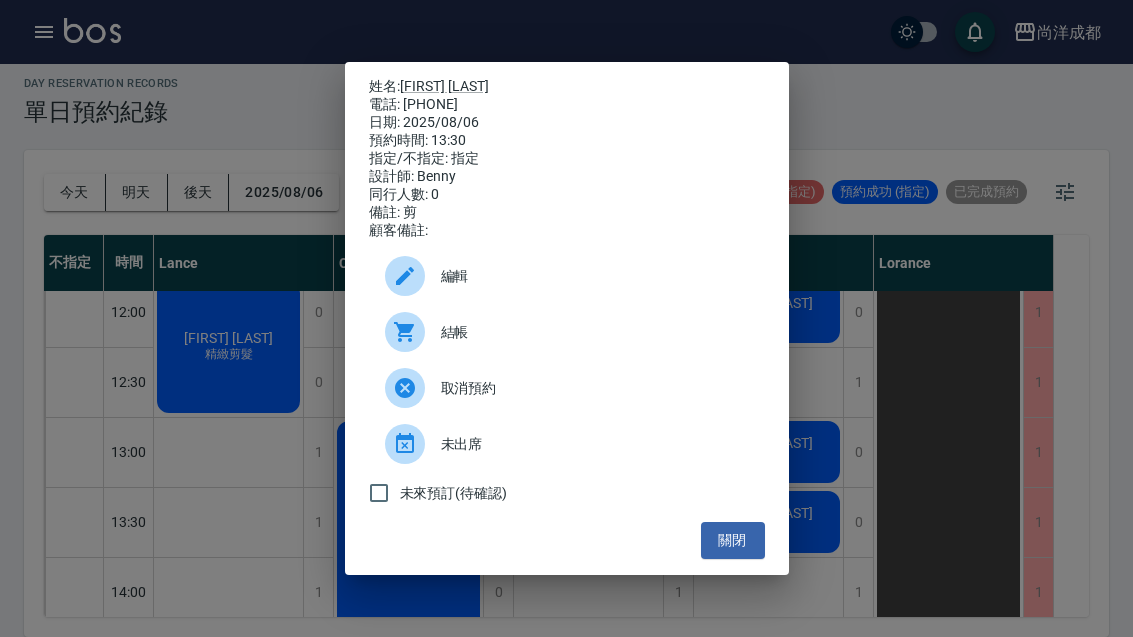 click on "姓名:  張凱琪 電話: 0907614591 日期: 2025/08/06 預約時間: 13:30 指定/不指定: 指定 設計師: Benny 同行人數: 0 備註: 剪 顧客備註:  編輯 結帳 取消預約 未出席 未來預訂(待確認) 關閉" at bounding box center [567, 318] 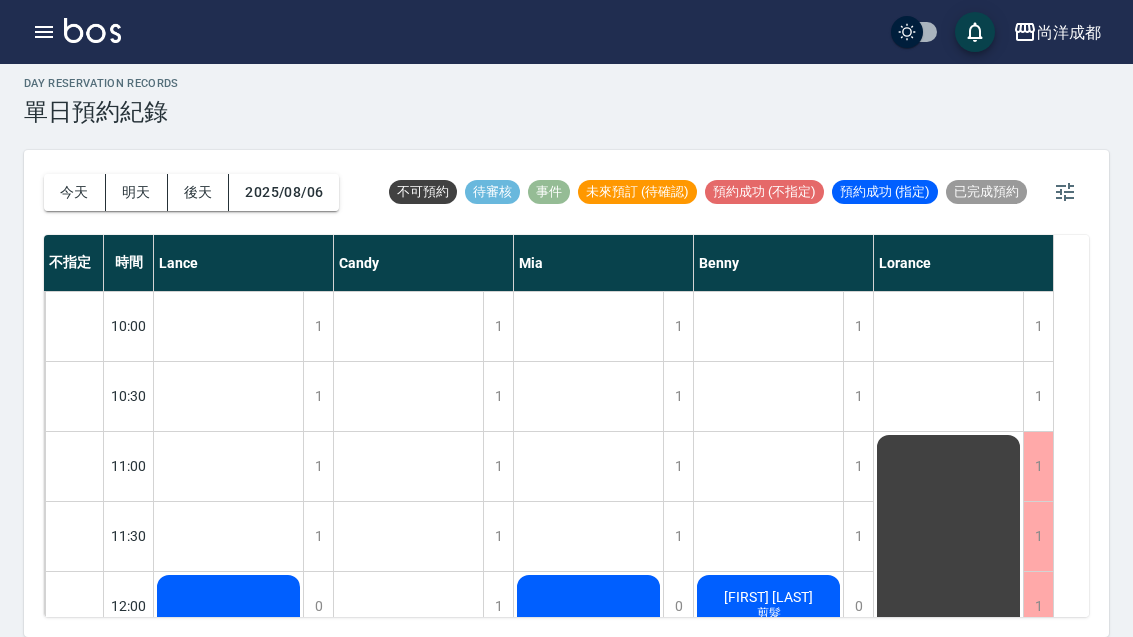 scroll, scrollTop: 0, scrollLeft: 0, axis: both 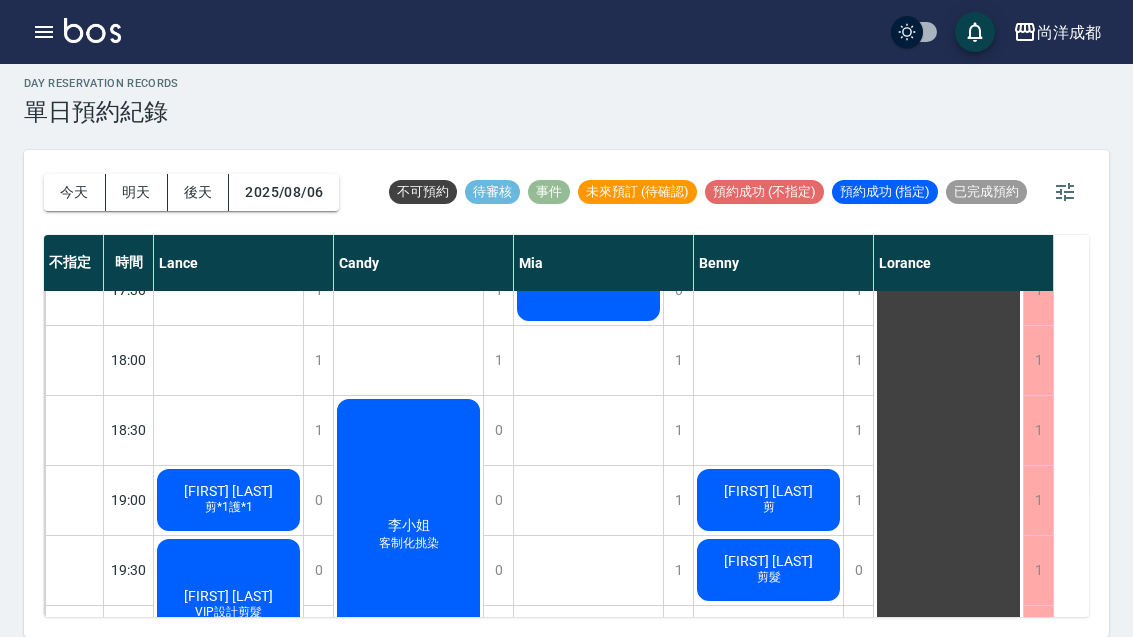 click on "明天" at bounding box center (137, 192) 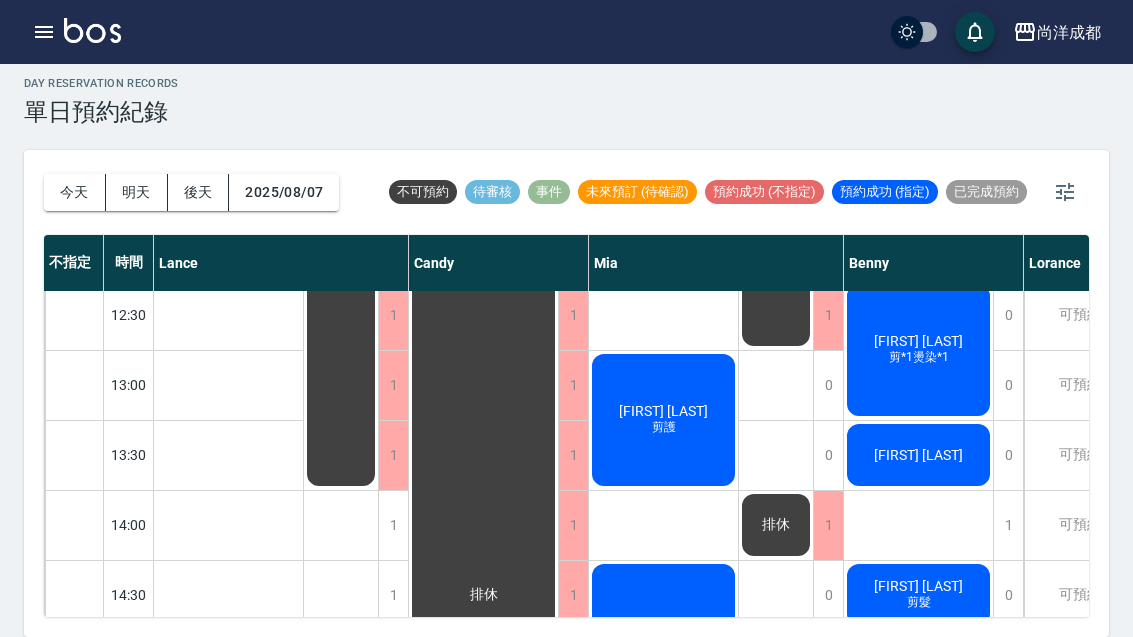 scroll, scrollTop: 387, scrollLeft: -1, axis: both 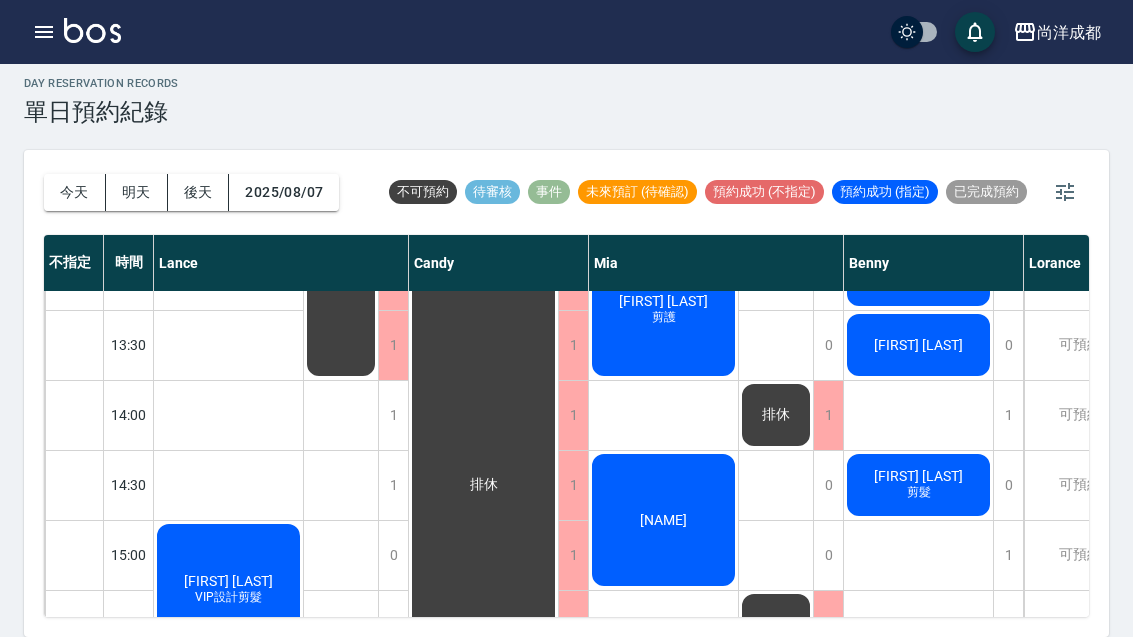 click on "後天" at bounding box center [199, 192] 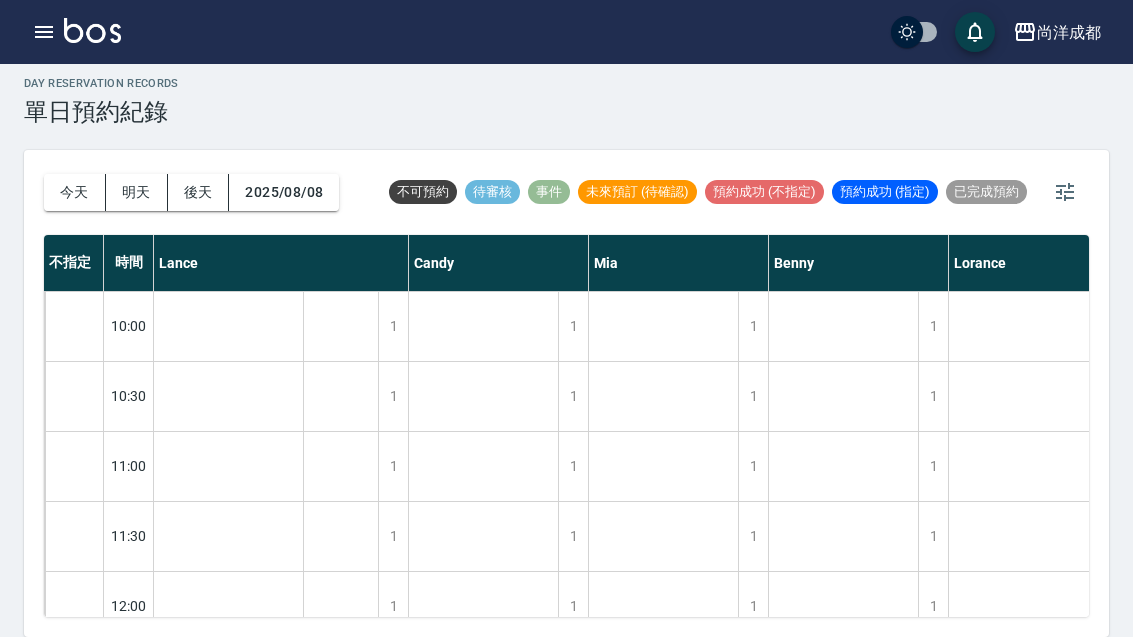scroll, scrollTop: 0, scrollLeft: 0, axis: both 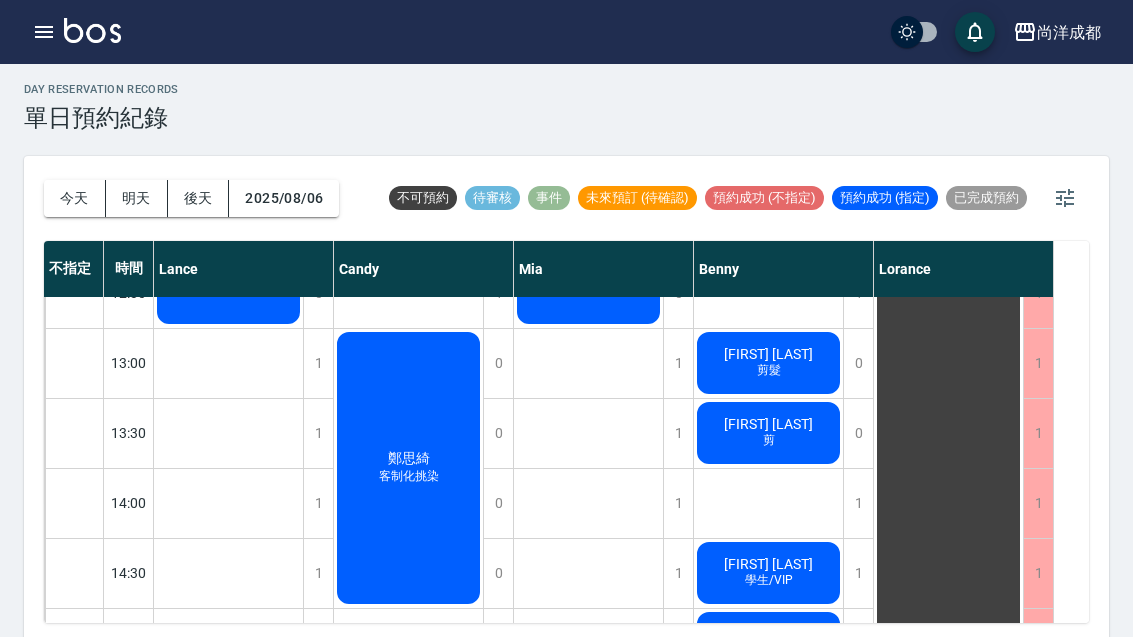 click on "[LAST] [FIRST]" at bounding box center (228, 249) 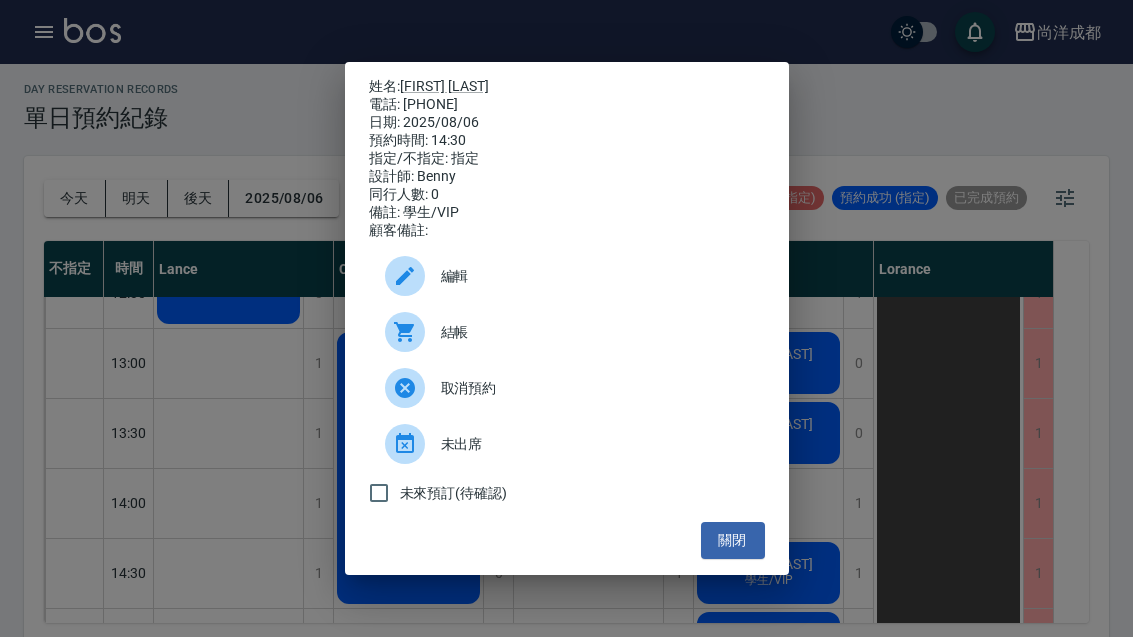 click on "關閉" at bounding box center (733, 540) 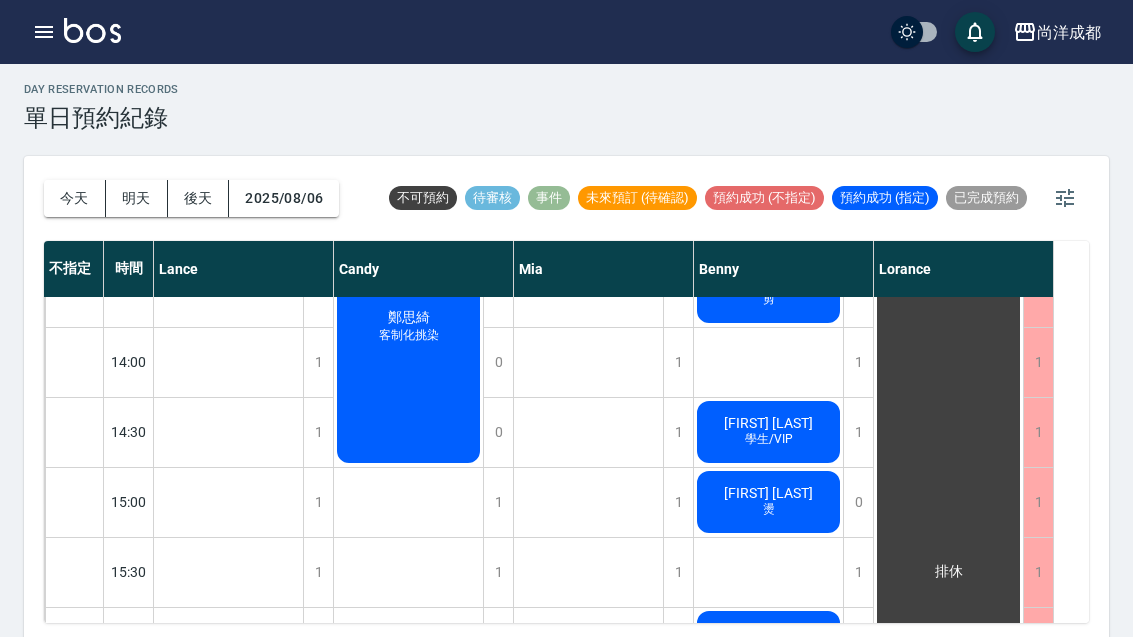 scroll, scrollTop: 537, scrollLeft: 0, axis: vertical 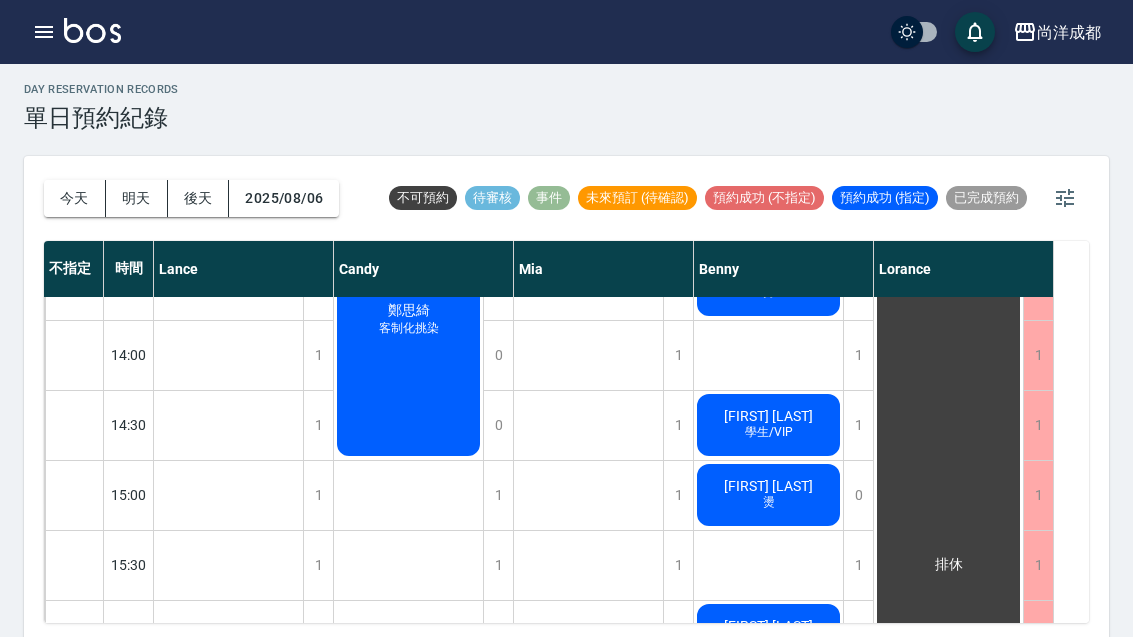 click on "鄭瓊如 燙" at bounding box center (228, 110) 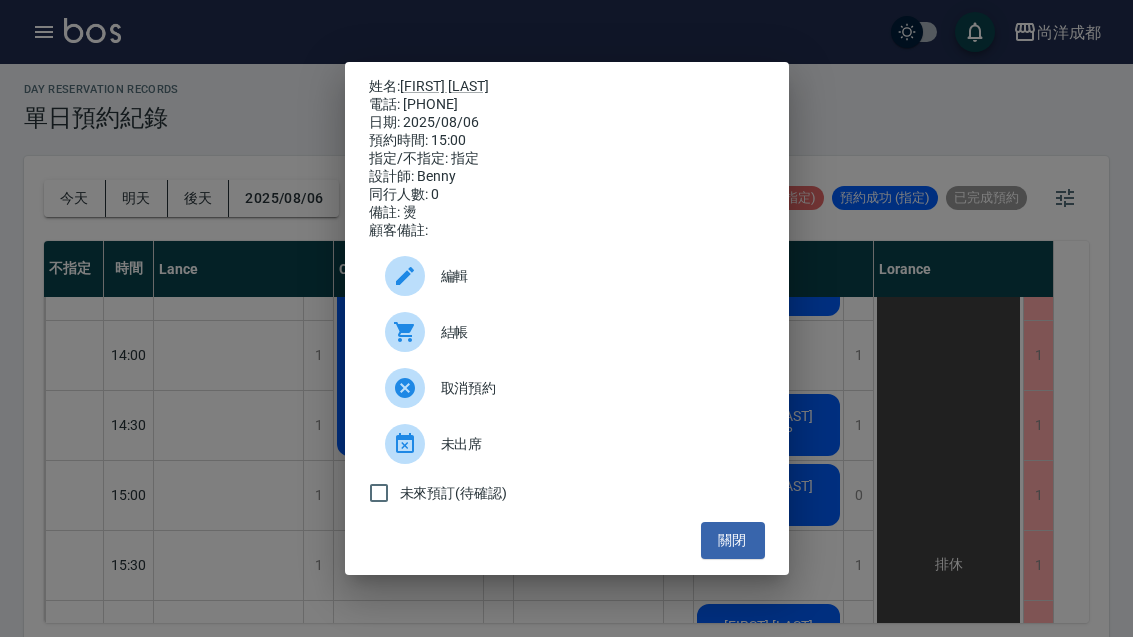 click on "關閉" at bounding box center [733, 540] 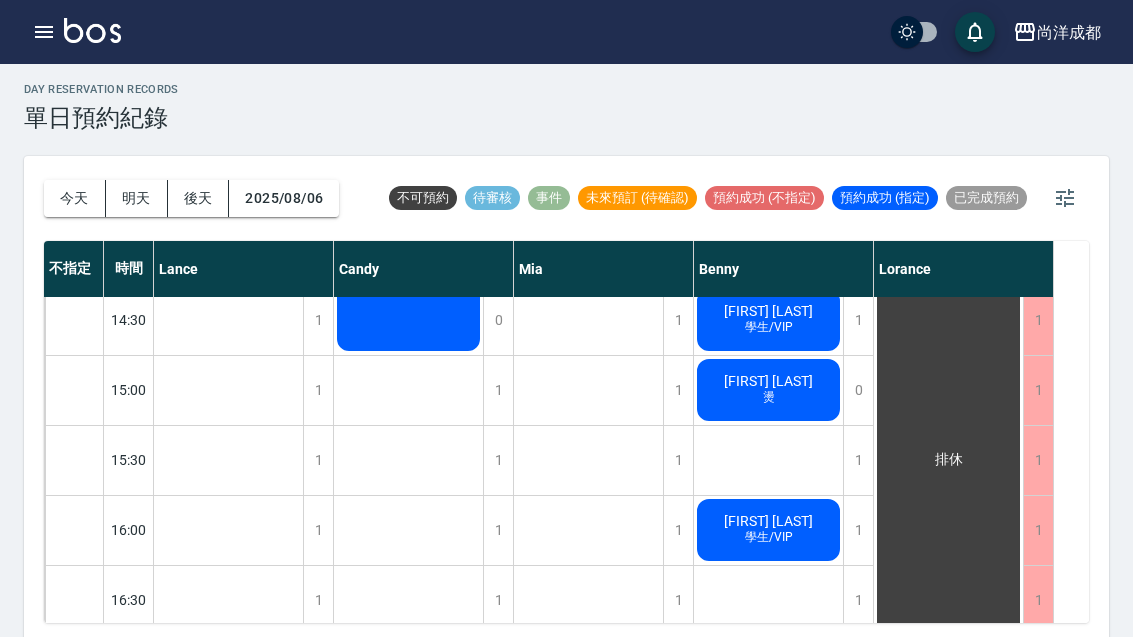 scroll, scrollTop: 668, scrollLeft: 0, axis: vertical 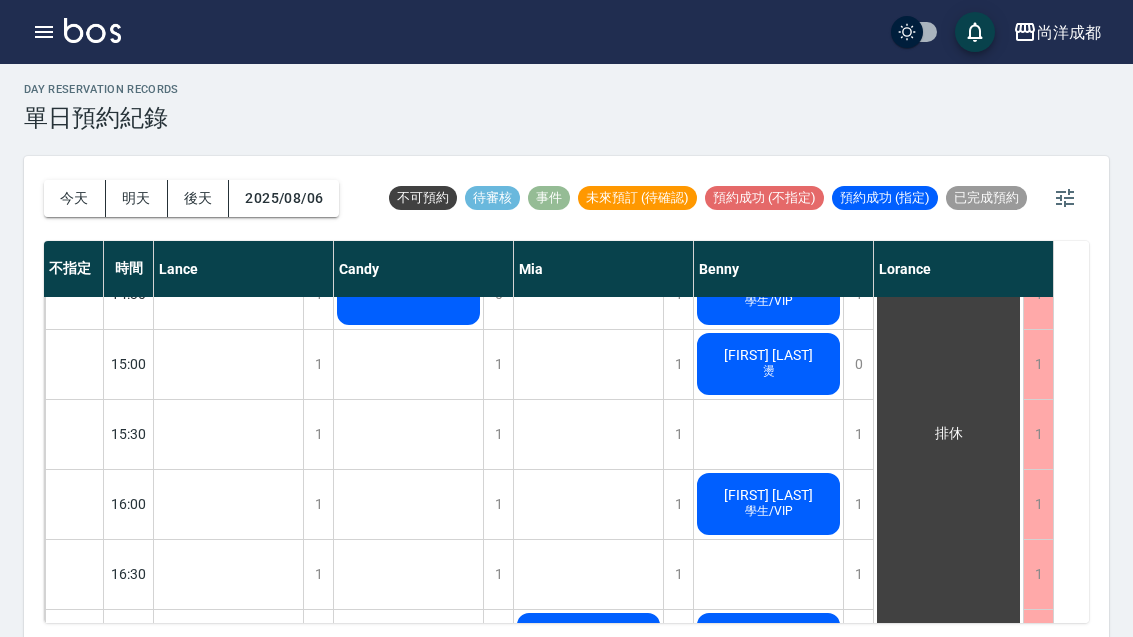 click on "2025/08/06" at bounding box center (284, 198) 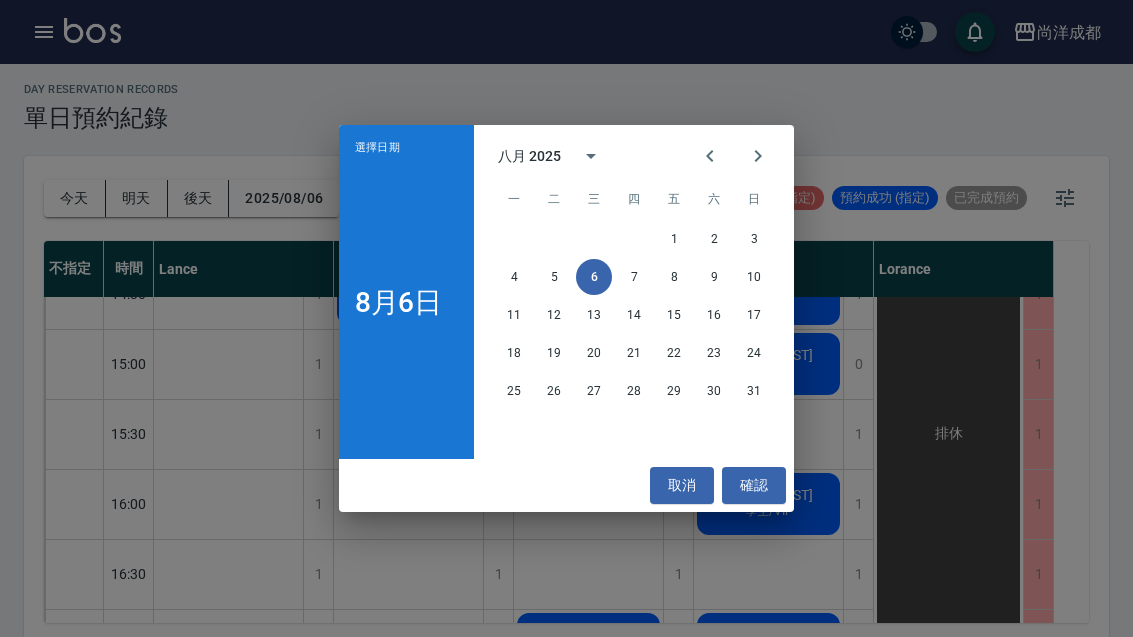 click on "16" at bounding box center [714, 315] 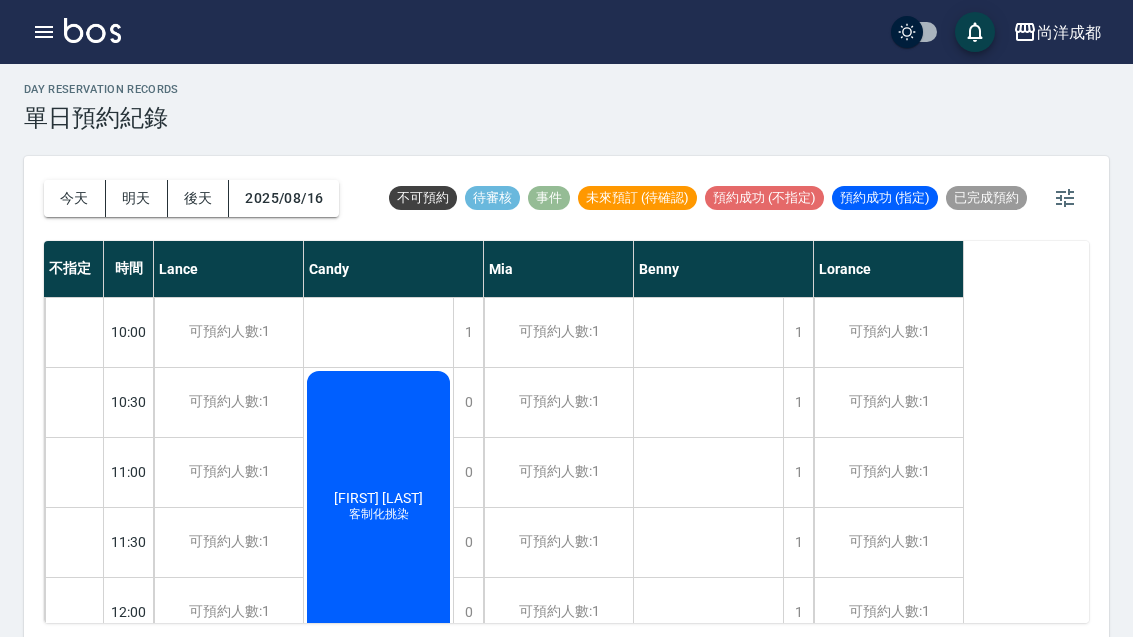 scroll, scrollTop: 0, scrollLeft: 0, axis: both 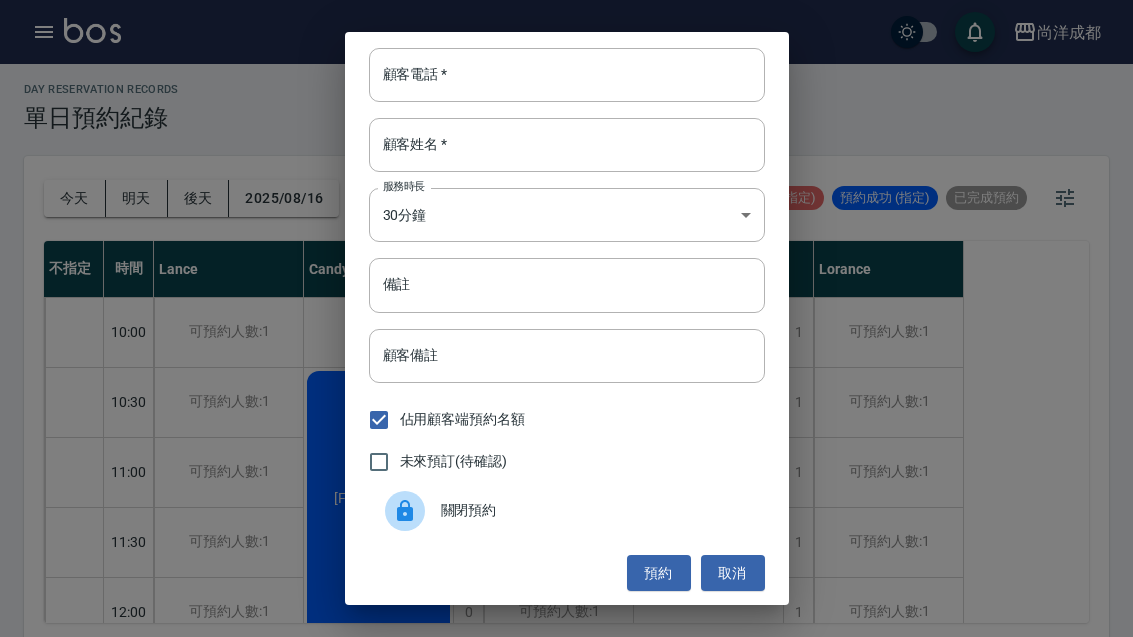 click on "顧客電話   *" at bounding box center (567, 75) 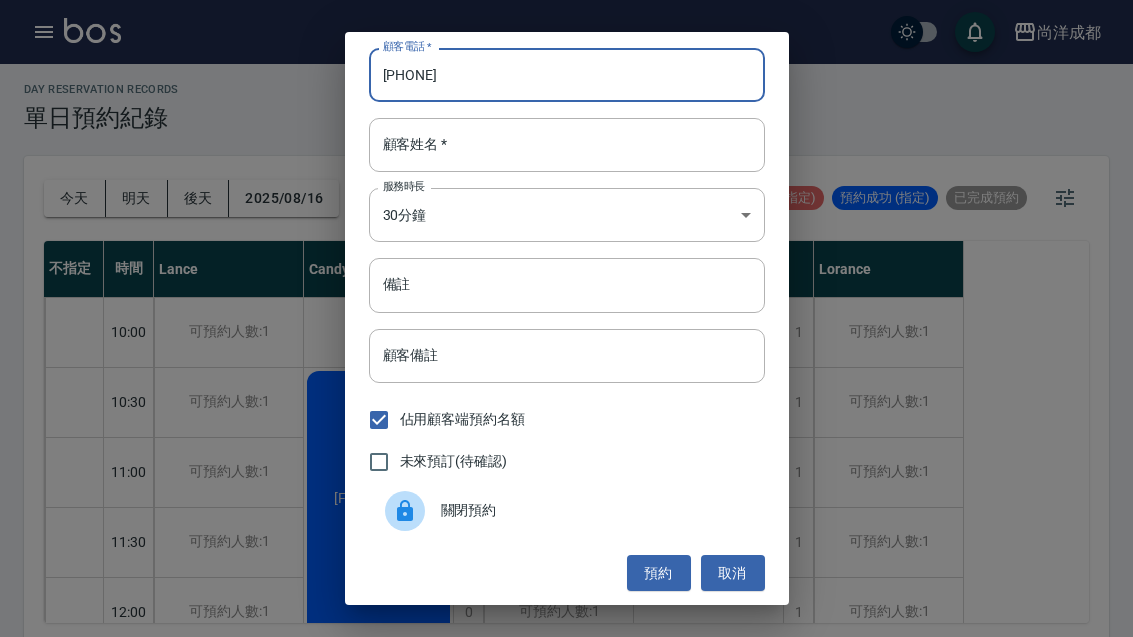type on "0932314813" 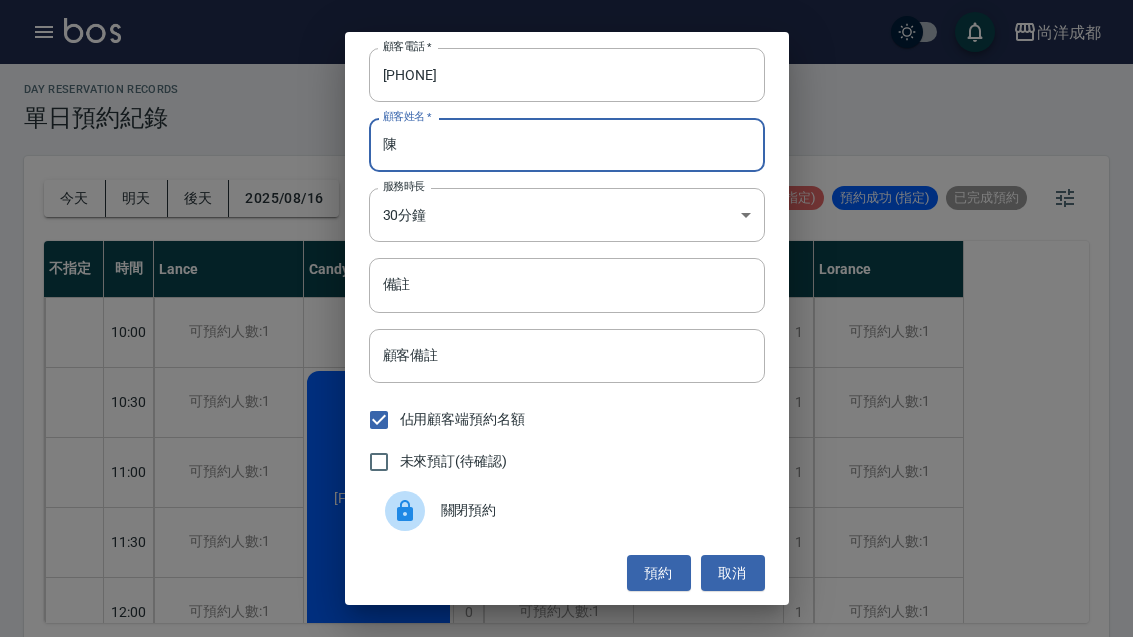 type on "陳" 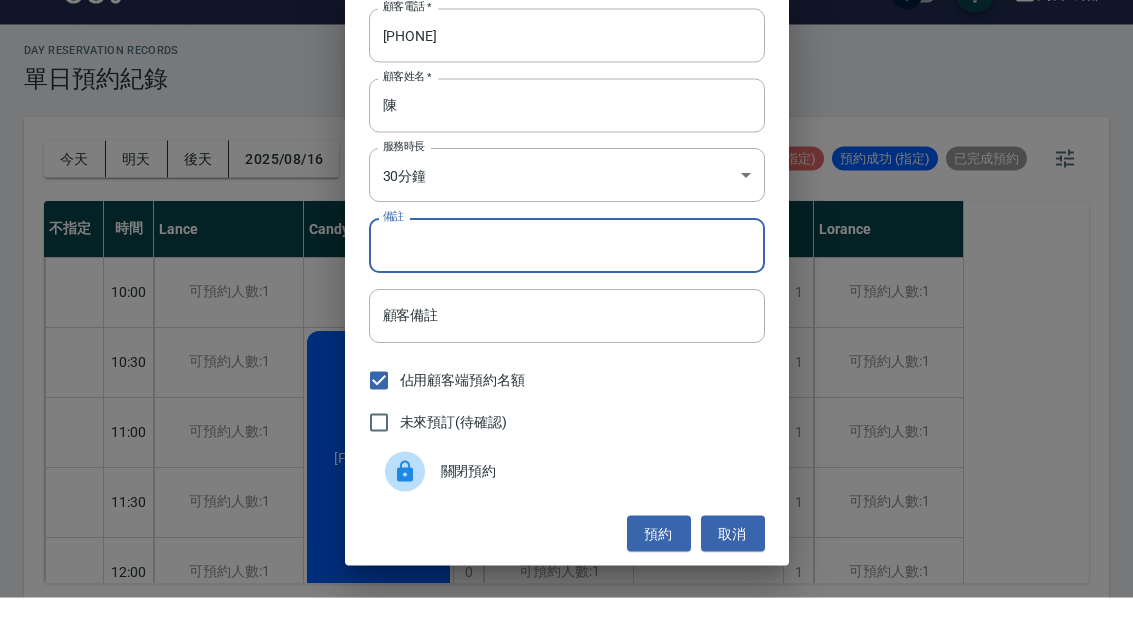 click on "陳" at bounding box center (567, 145) 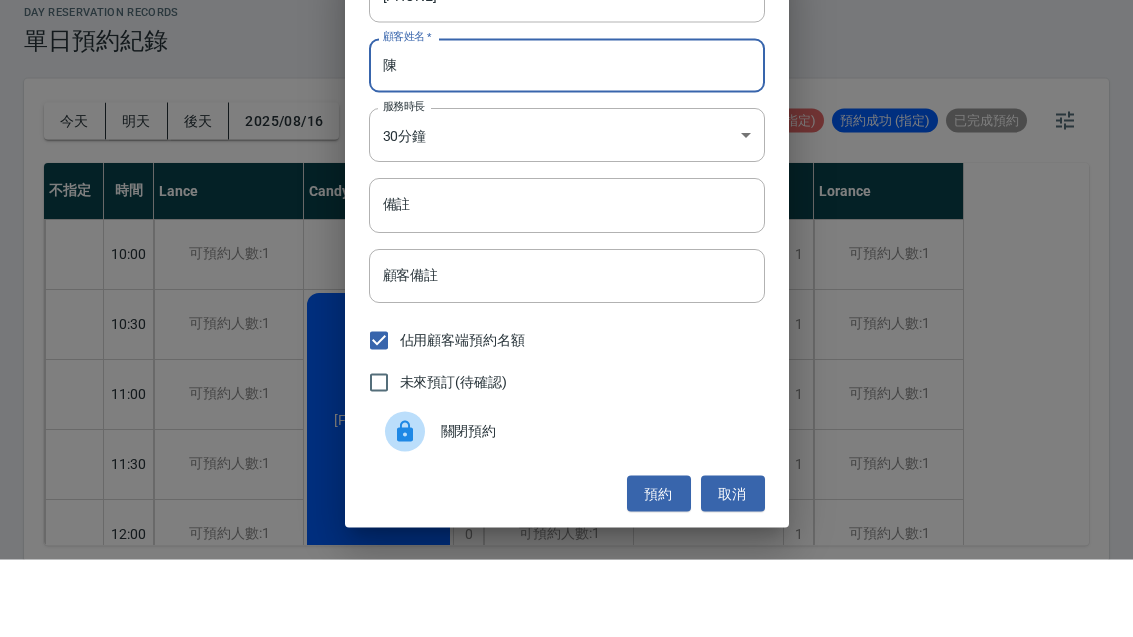 click on "備註" at bounding box center (567, 283) 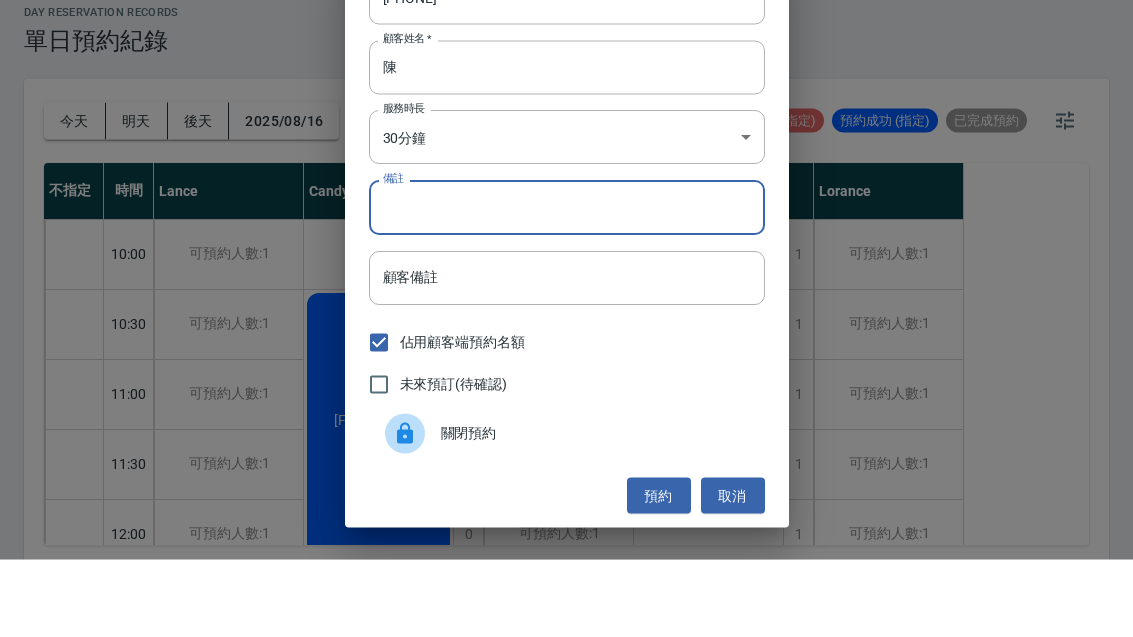scroll, scrollTop: 0, scrollLeft: 0, axis: both 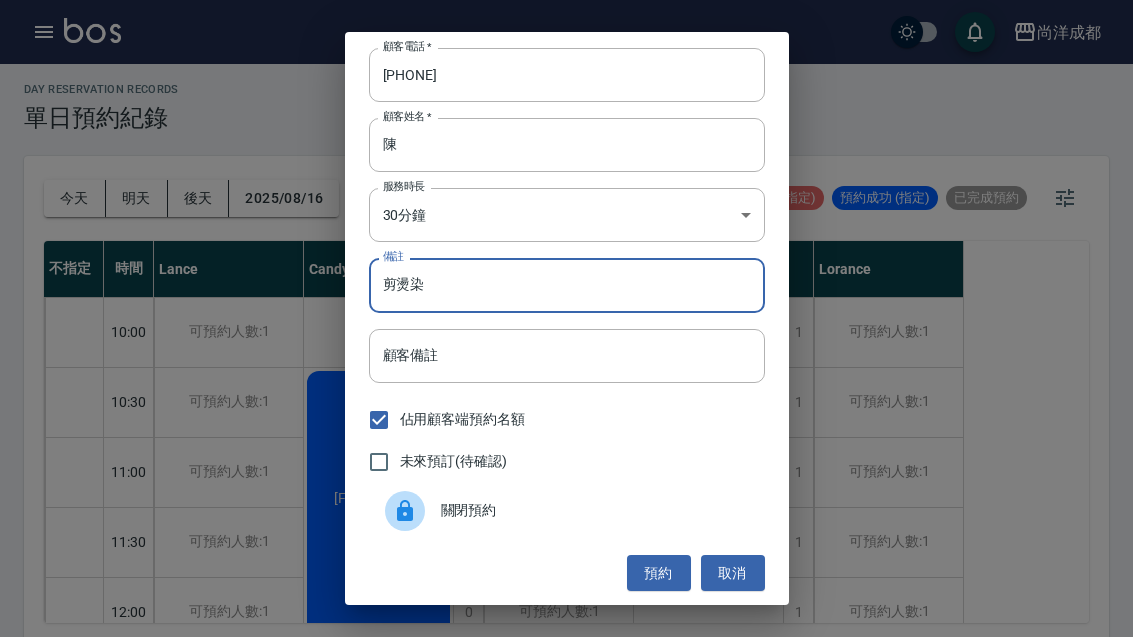 type on "剪燙染" 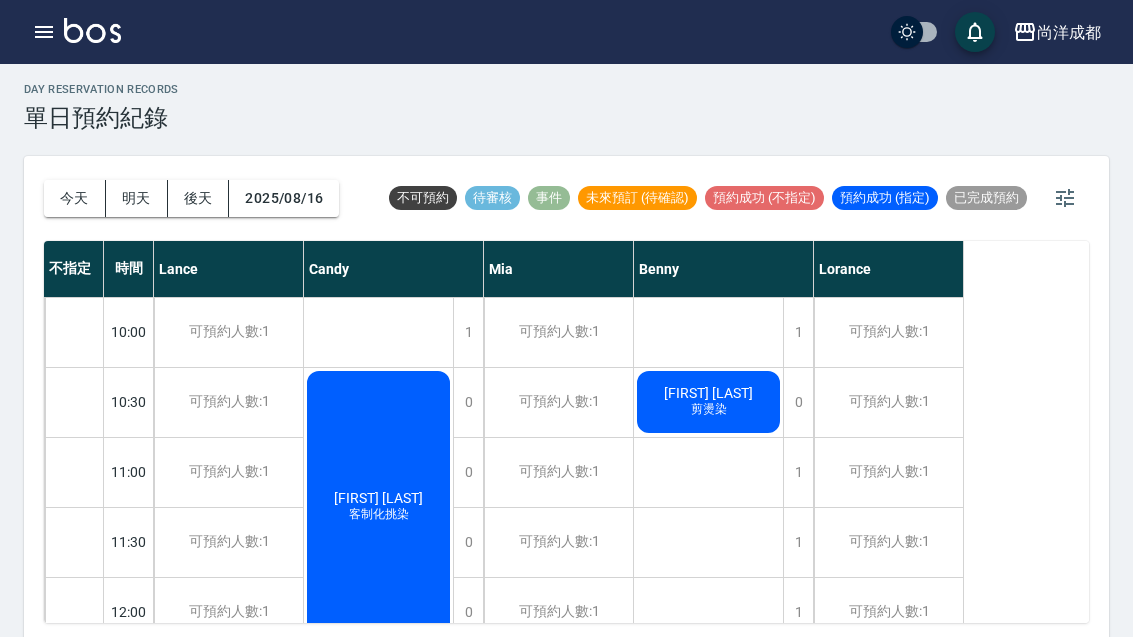 click on "今天" at bounding box center [75, 198] 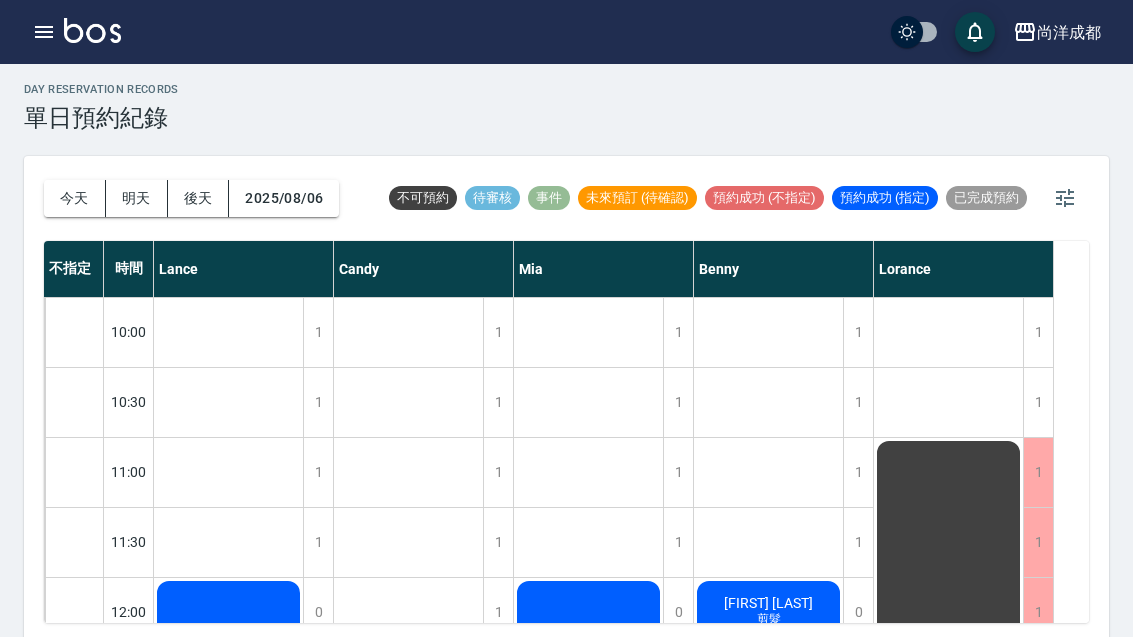 click on "2025/08/06" at bounding box center [284, 198] 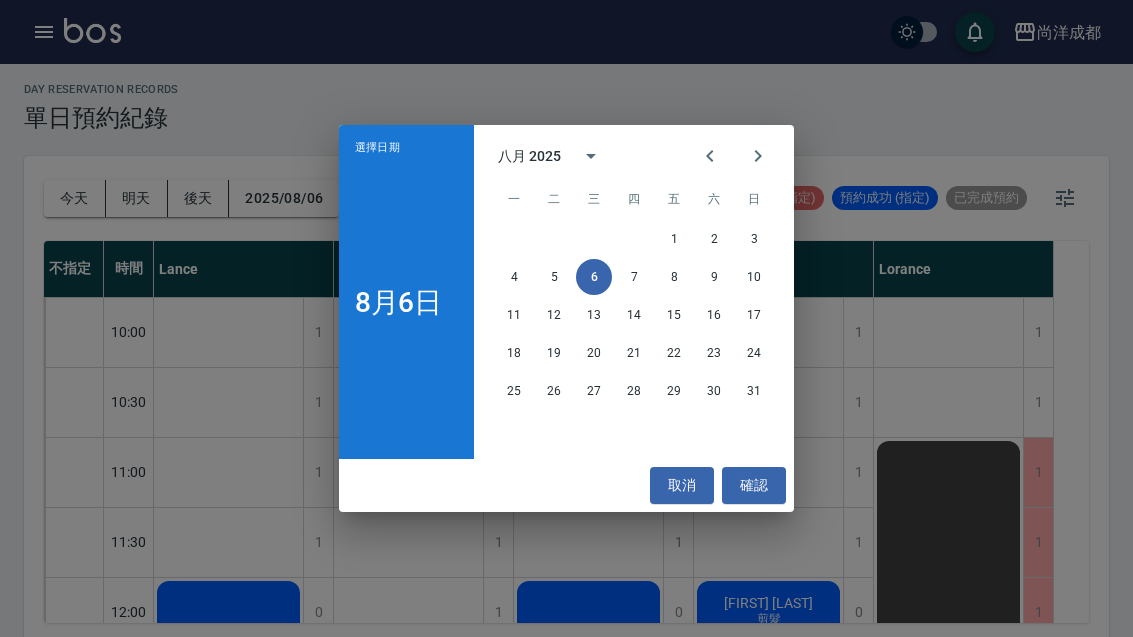 click on "16" at bounding box center (714, 315) 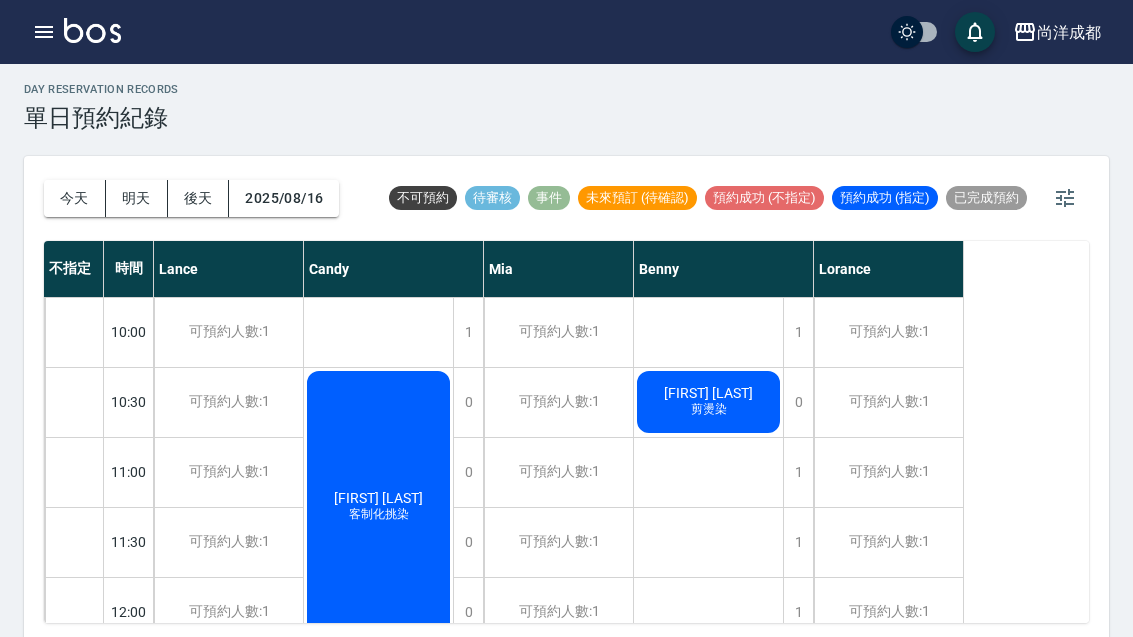 click on "今天" at bounding box center (75, 198) 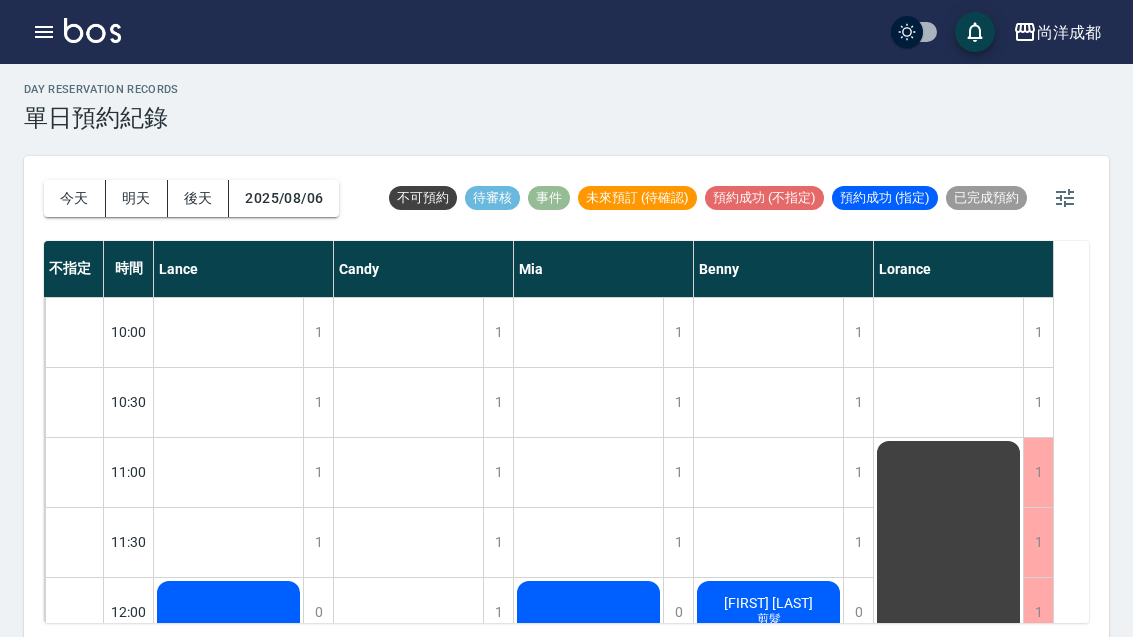 click on "今天" at bounding box center [75, 198] 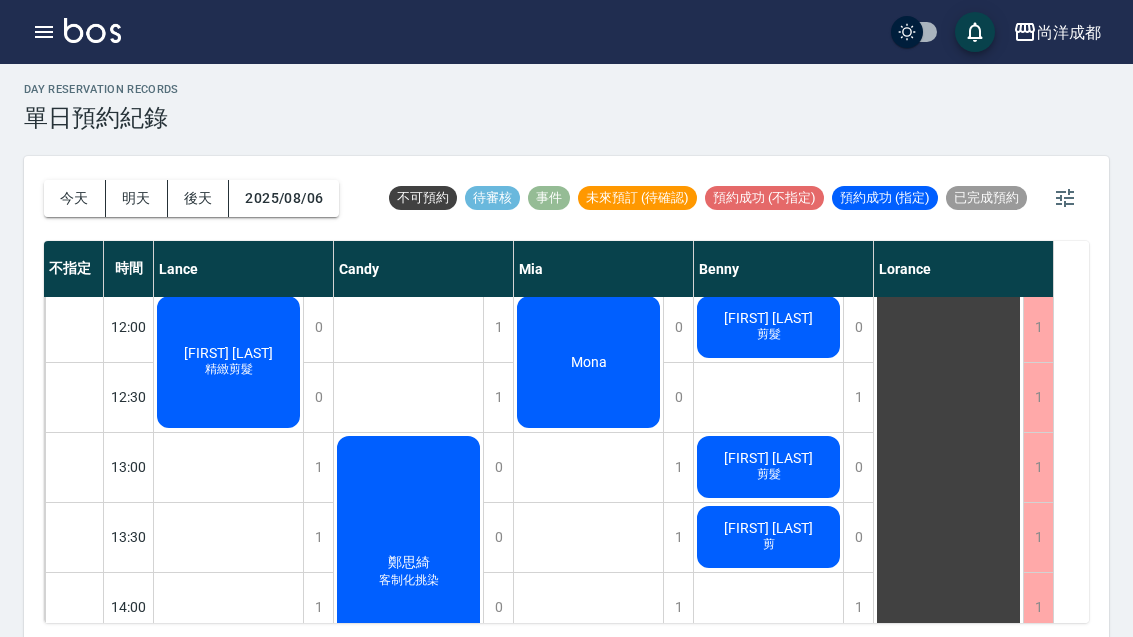 click on "明天" at bounding box center (137, 198) 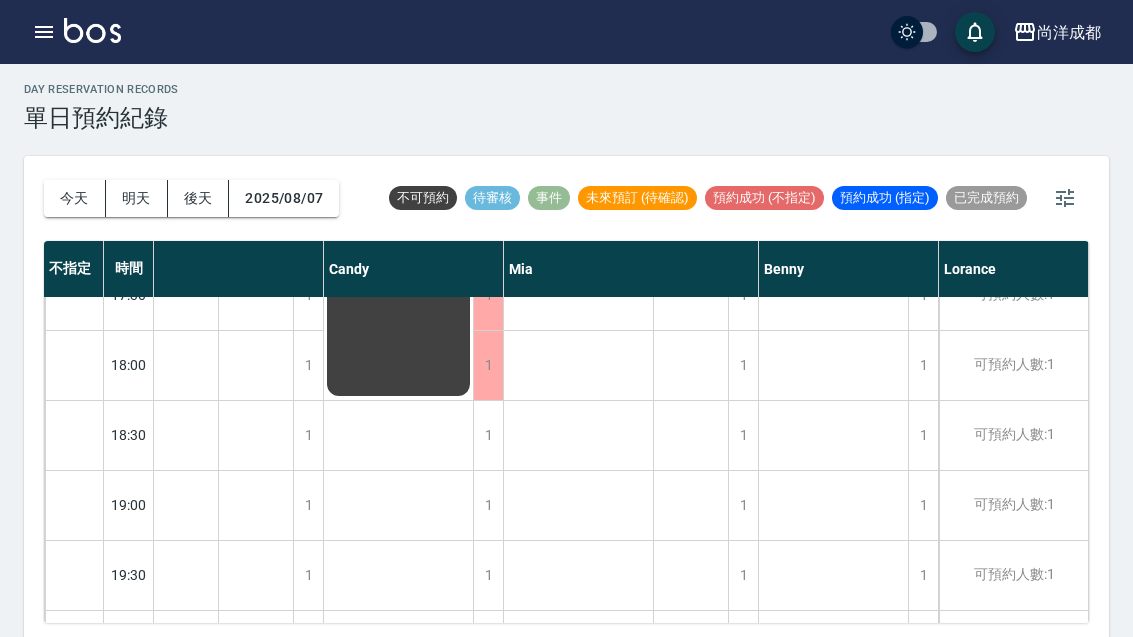 scroll, scrollTop: 1086, scrollLeft: 85, axis: both 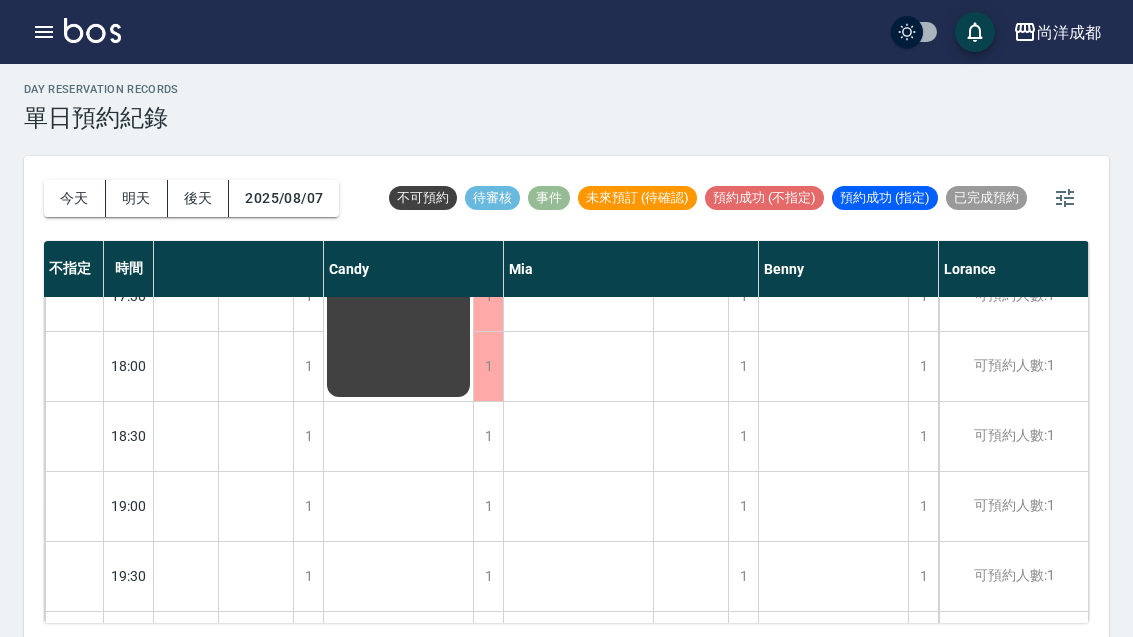 click on "今天" at bounding box center [75, 198] 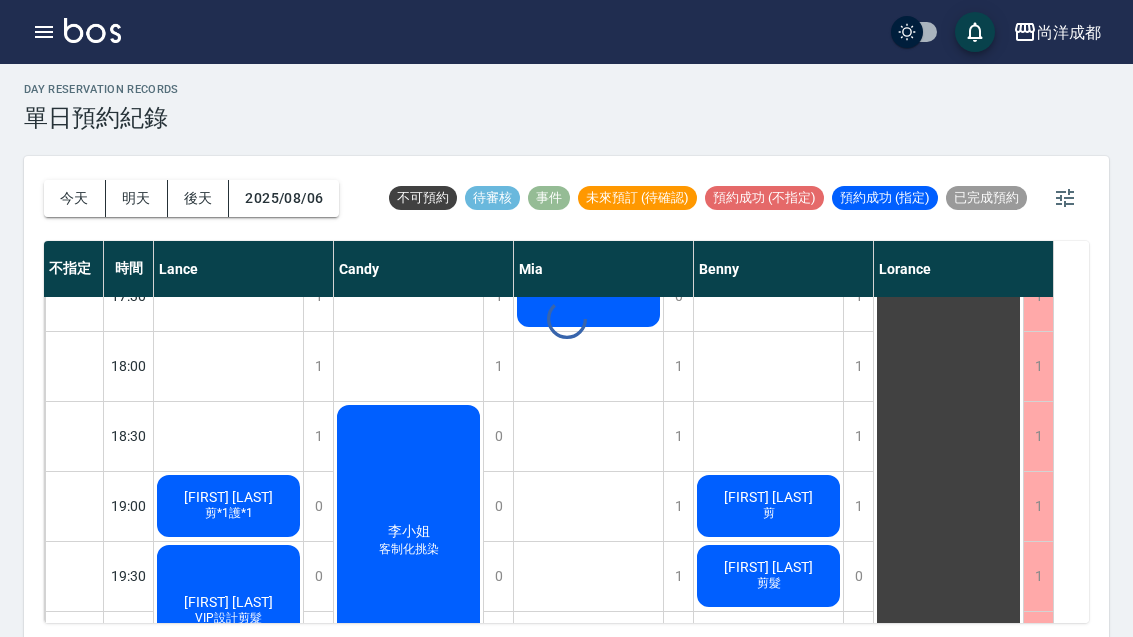 click on "今天" at bounding box center [75, 198] 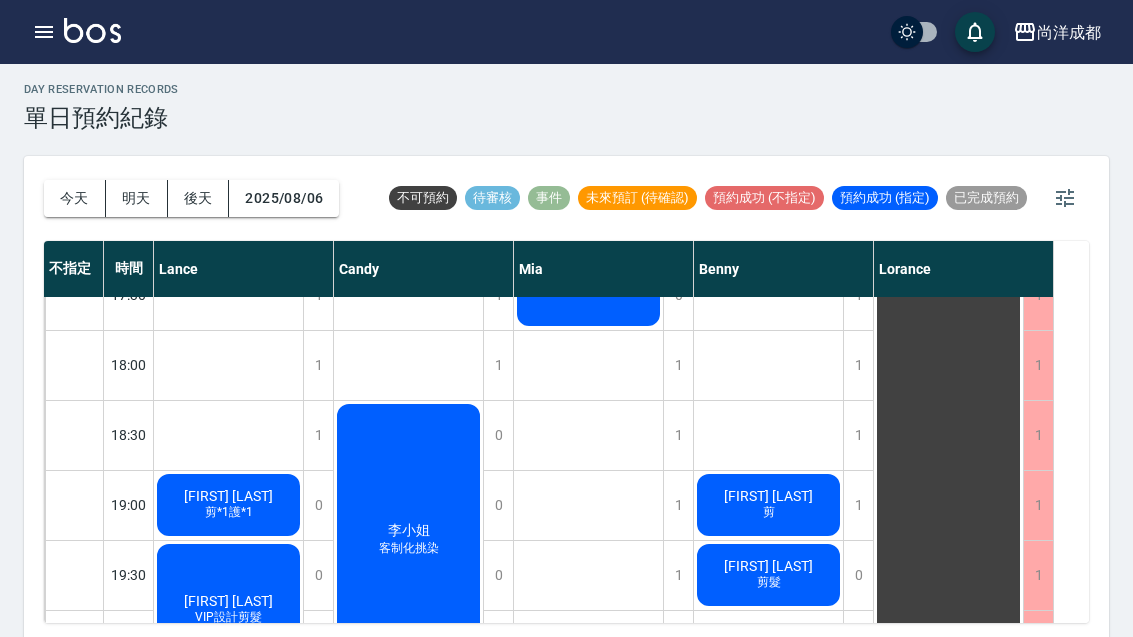 scroll, scrollTop: 1086, scrollLeft: 0, axis: vertical 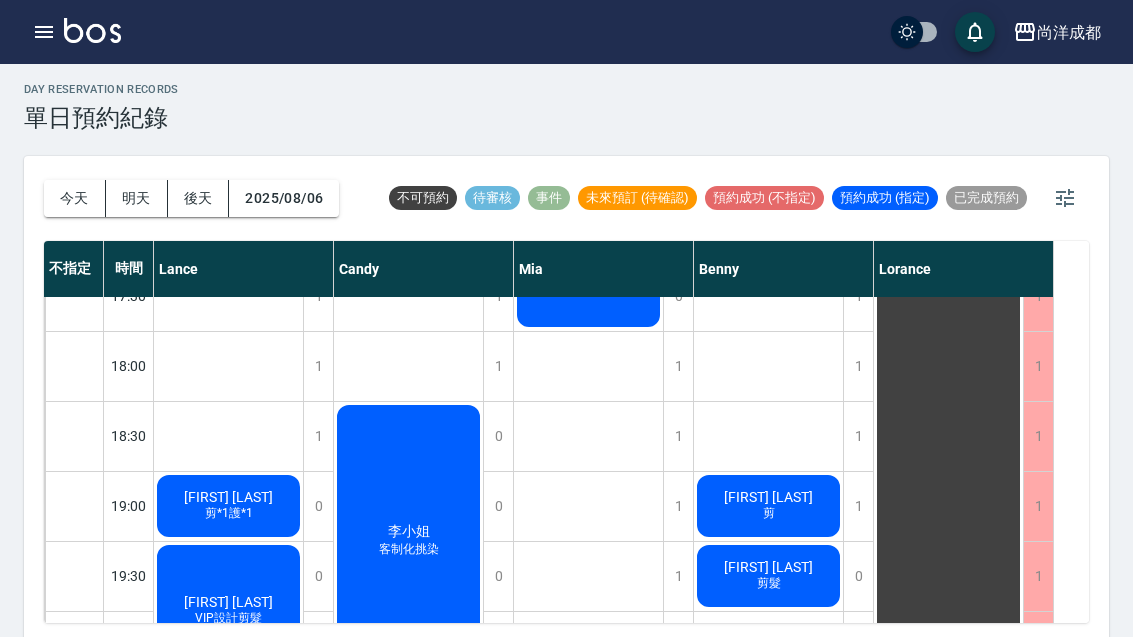 click on "明天" at bounding box center (137, 198) 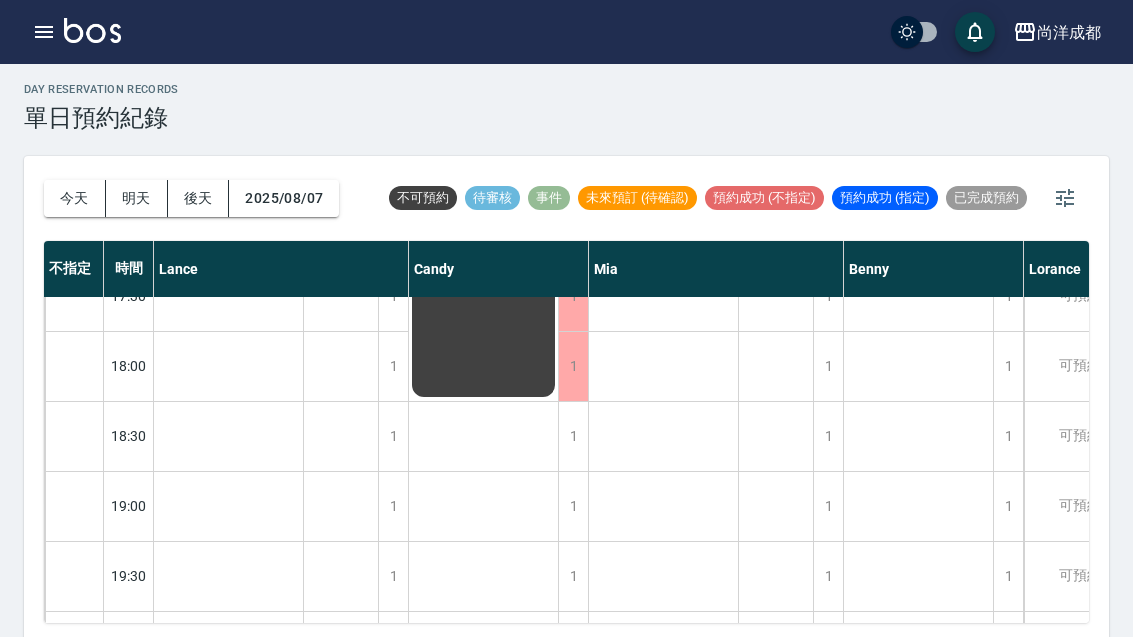 click on "後天" at bounding box center (199, 198) 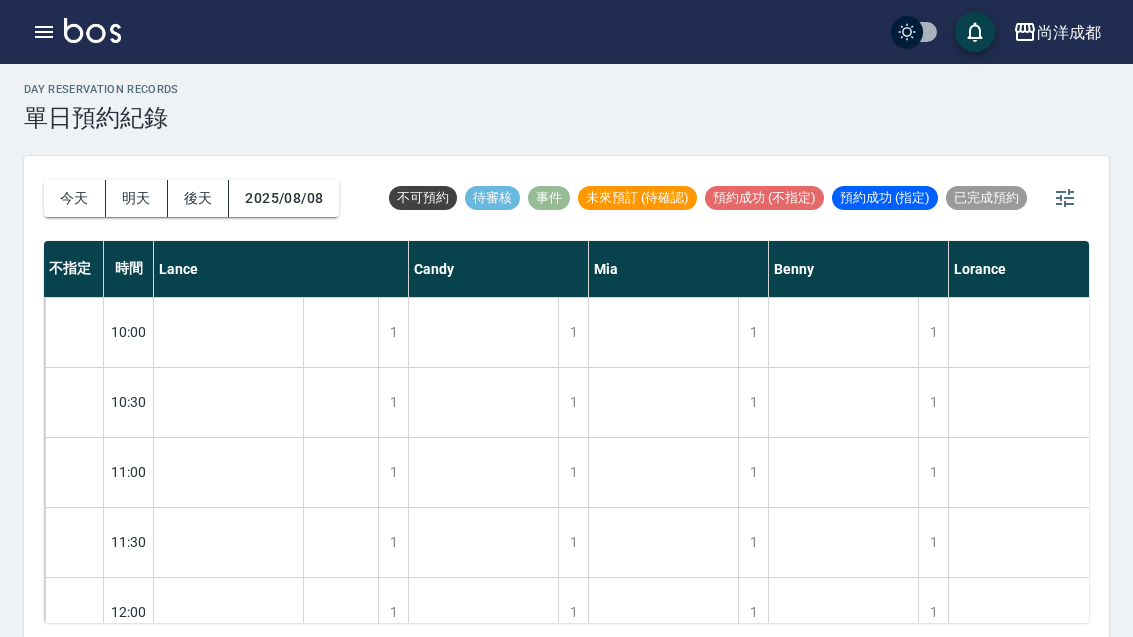 scroll, scrollTop: 0, scrollLeft: 0, axis: both 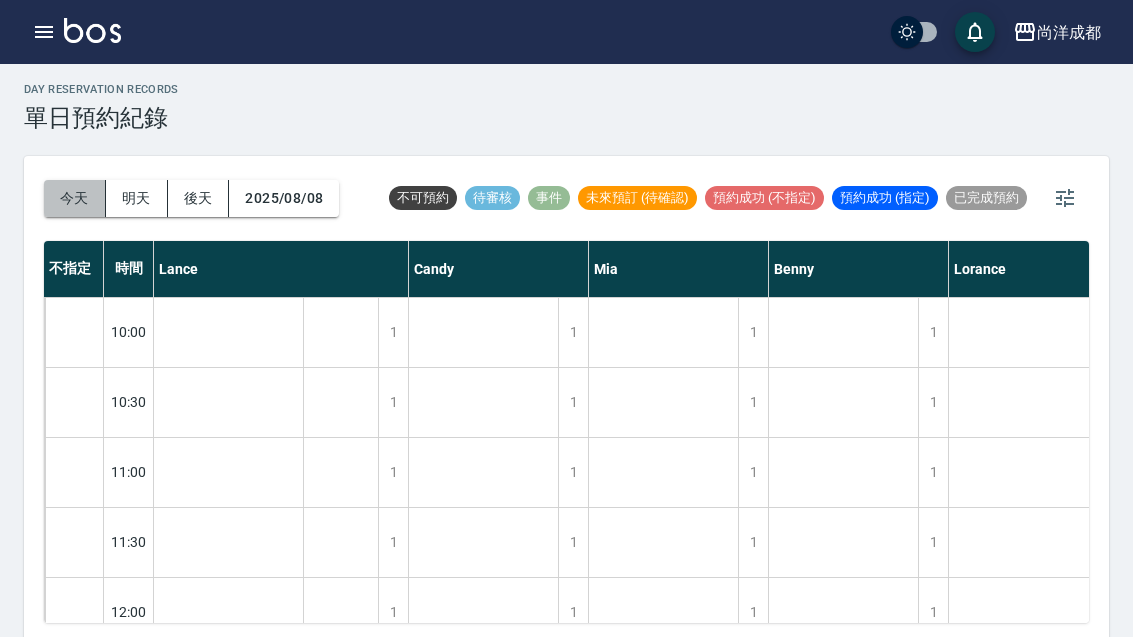 click on "今天" at bounding box center (75, 198) 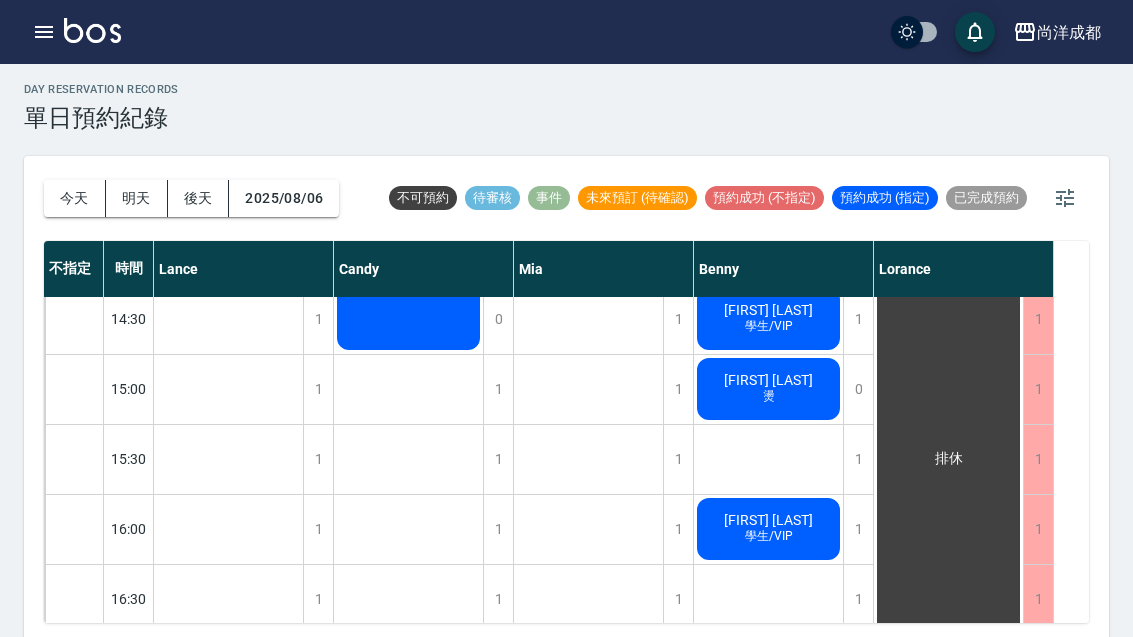 scroll, scrollTop: 644, scrollLeft: 0, axis: vertical 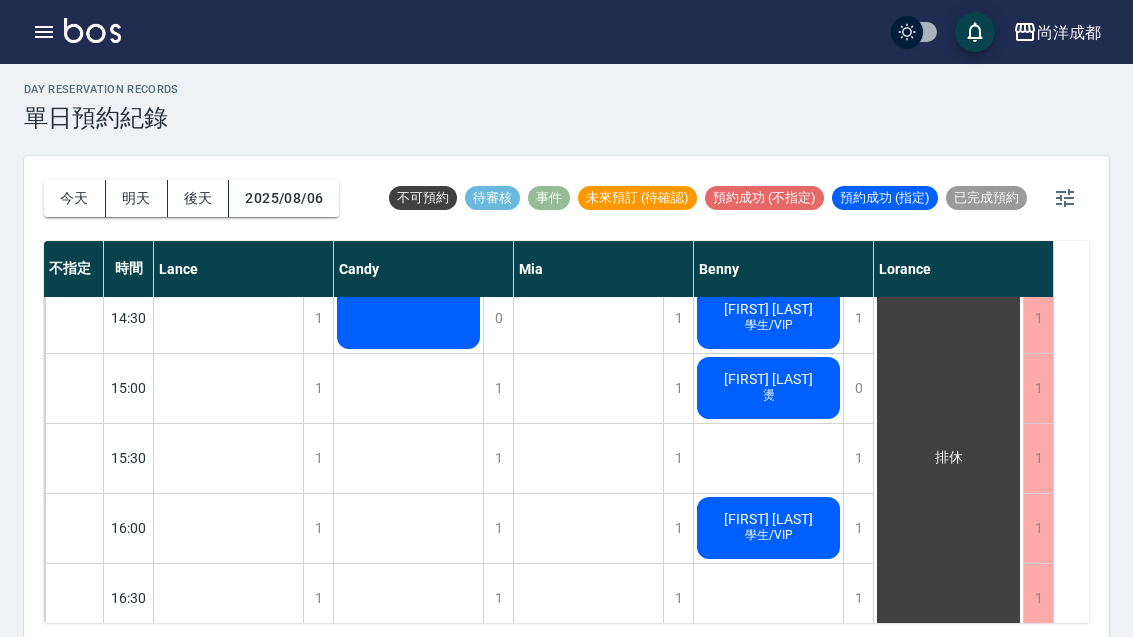 click on "學生/VIP" at bounding box center (229, 10) 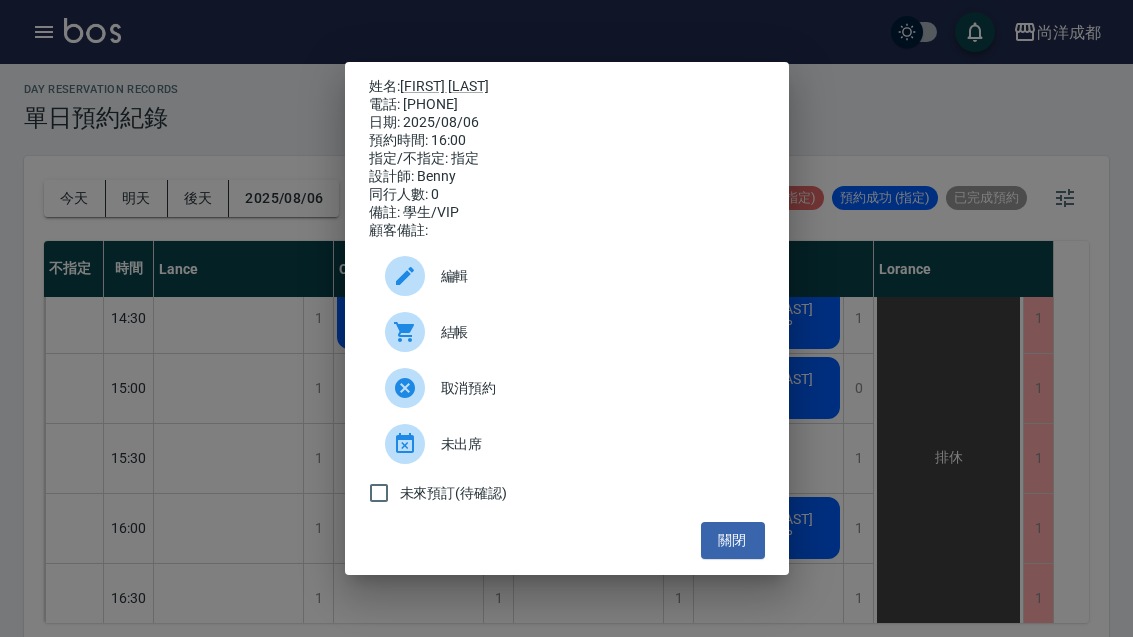 click on "關閉" at bounding box center [733, 540] 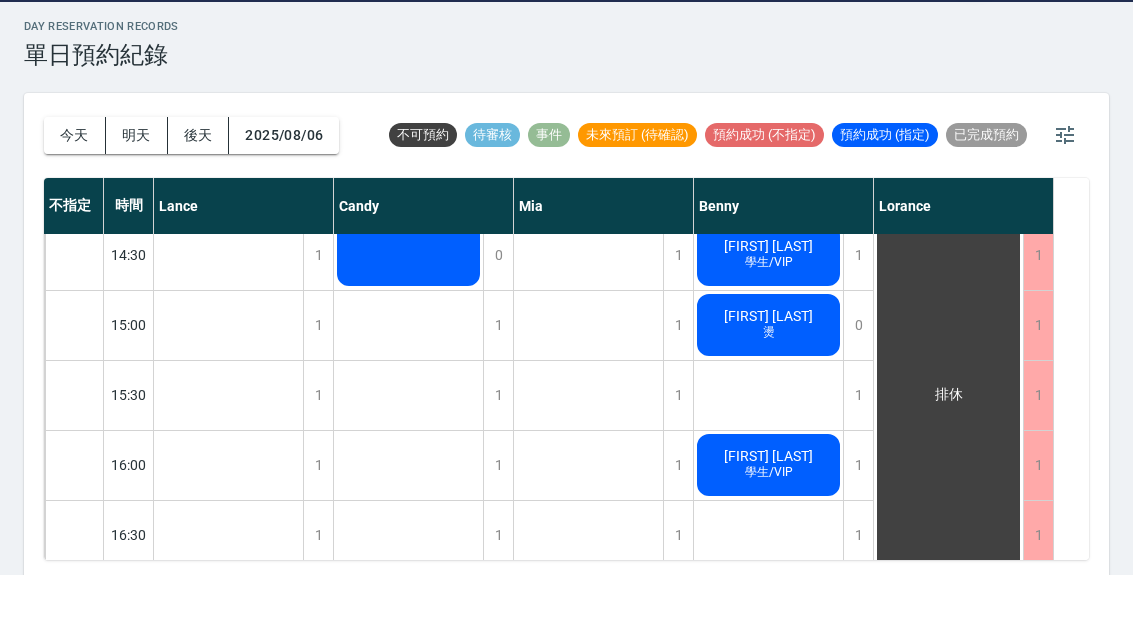scroll, scrollTop: 69, scrollLeft: 0, axis: vertical 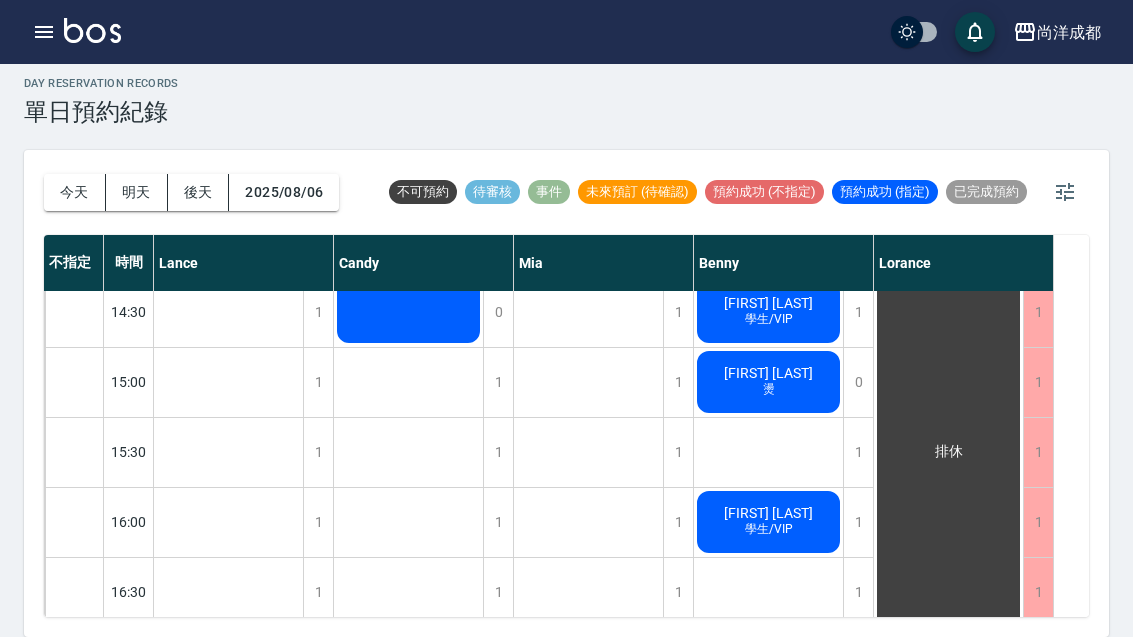 click on "今天 明天 後天 2025/08/06" at bounding box center (191, 192) 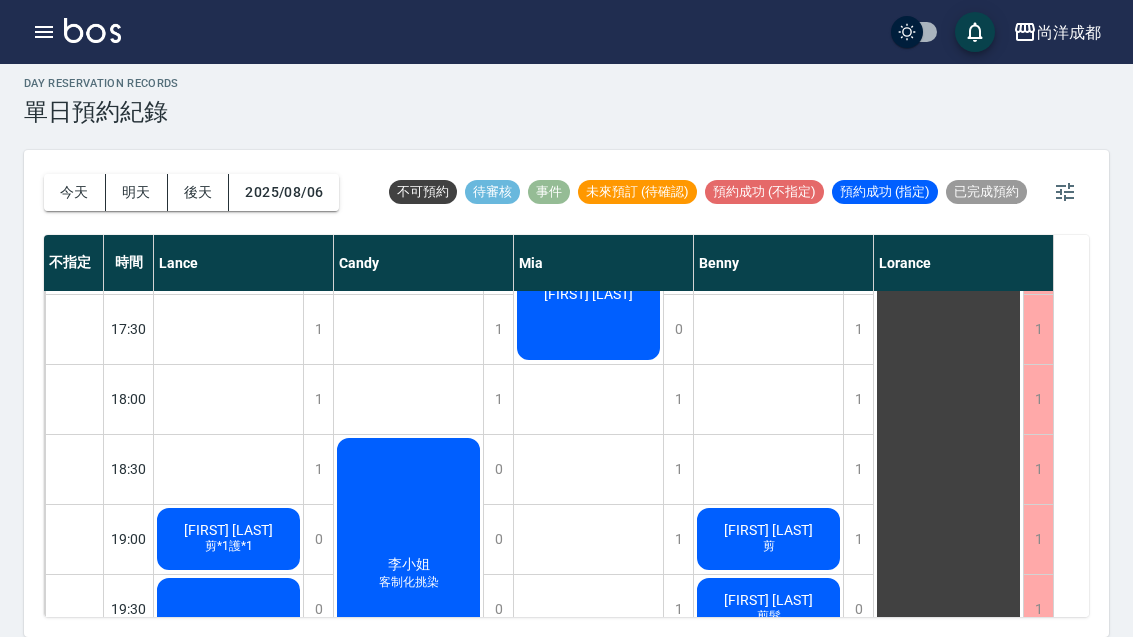 scroll, scrollTop: 986, scrollLeft: 0, axis: vertical 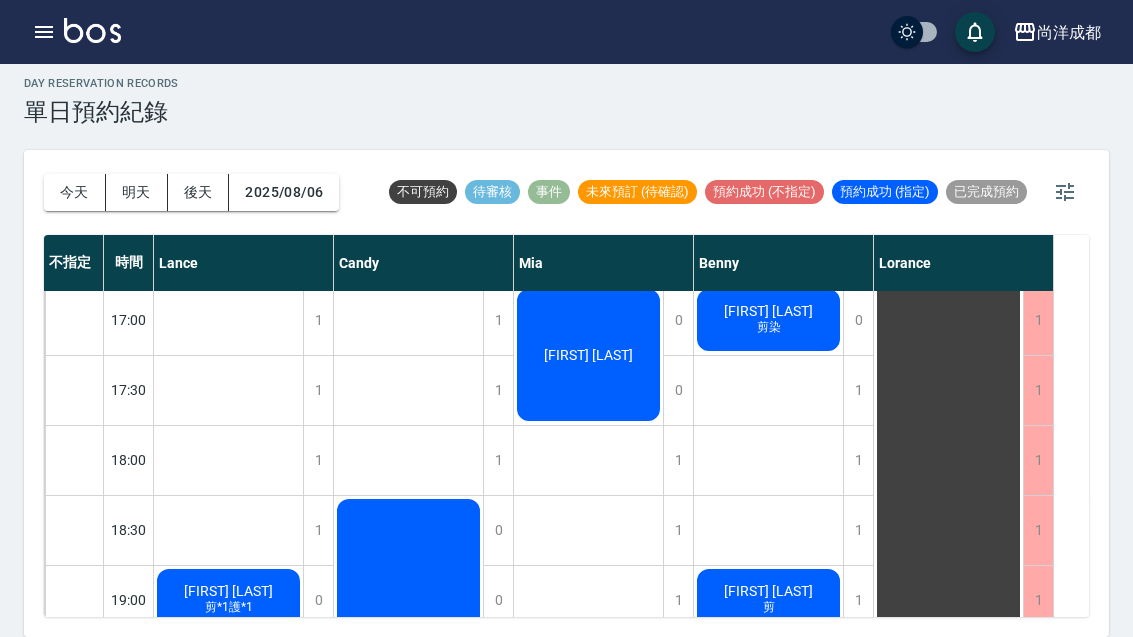 click on "[LAST] [FIRST]" at bounding box center [228, -354] 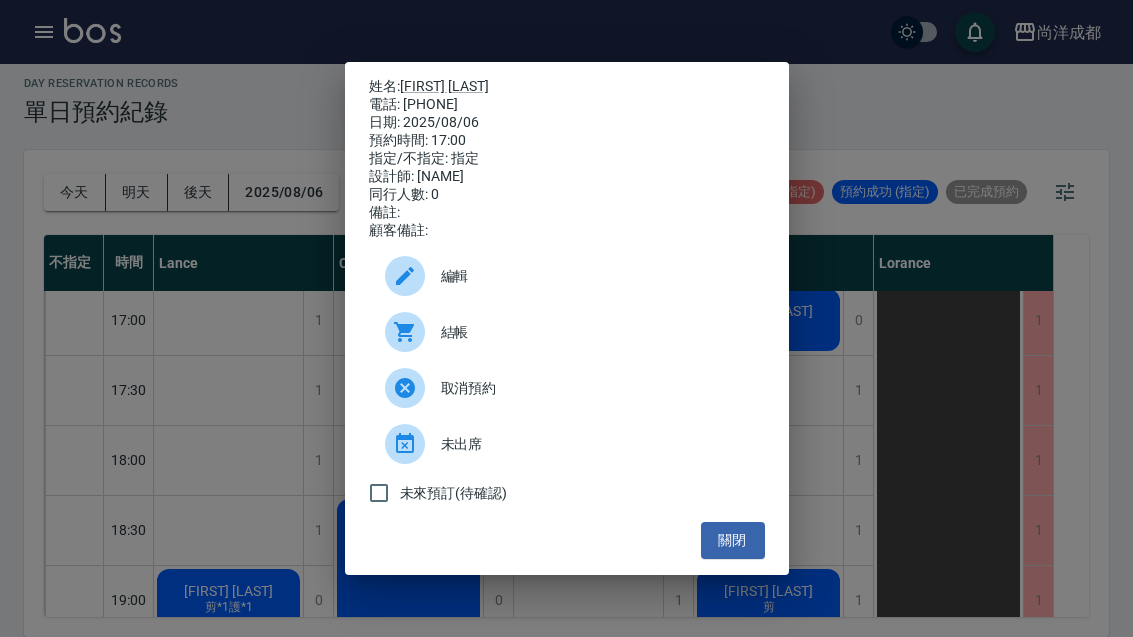 click on "姓名:  許子楓 電話: 0978620719 日期: 2025/08/06 預約時間: 17:00 指定/不指定: 指定 設計師: Mia 同行人數: 0 備註:  顧客備註:  編輯 結帳 取消預約 未出席 未來預訂(待確認) 關閉" at bounding box center (566, 318) 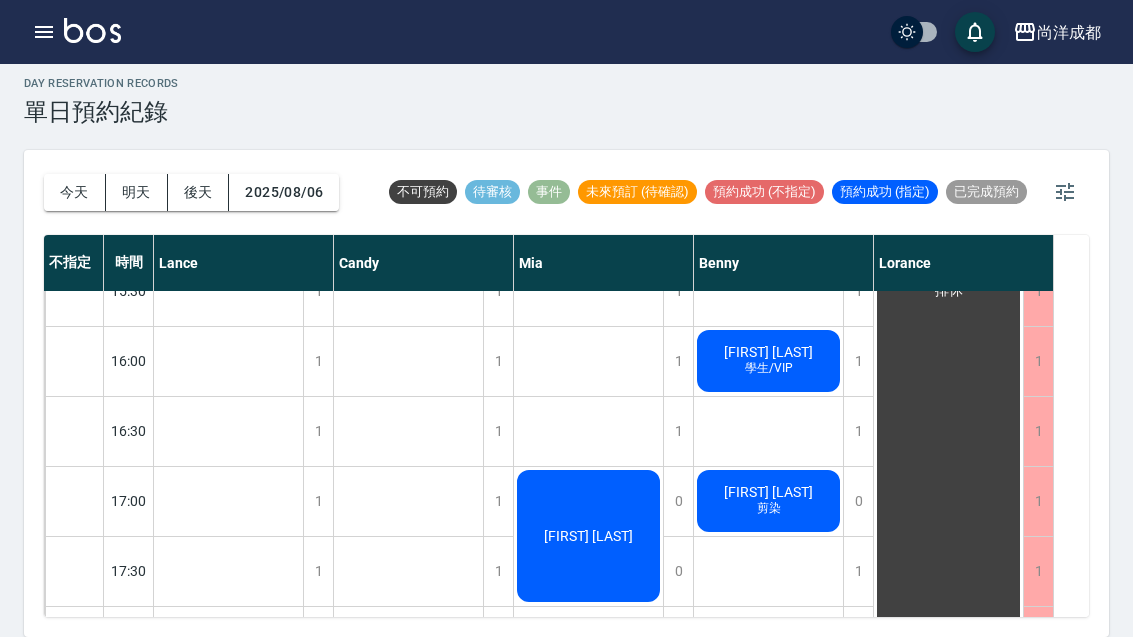 scroll, scrollTop: 808, scrollLeft: 0, axis: vertical 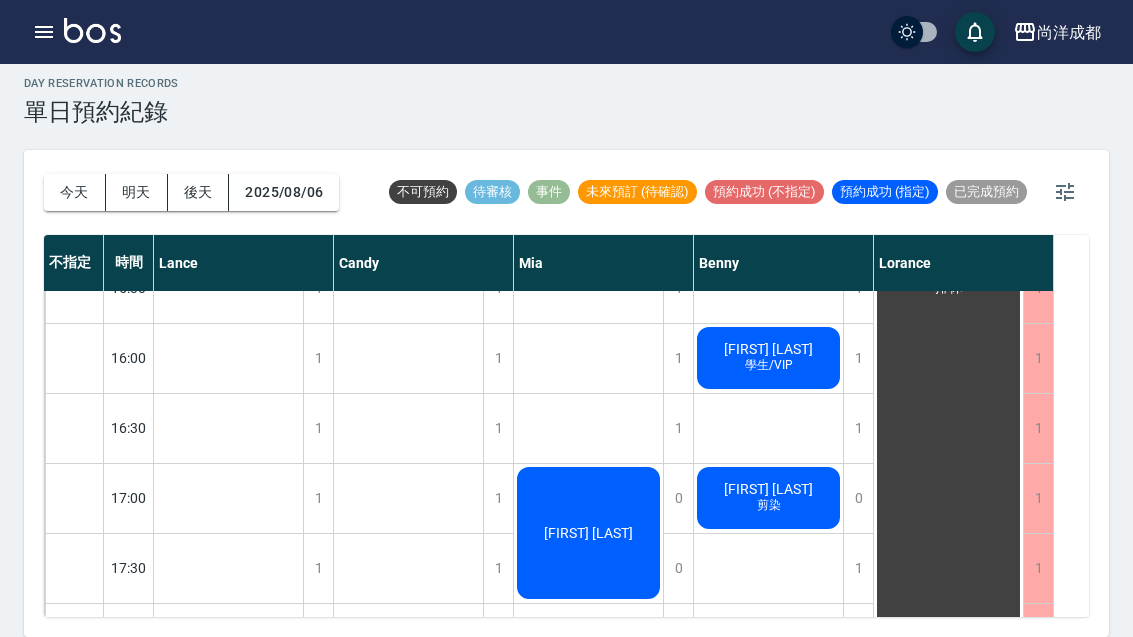 click on "[LAST] [FIRST]" at bounding box center (228, -176) 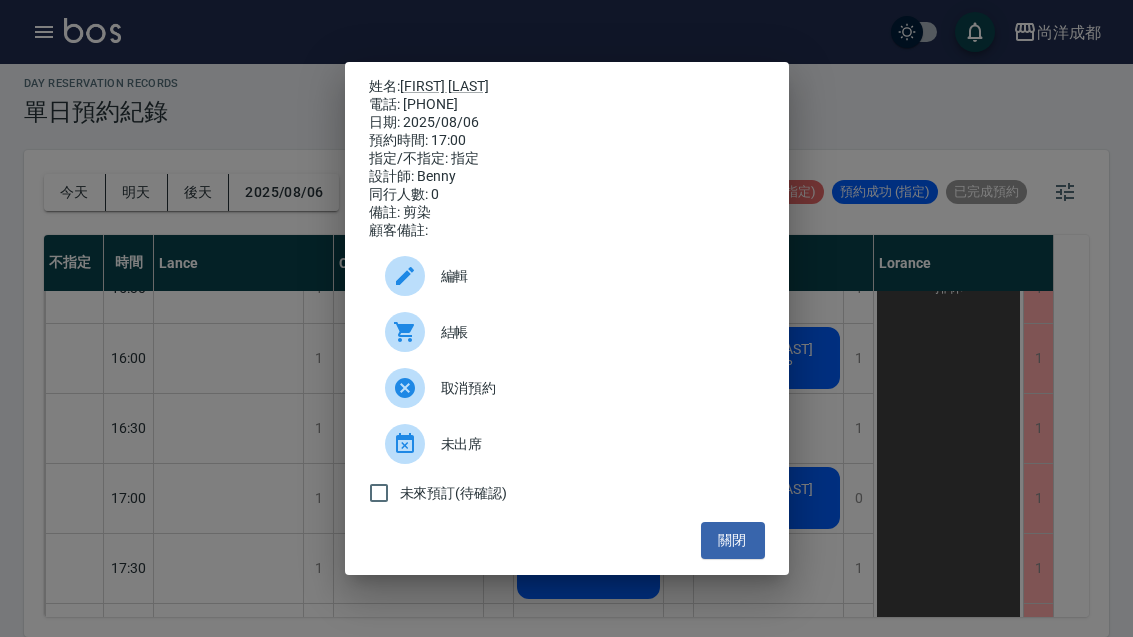 click on "姓名:  王俊博 電話: 0926298321 日期: 2025/08/06 預約時間: 17:00 指定/不指定: 指定 設計師: Benny 同行人數: 0 備註: 剪染 顧客備註:  編輯 結帳 取消預約 未出席 未來預訂(待確認) 關閉" at bounding box center [566, 318] 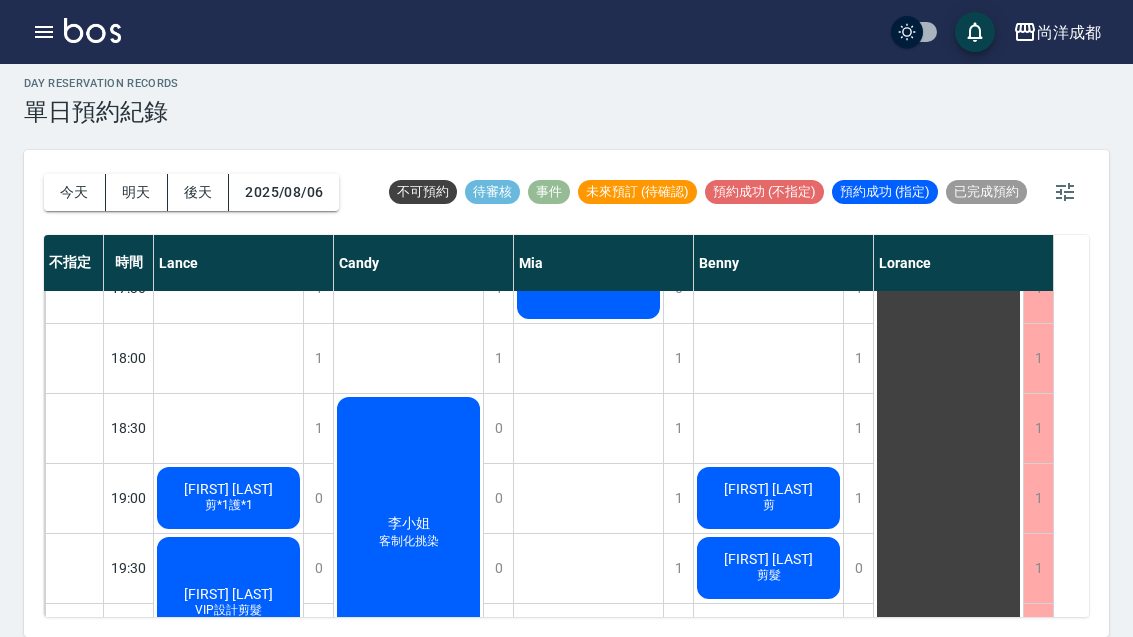 scroll, scrollTop: 1086, scrollLeft: 0, axis: vertical 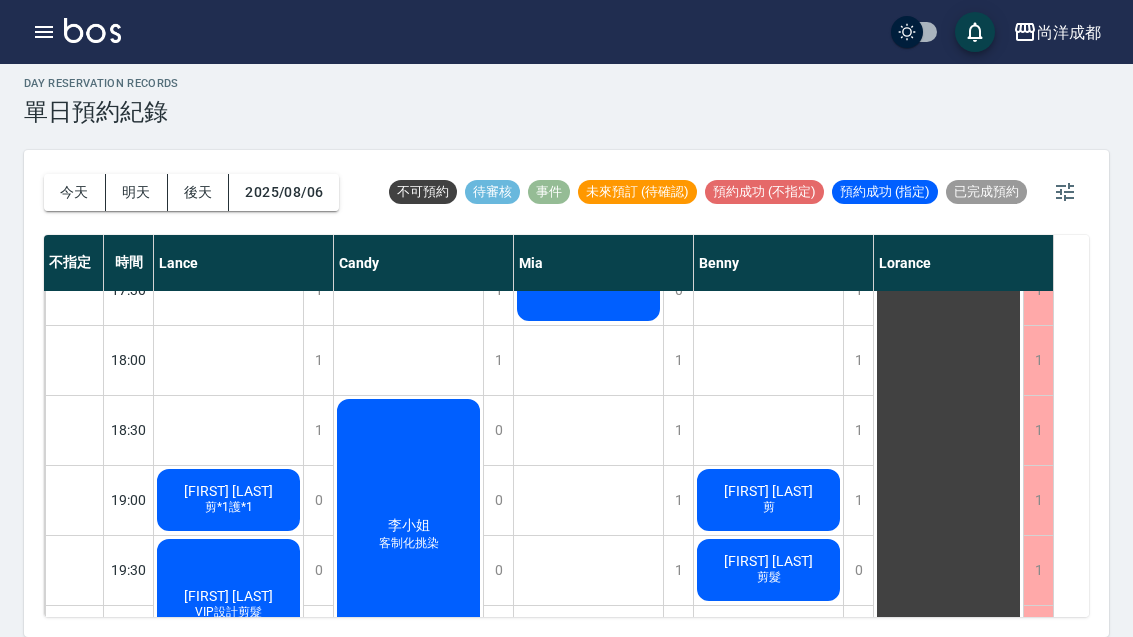 click on "今天" at bounding box center [75, 192] 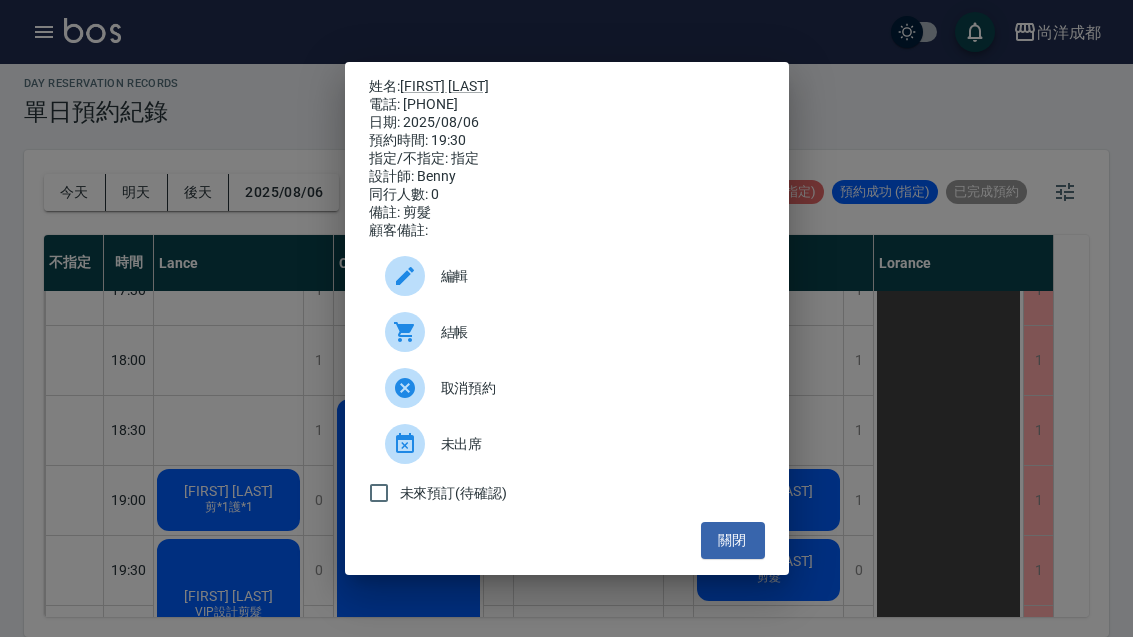click on "姓名:  莊景嵐 電話: 0920282988 日期: 2025/08/06 預約時間: 19:30 指定/不指定: 指定 設計師: Benny 同行人數: 0 備註: 剪髮 顧客備註:  編輯 結帳 取消預約 未出席 未來預訂(待確認) 關閉" at bounding box center (566, 318) 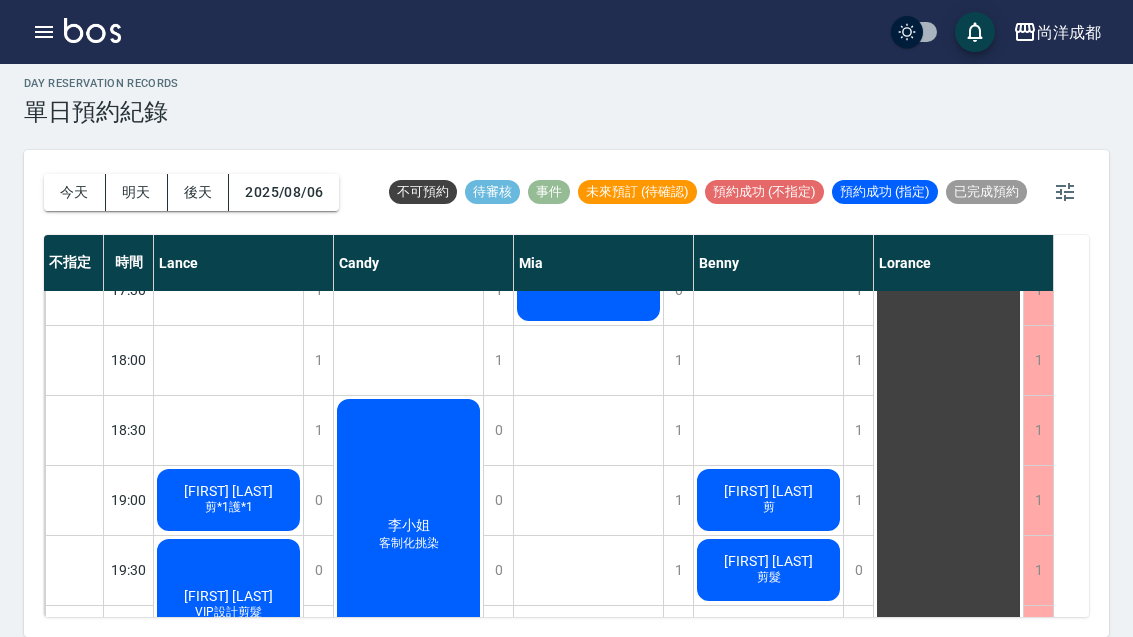 click on "今天" at bounding box center [75, 192] 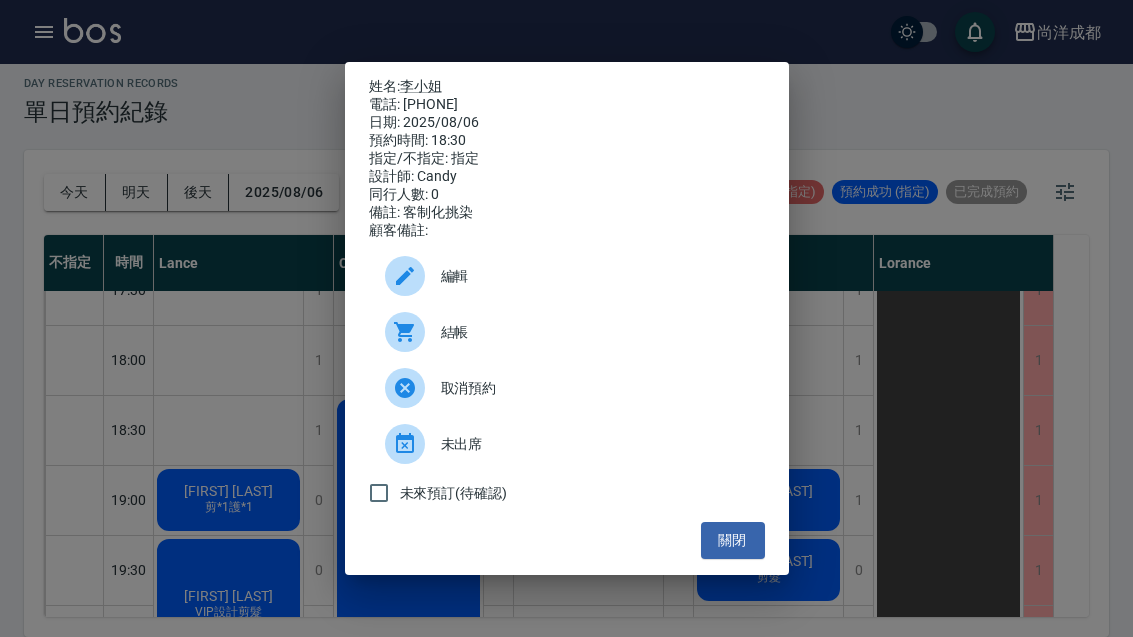 click on "姓名:  李小姐 電話: 0933614563 日期: 2025/08/06 預約時間: 18:30 指定/不指定: 指定 設計師: Candy 同行人數: 0 備註: 客制化挑染 顧客備註:  編輯 結帳 取消預約 未出席 未來預訂(待確認) 關閉" at bounding box center [566, 318] 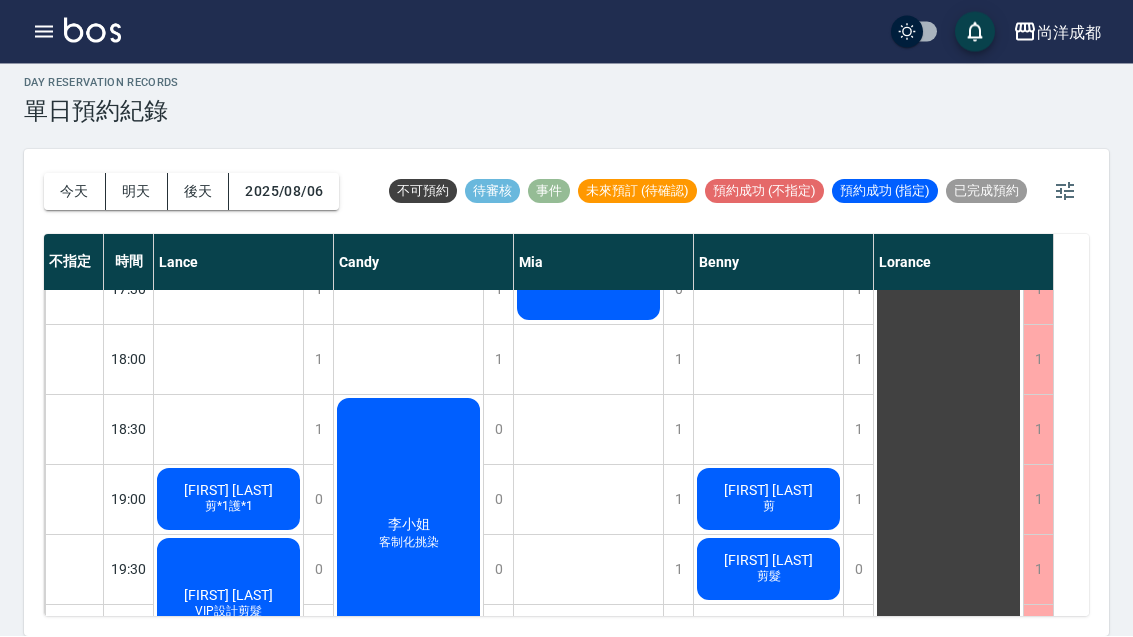 scroll, scrollTop: 69, scrollLeft: 0, axis: vertical 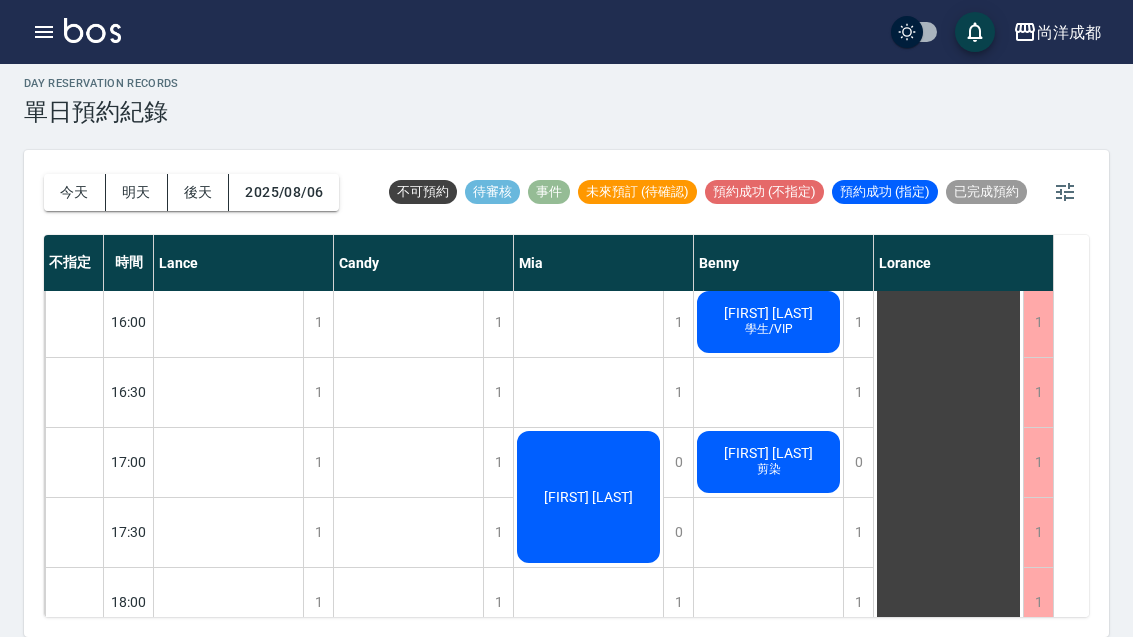 click on "王俊博 剪染" at bounding box center (228, -203) 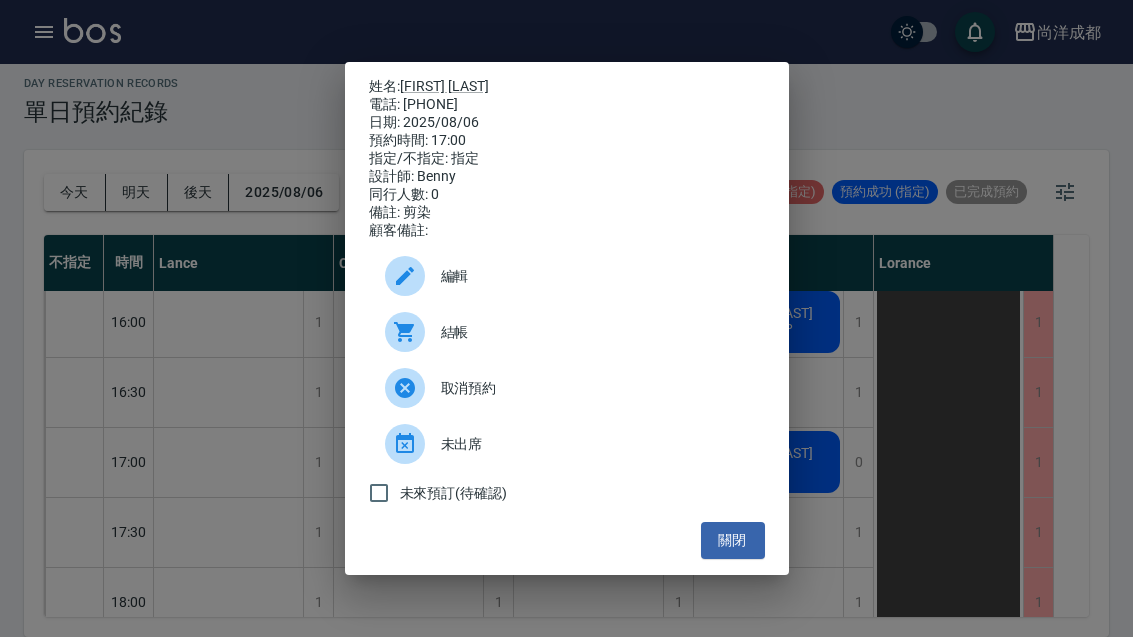 click on "[LAST] [FIRST]" at bounding box center [444, 86] 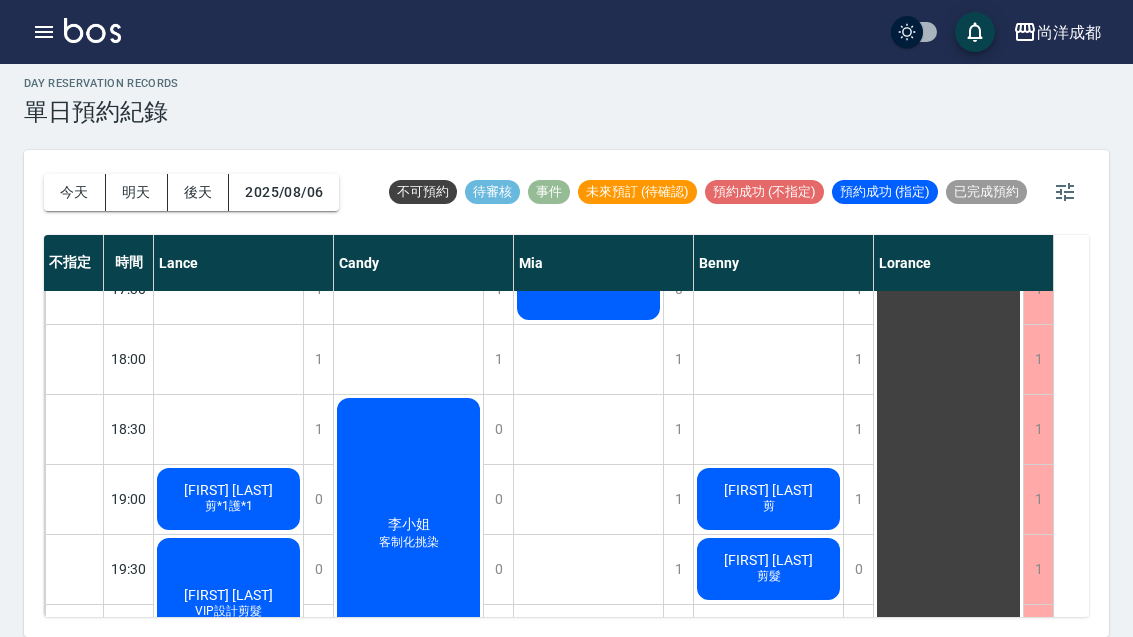 scroll, scrollTop: 1086, scrollLeft: 0, axis: vertical 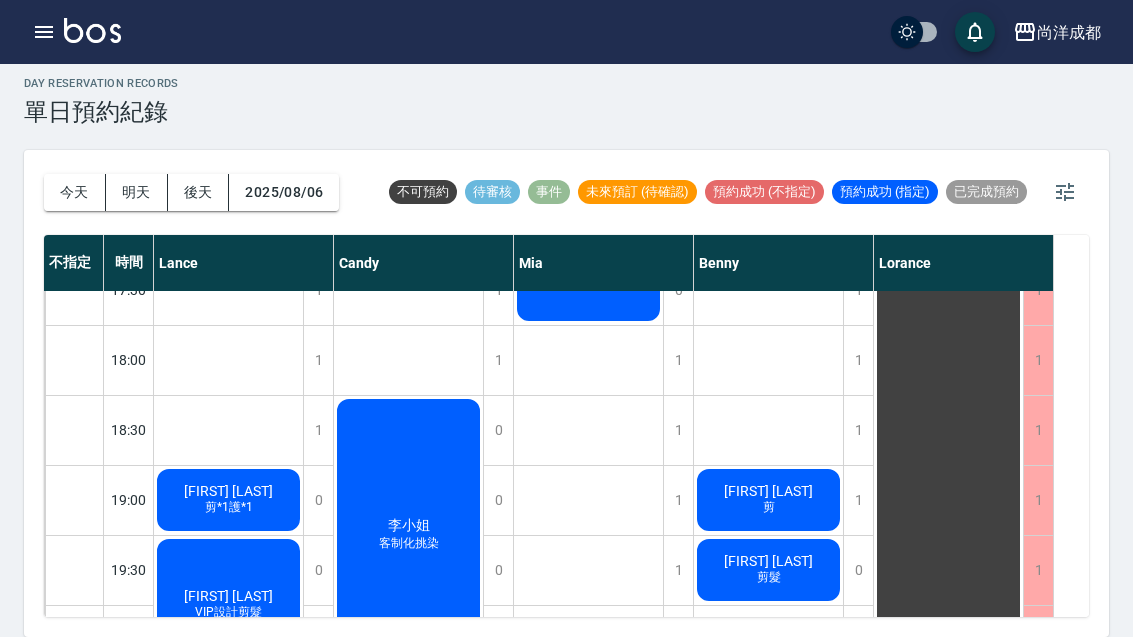 click on "今天" at bounding box center [75, 192] 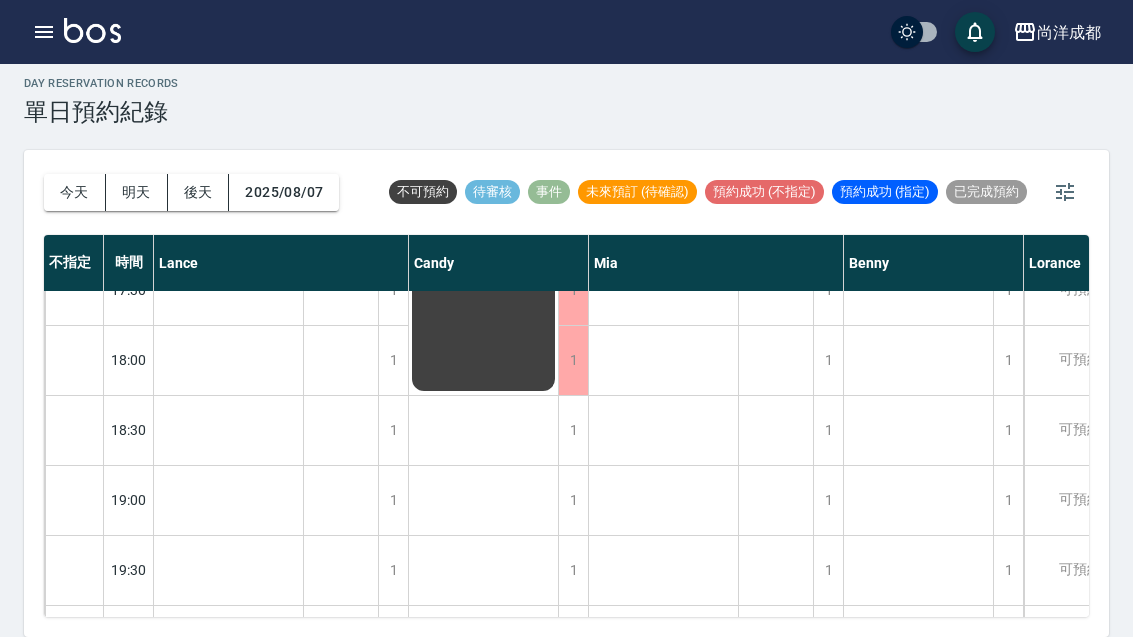 click on "今天" at bounding box center (75, 192) 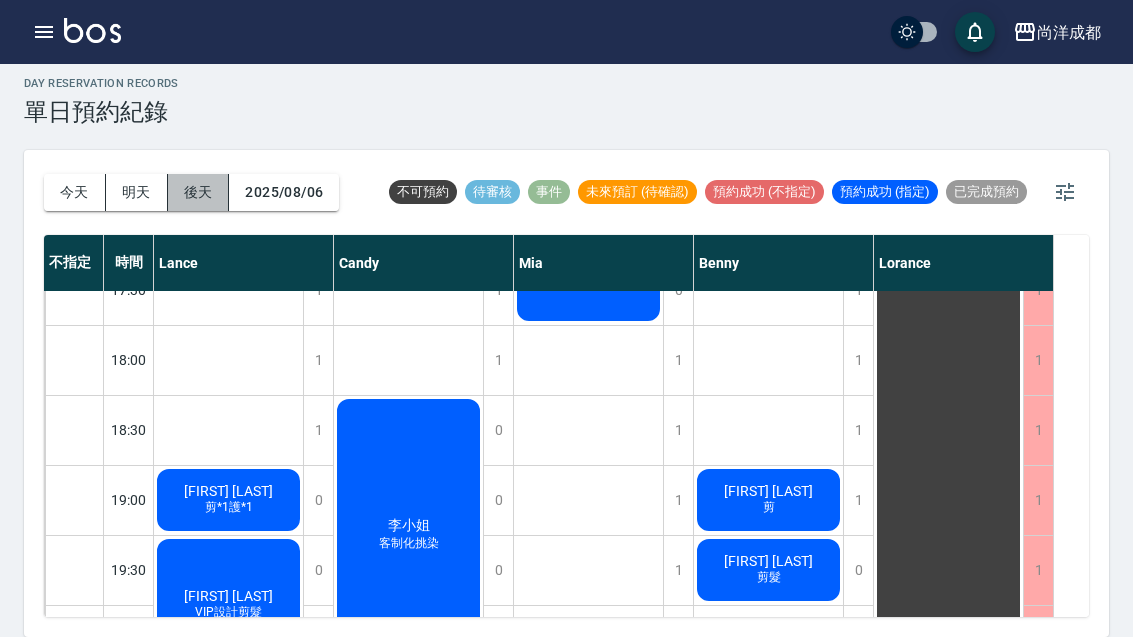 click on "後天" at bounding box center (199, 192) 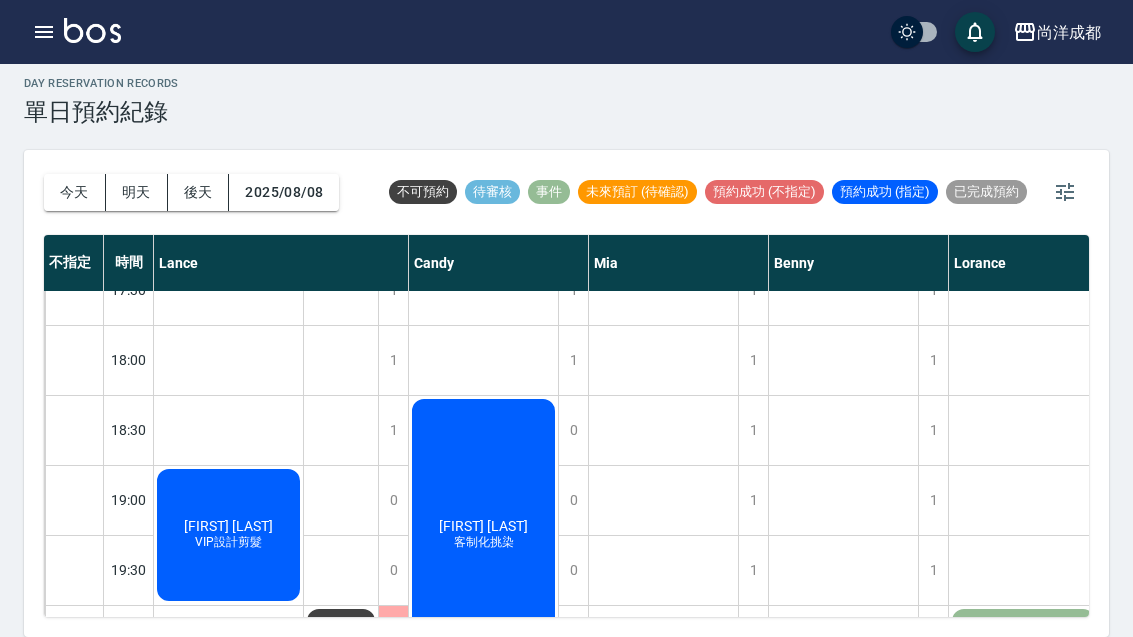 click on "今天 明天 後天 2025/08/08" at bounding box center [191, 192] 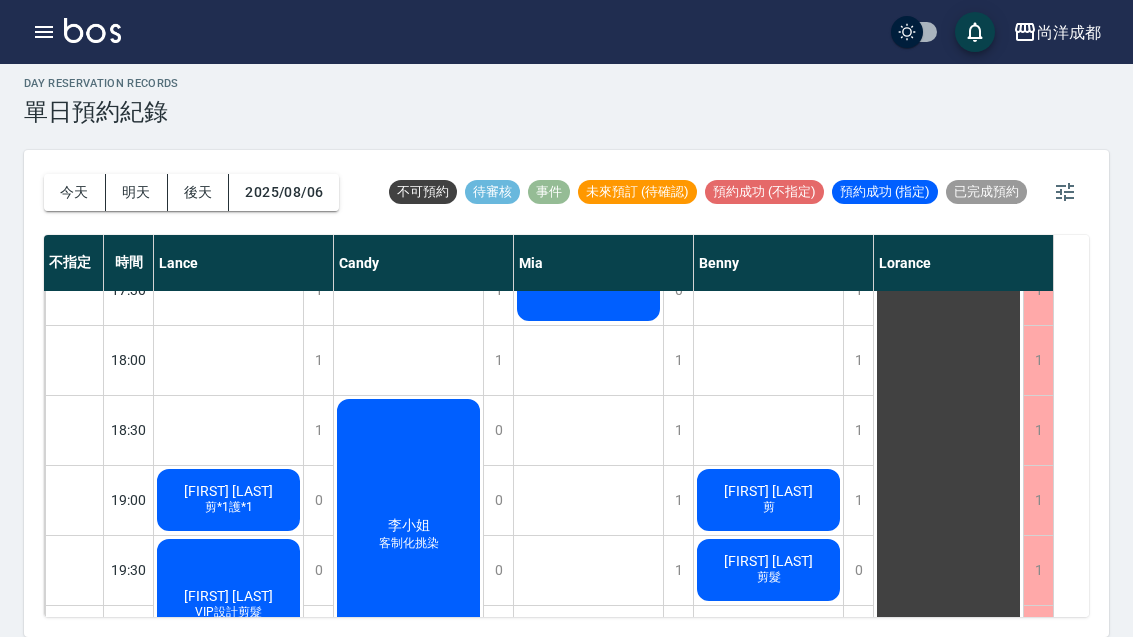 click on "[LAST] [FIRST]" at bounding box center (228, -454) 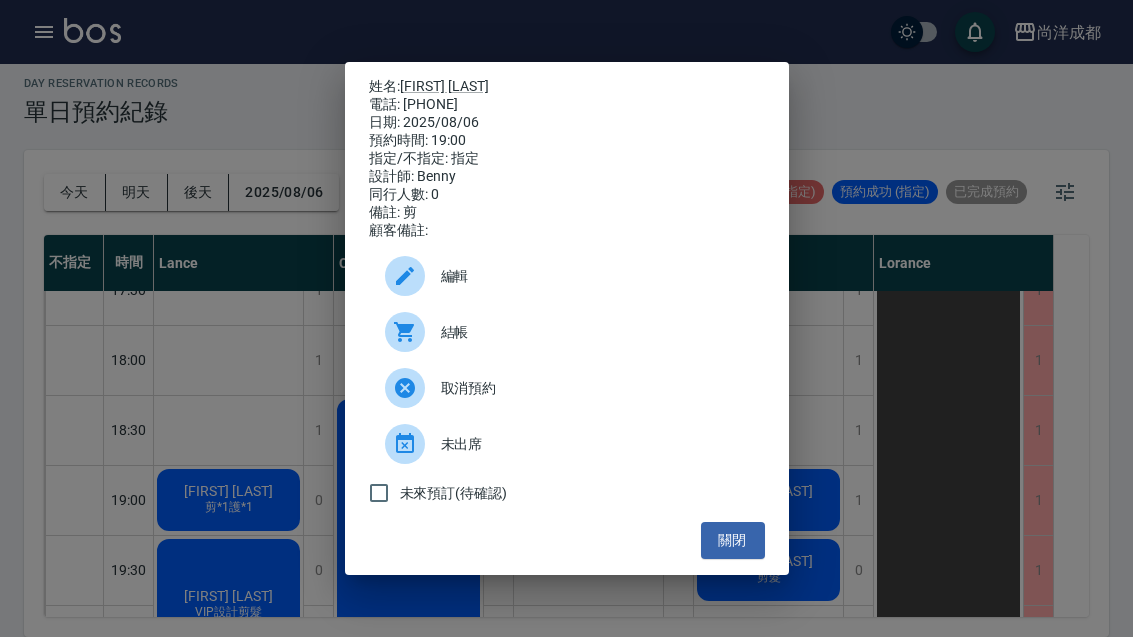 click on "關閉" at bounding box center [733, 540] 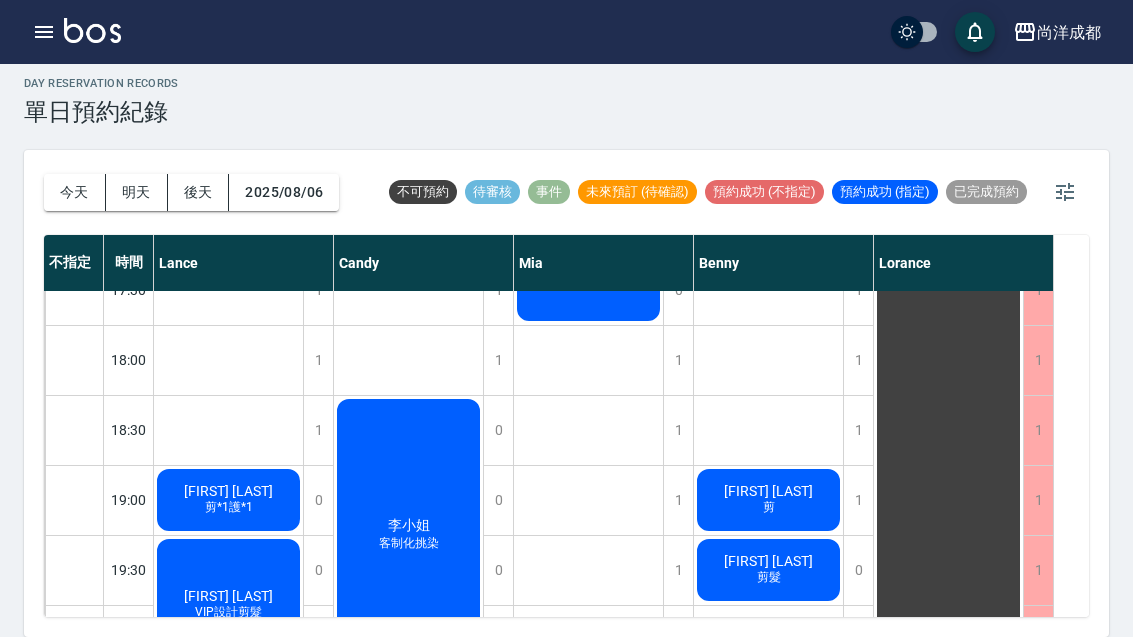 click on "林右宸 VIP設計剪髮" at bounding box center [228, -445] 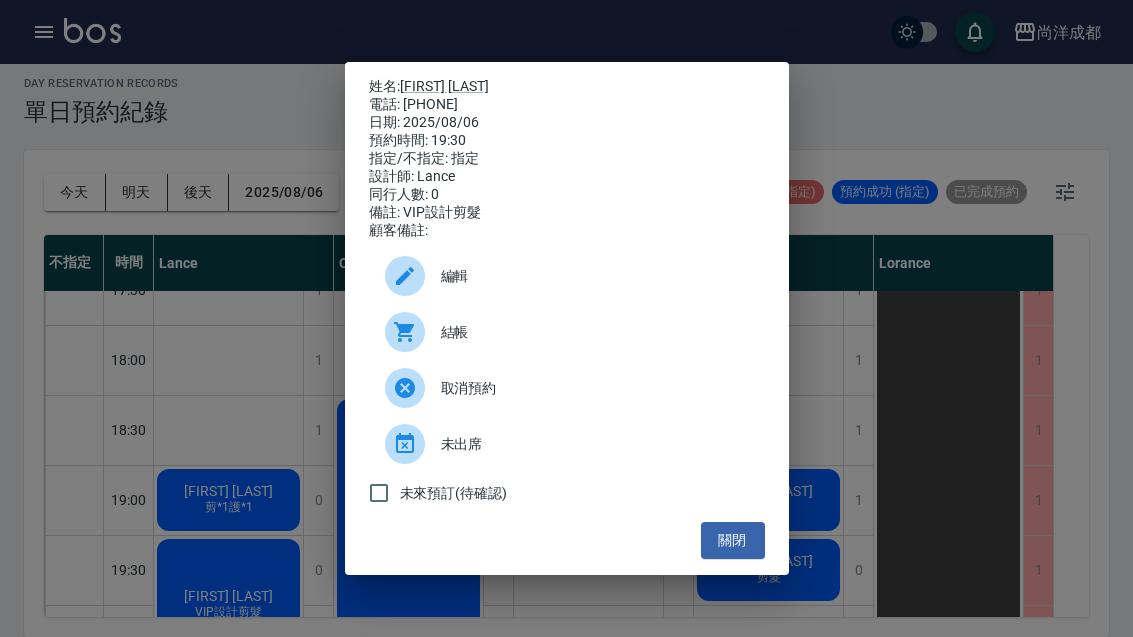 click on "姓名:  林右宸 電話: 0930458926 日期: 2025/08/06 預約時間: 19:30 指定/不指定: 指定 設計師: Lance 同行人數: 0 備註: VIP設計剪髮 顧客備註:  編輯 結帳 取消預約 未出席 未來預訂(待確認) 關閉" at bounding box center (566, 318) 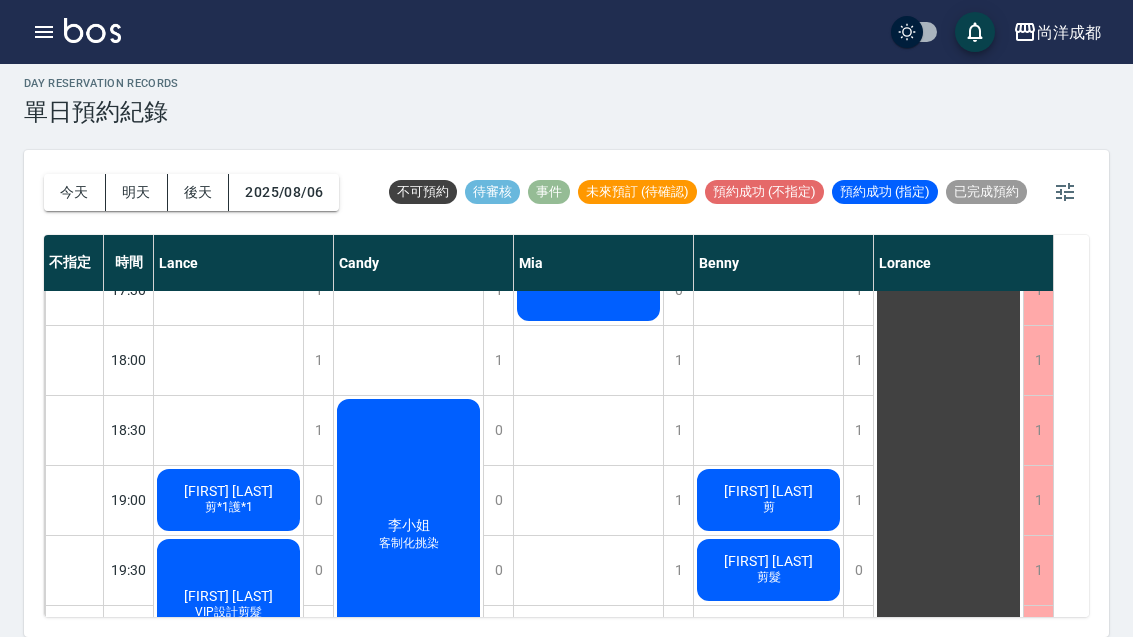 click on "[LAST] [FIRST]" at bounding box center (228, -454) 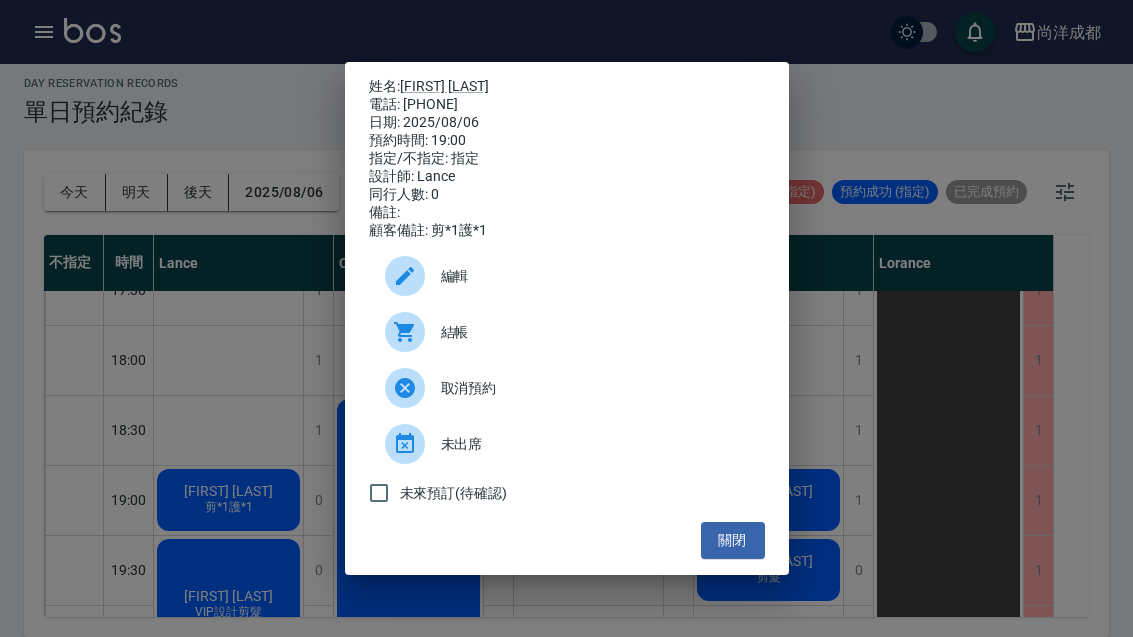 click on "關閉" at bounding box center [733, 540] 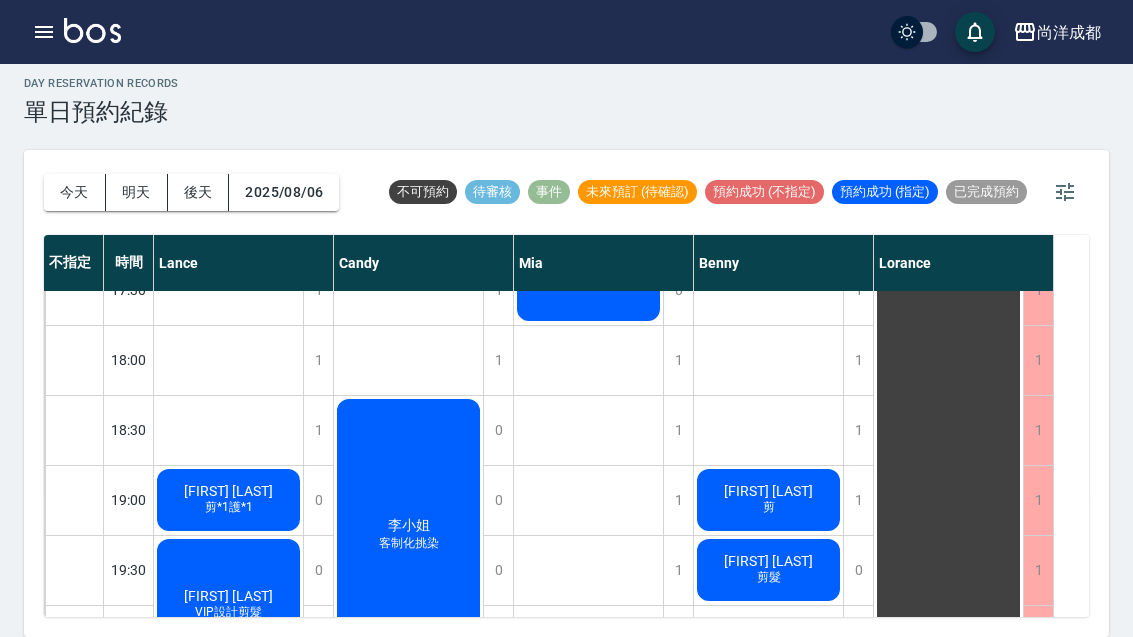 click on "2025/08/06" at bounding box center (284, 192) 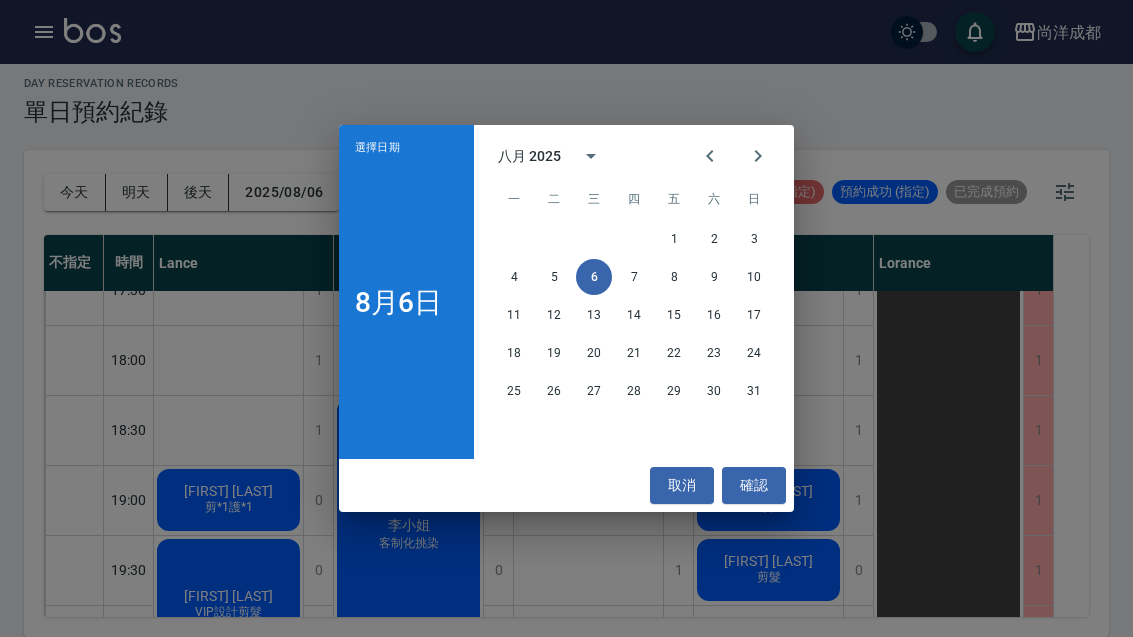 click on "8" at bounding box center [674, 277] 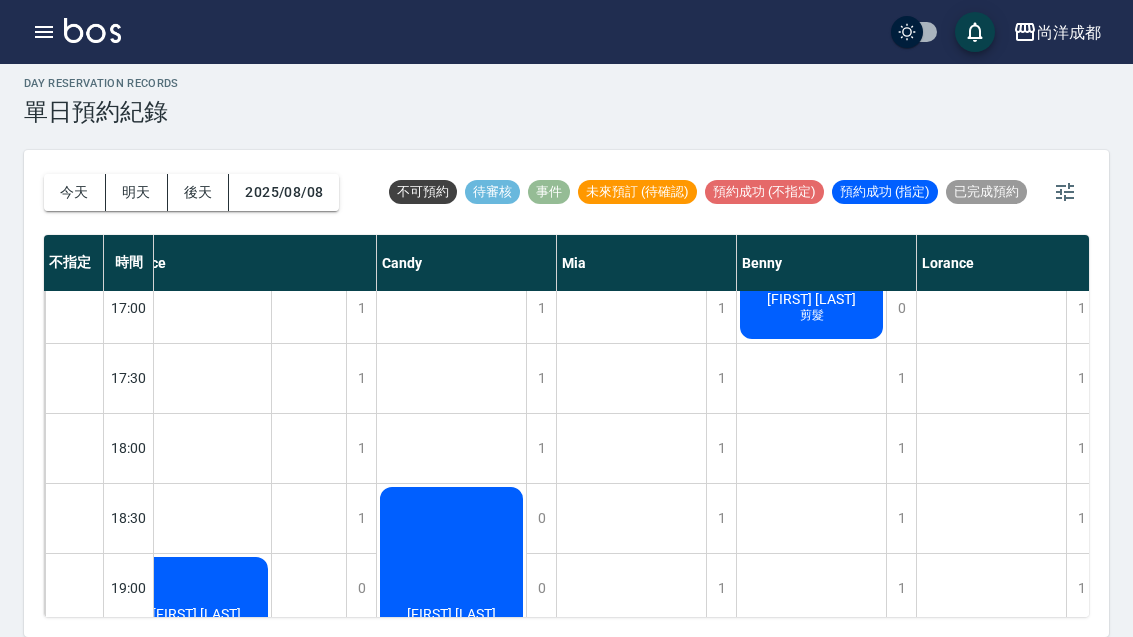 scroll, scrollTop: 1000, scrollLeft: 30, axis: both 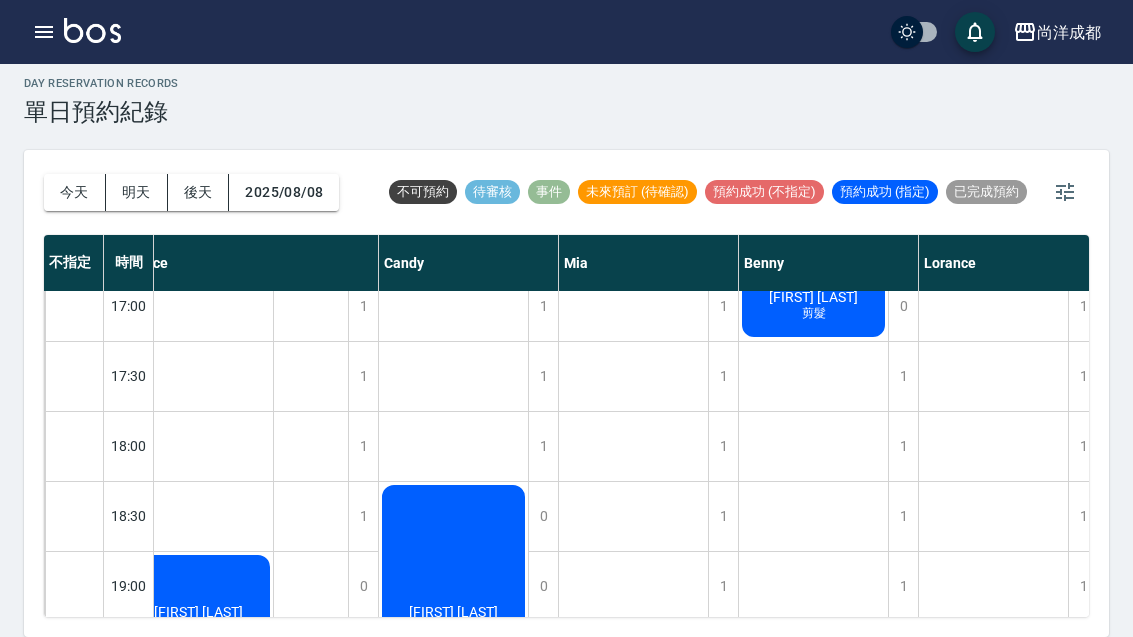 click on "1" at bounding box center (903, 446) 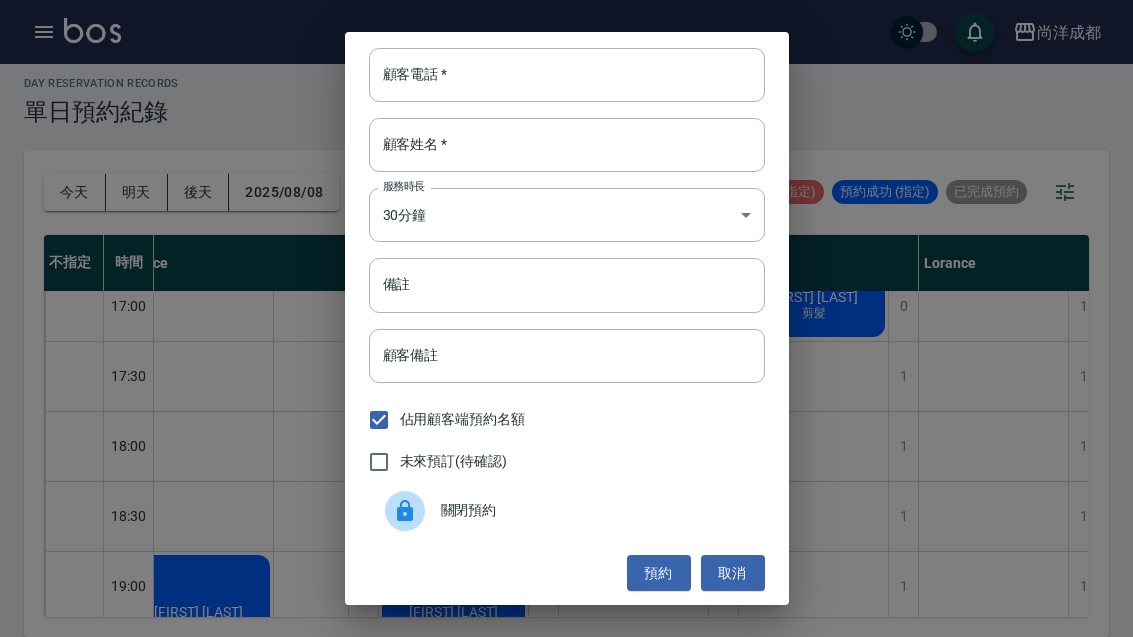 click on "顧客電話   *" at bounding box center [567, 75] 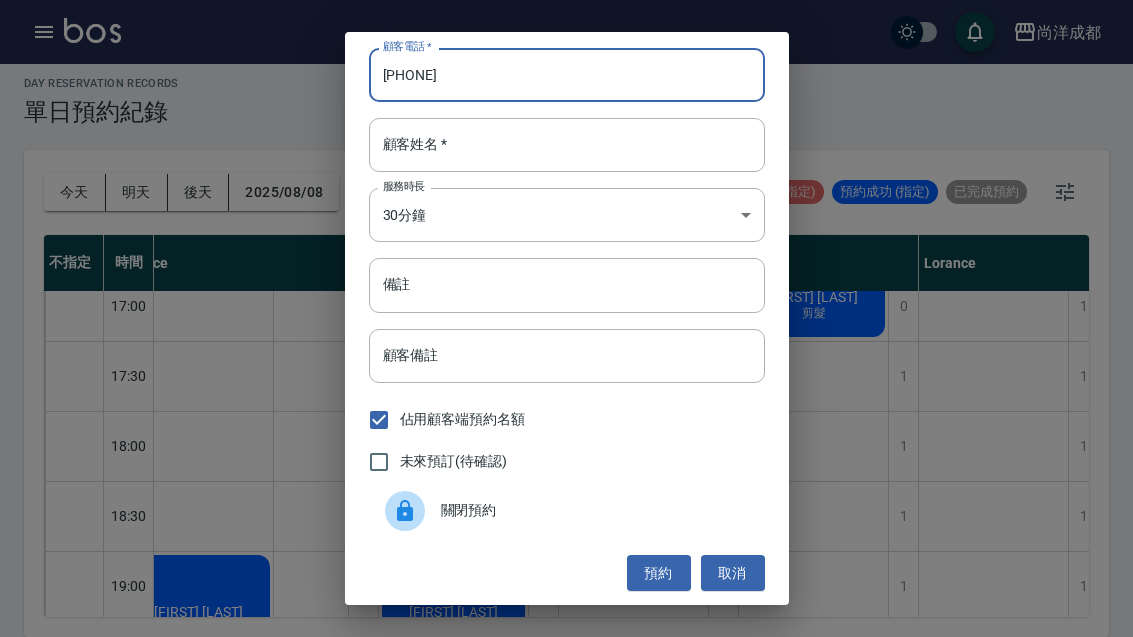 type on "0933167248" 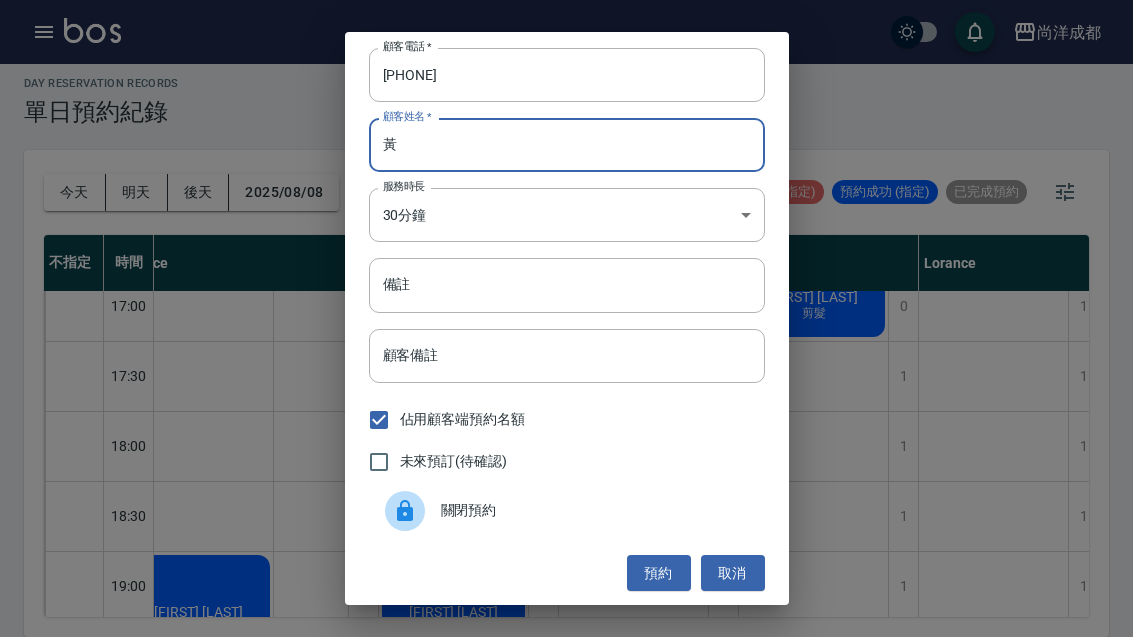 type on "黃" 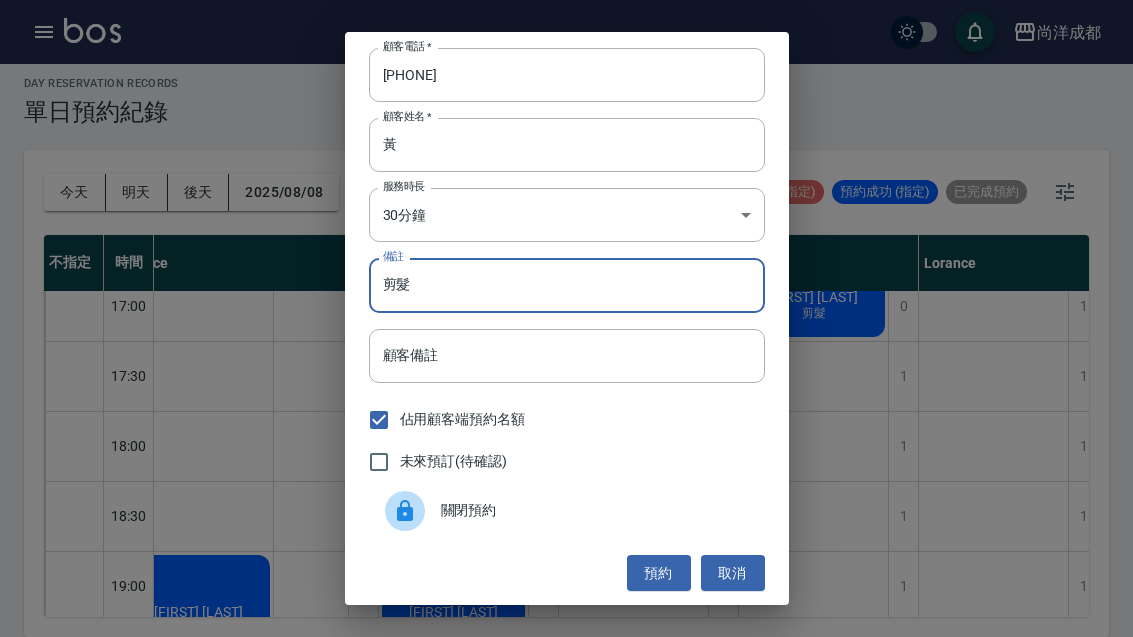 type on "剪髮" 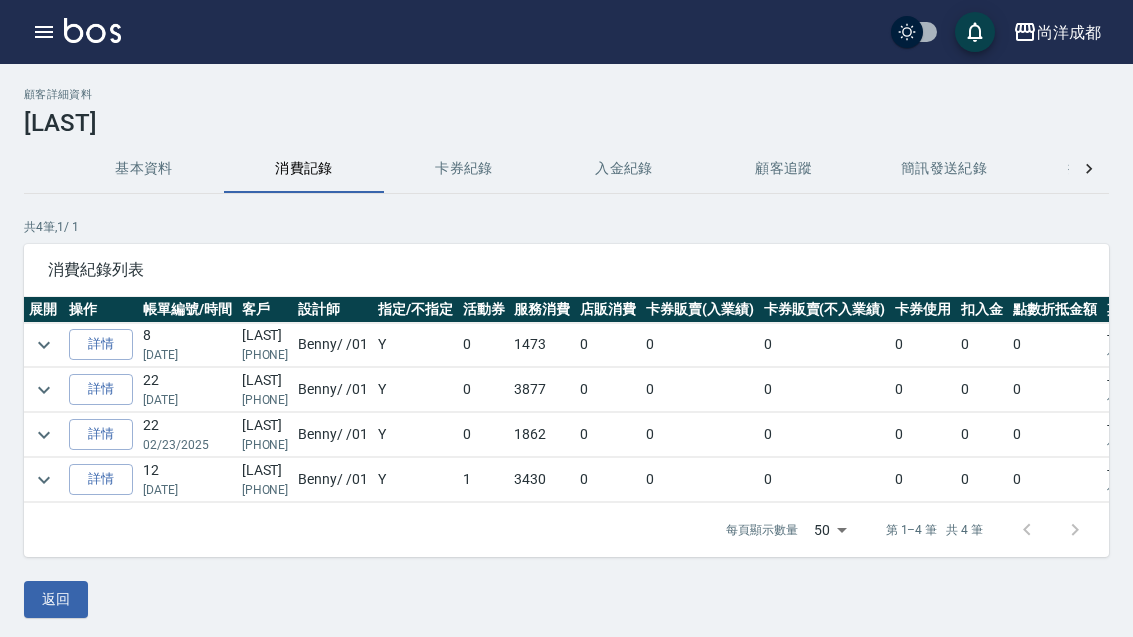 scroll, scrollTop: 0, scrollLeft: 0, axis: both 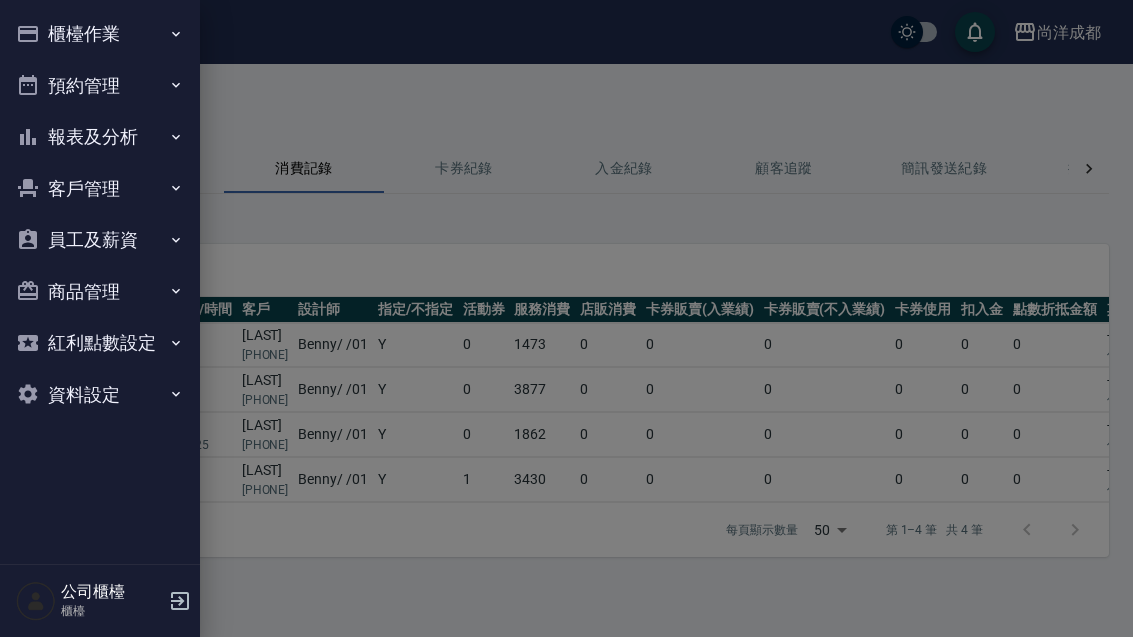 click on "客戶管理" at bounding box center (100, 189) 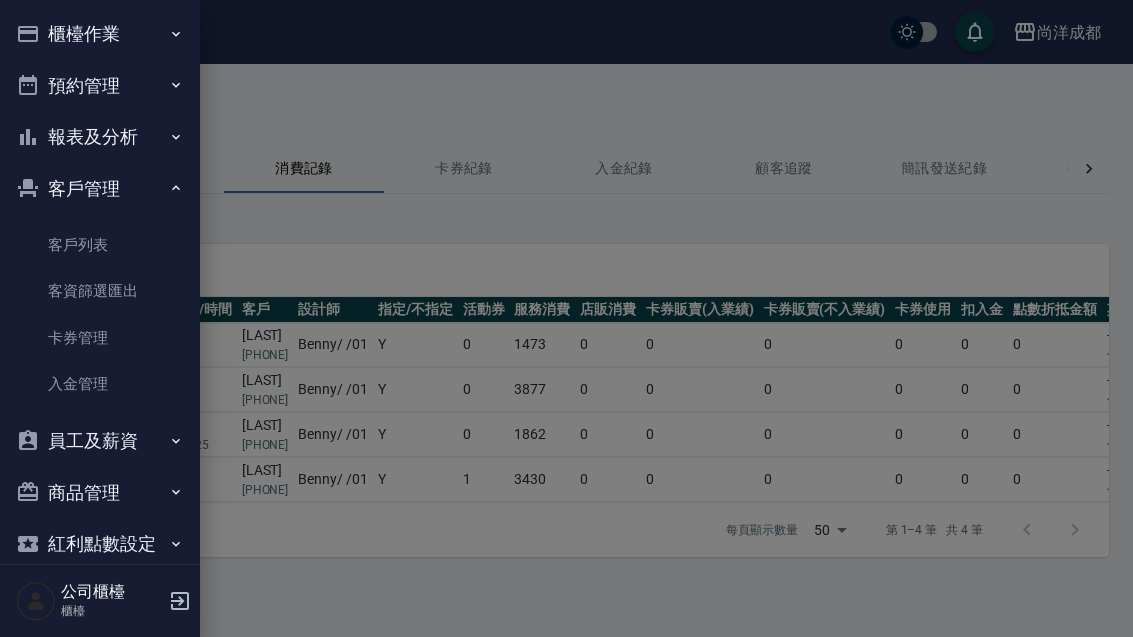 click on "客戶列表" at bounding box center (100, 245) 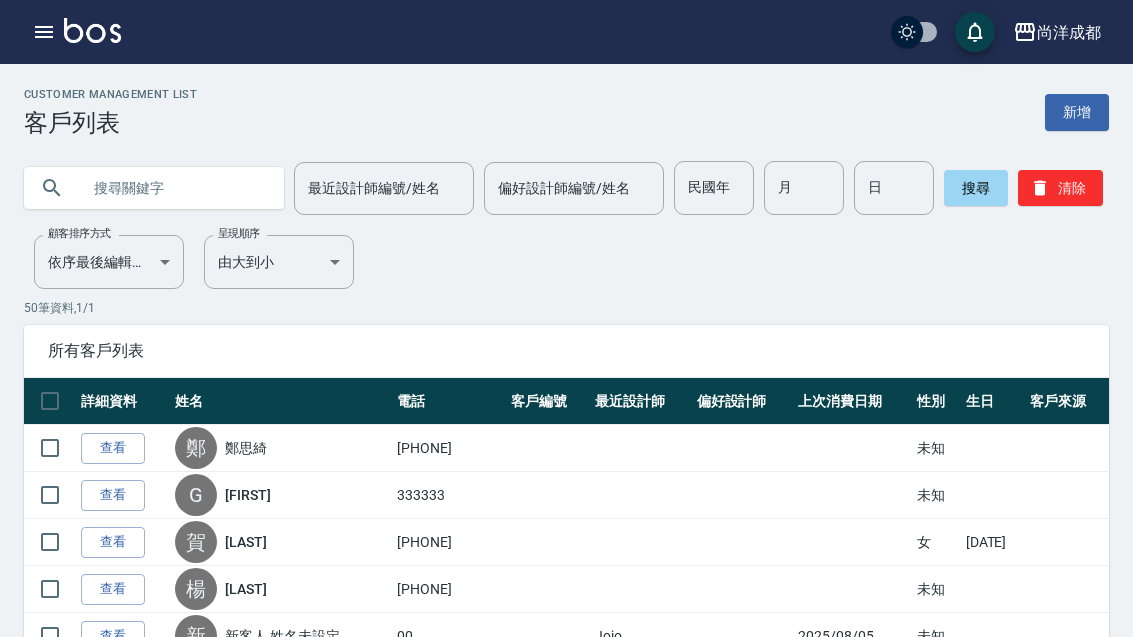 click at bounding box center [174, 188] 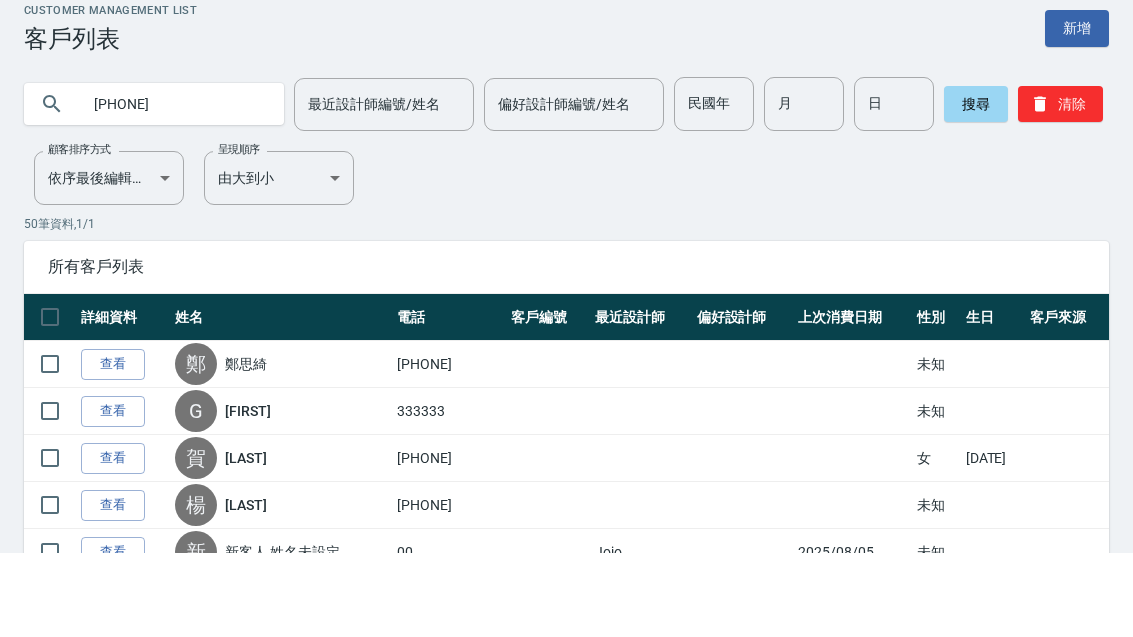type on "0976117169" 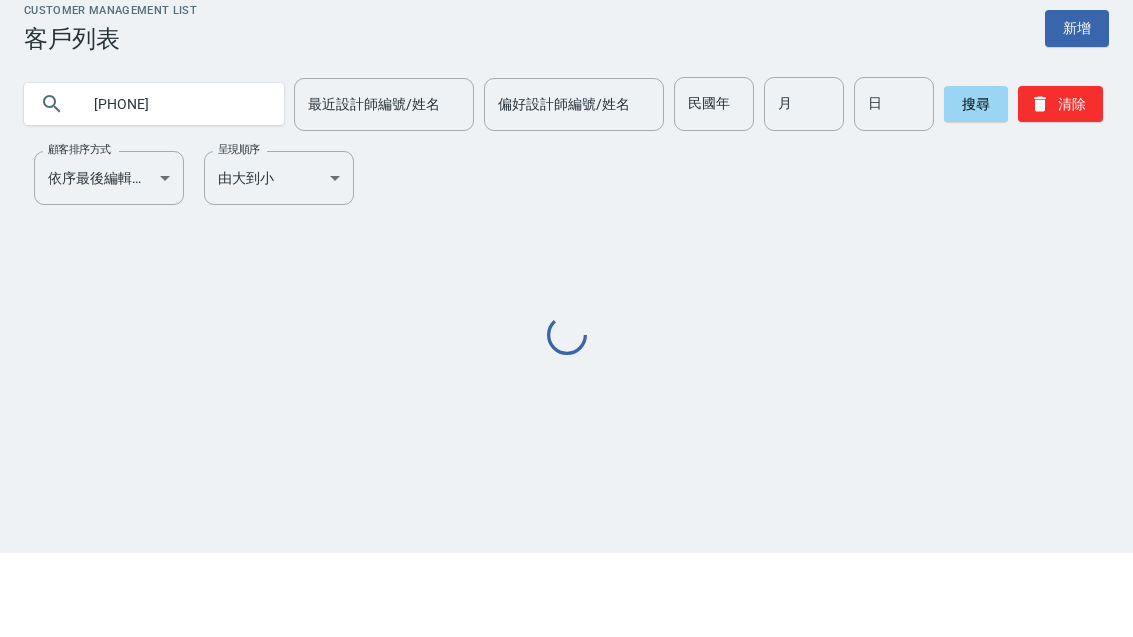 scroll, scrollTop: 64, scrollLeft: 0, axis: vertical 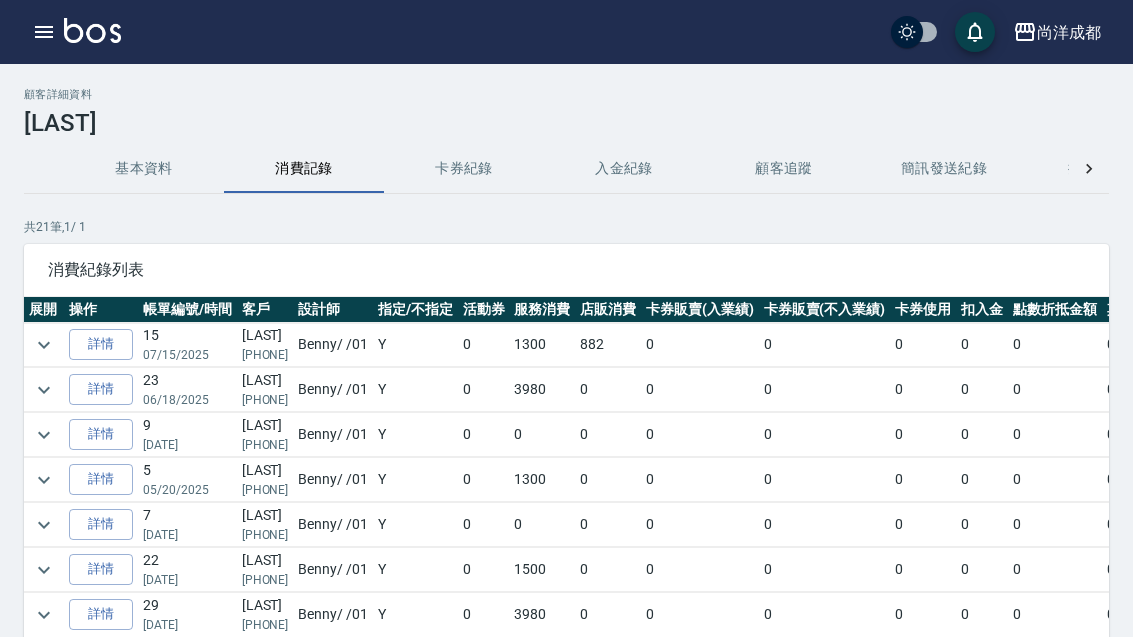 click on "詳情" at bounding box center (101, 389) 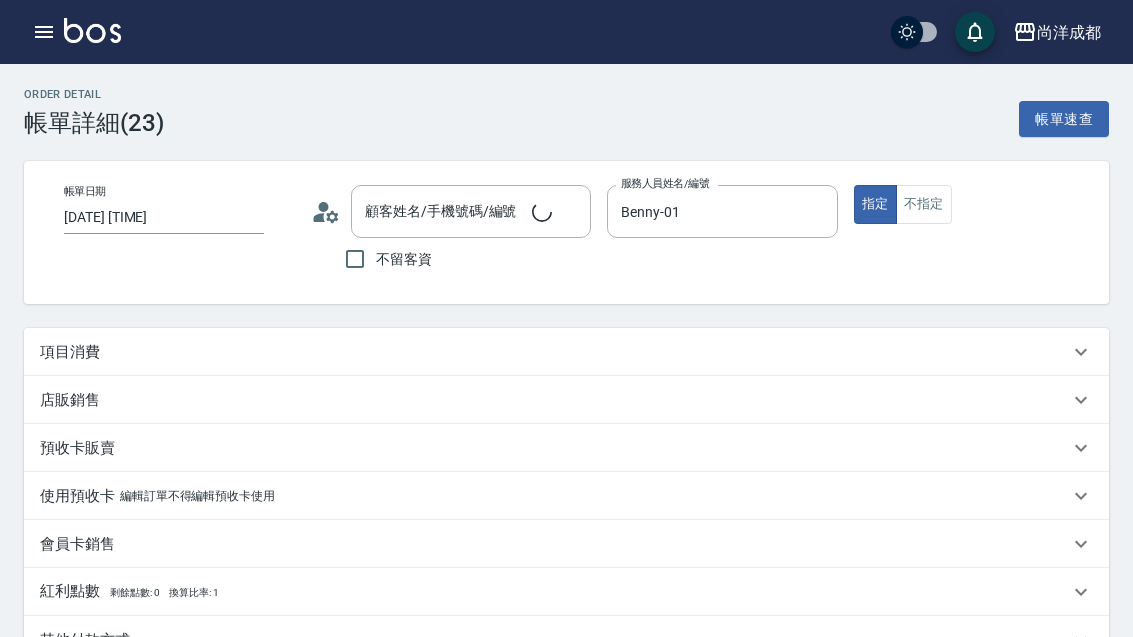 type on "2025/06/18 20:48" 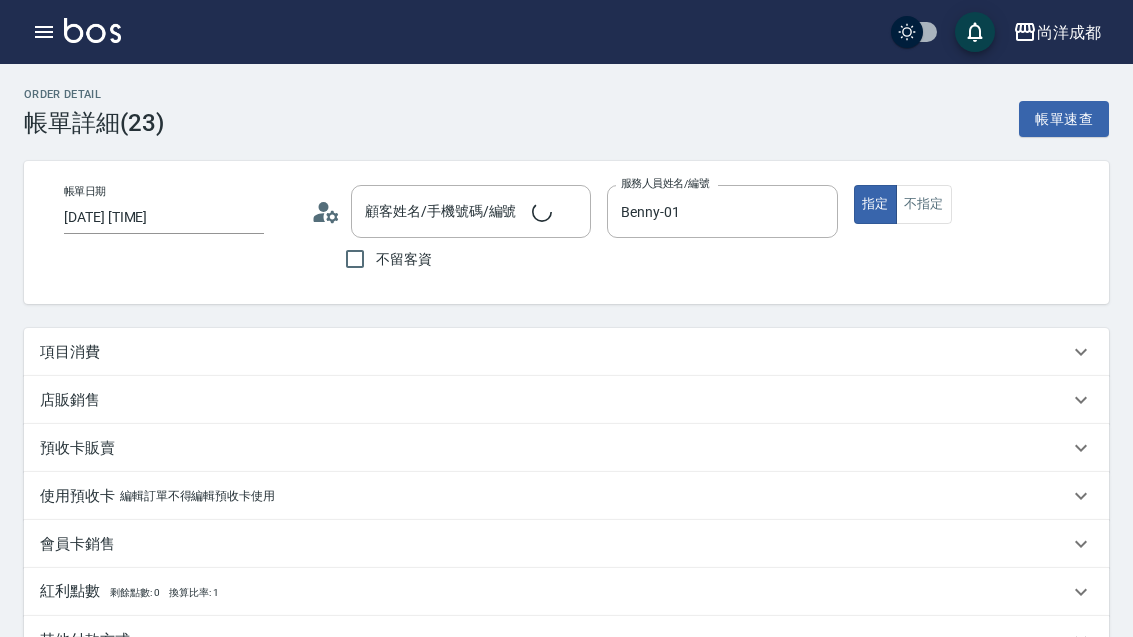 type on "Benny-01" 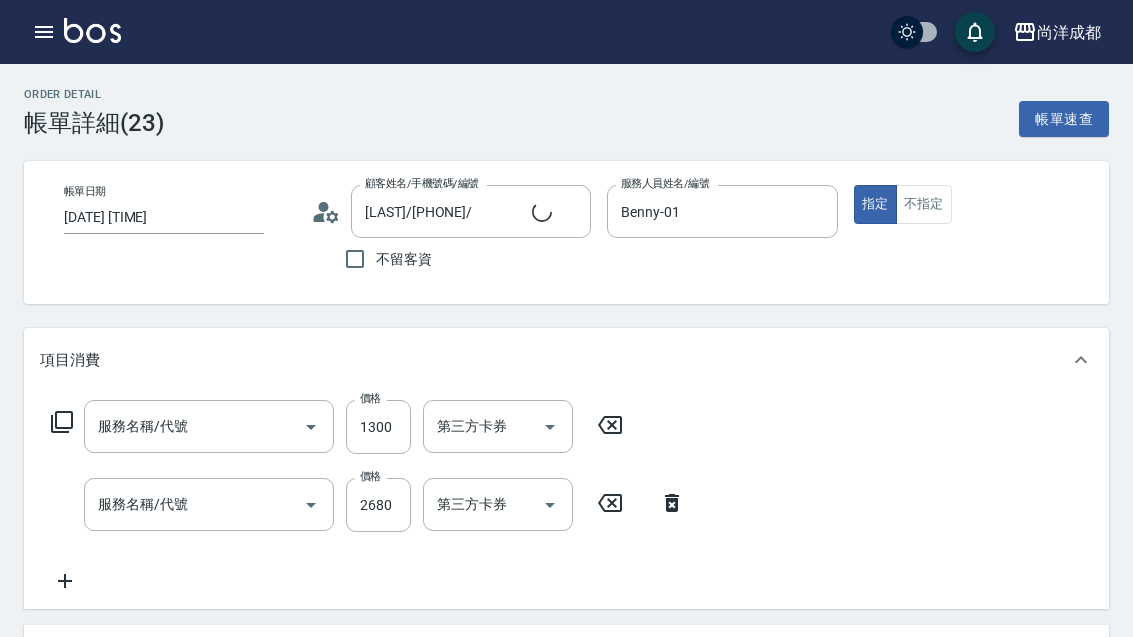 type on "剪髮(401)" 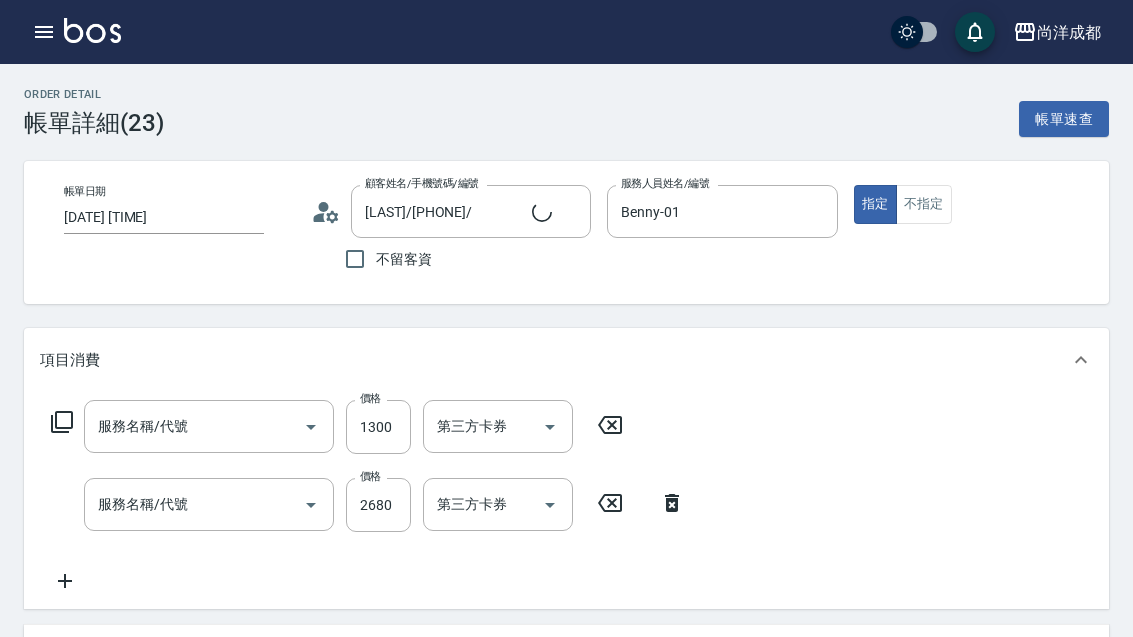 type on "染髮(501)" 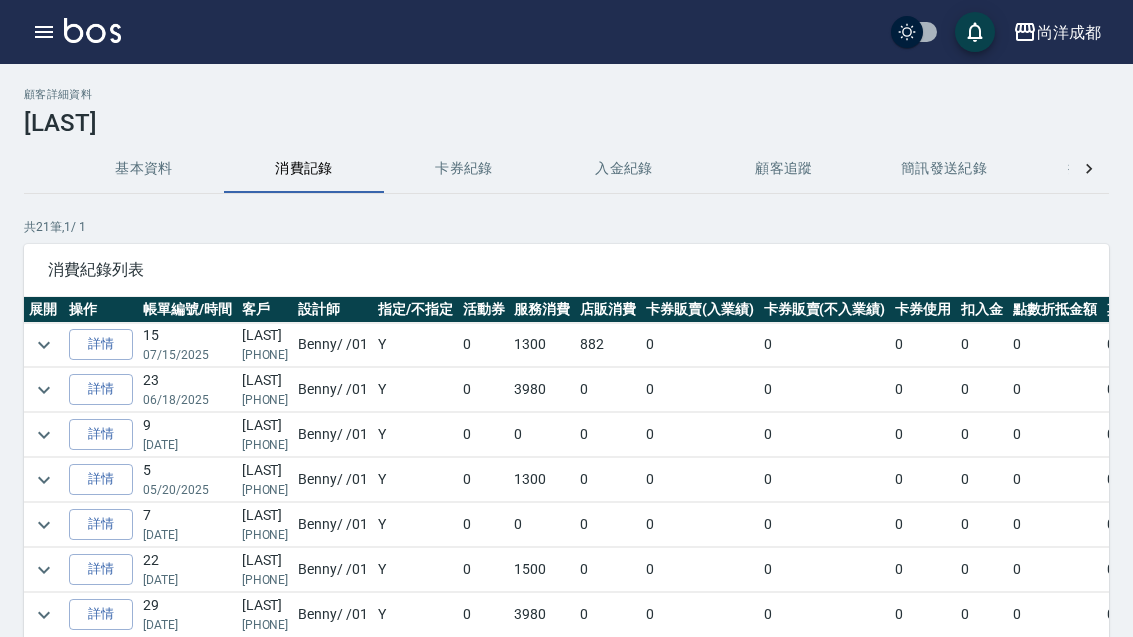 click 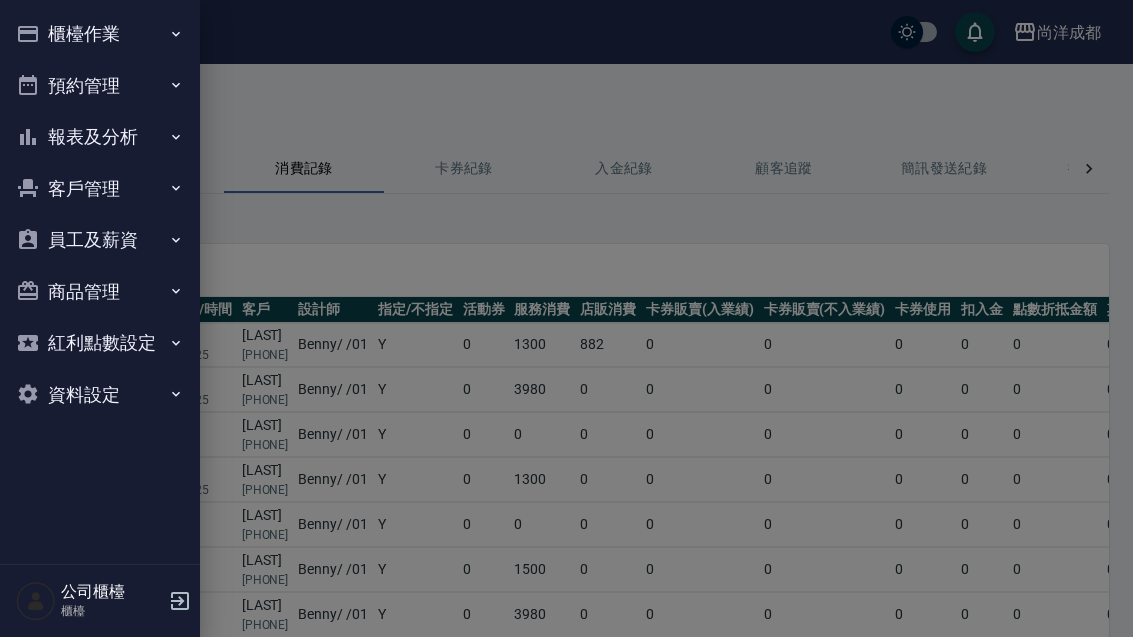 click at bounding box center [566, 318] 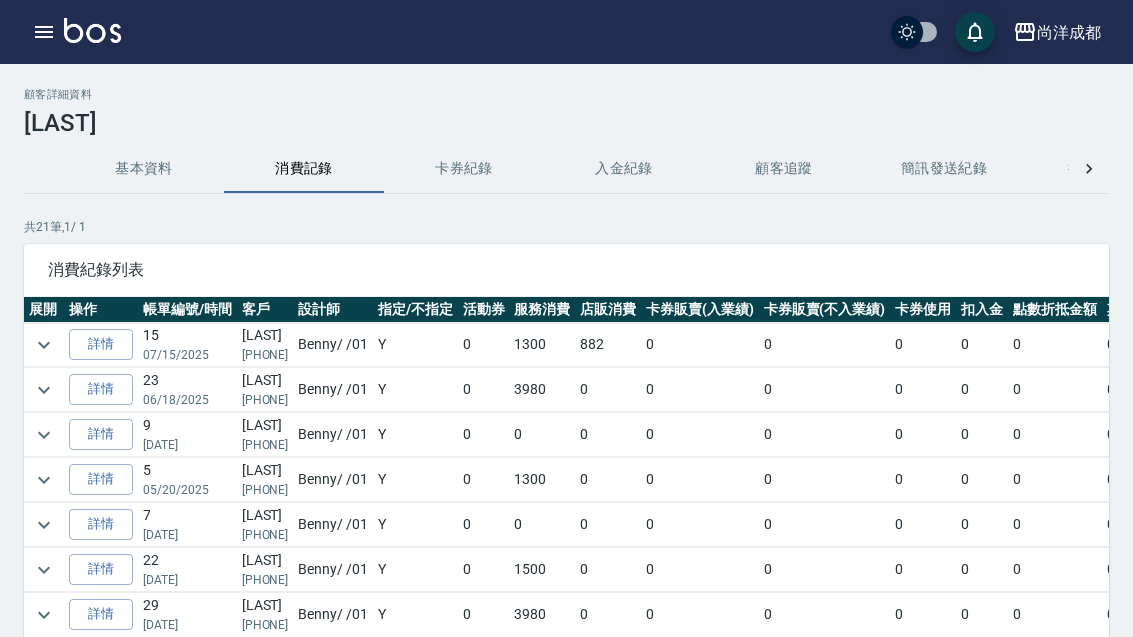 click on "0" at bounding box center (1055, 525) 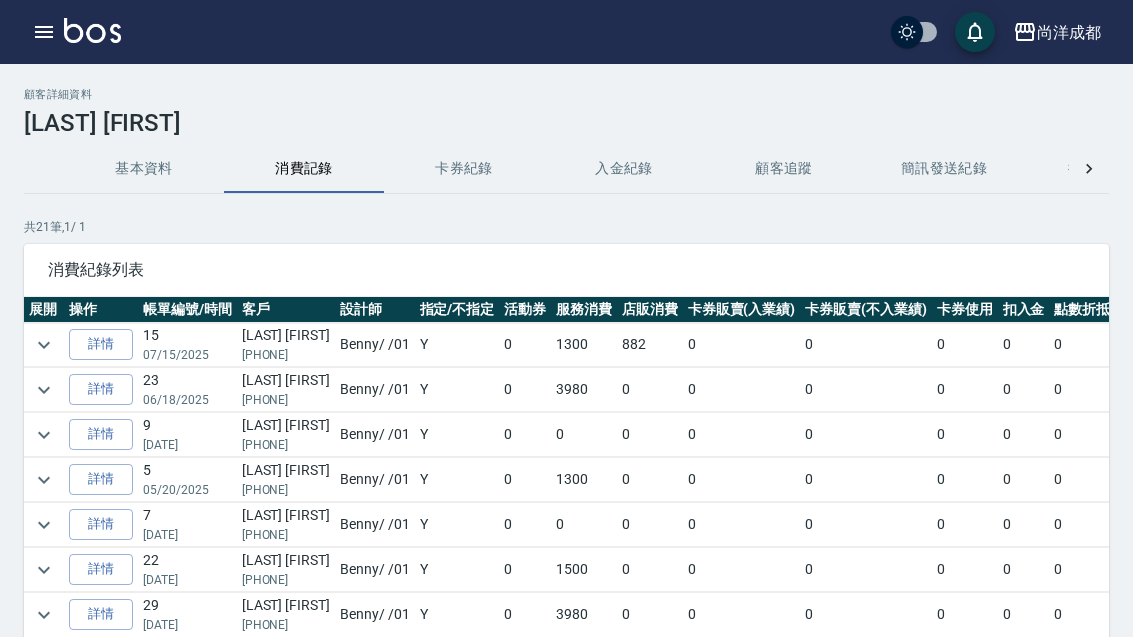 scroll, scrollTop: 0, scrollLeft: 0, axis: both 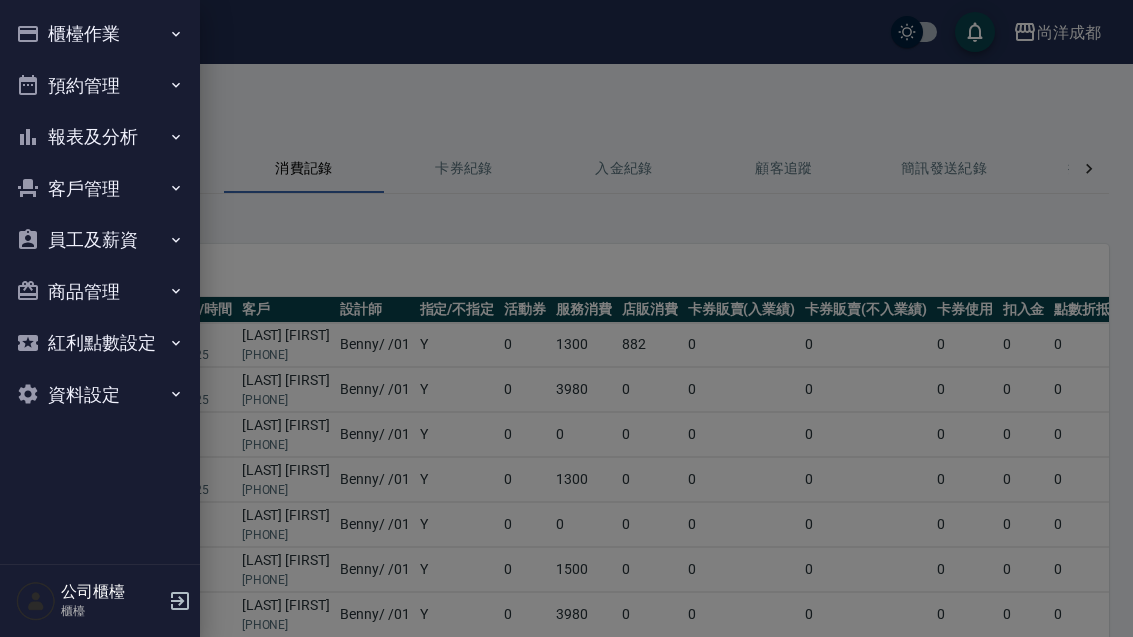 click on "客戶管理" at bounding box center [100, 189] 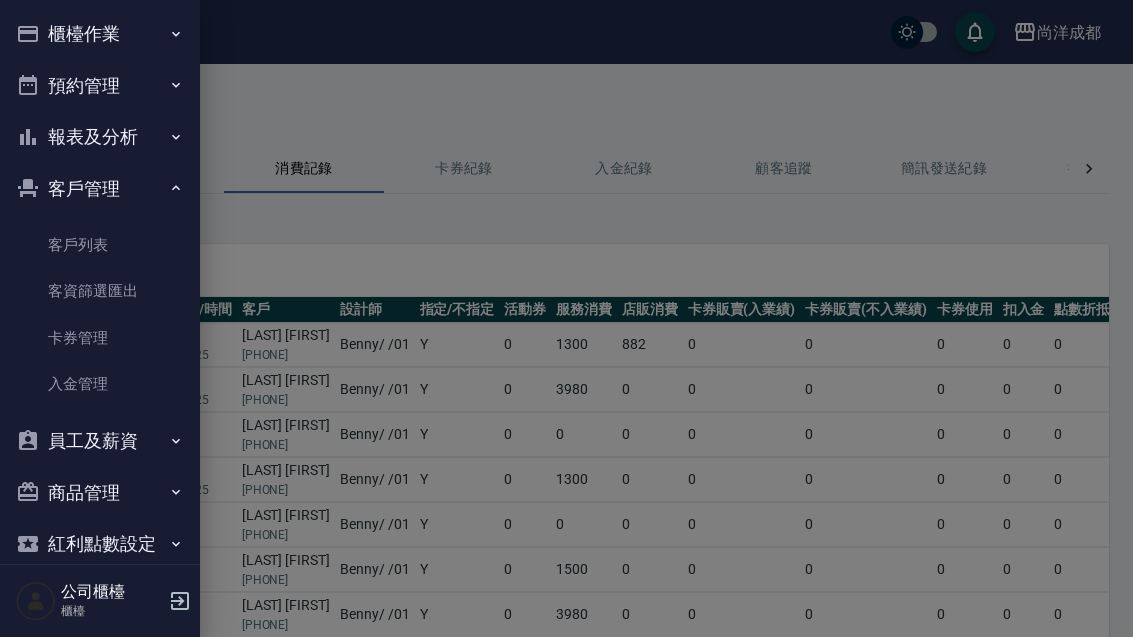 click on "客戶列表" at bounding box center [100, 245] 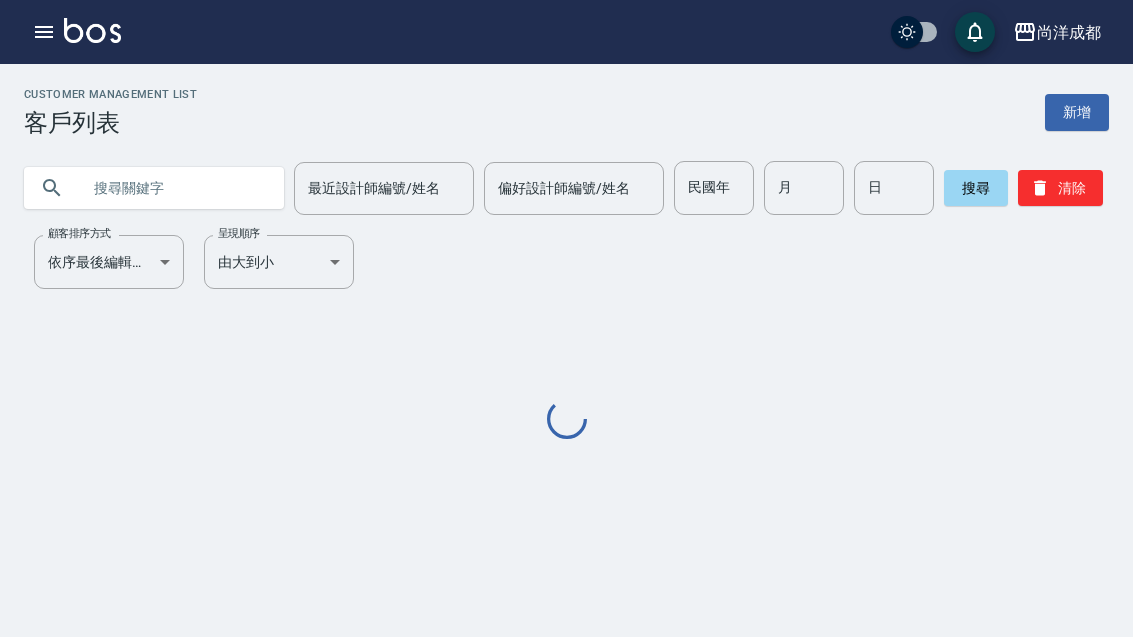 click at bounding box center (174, 188) 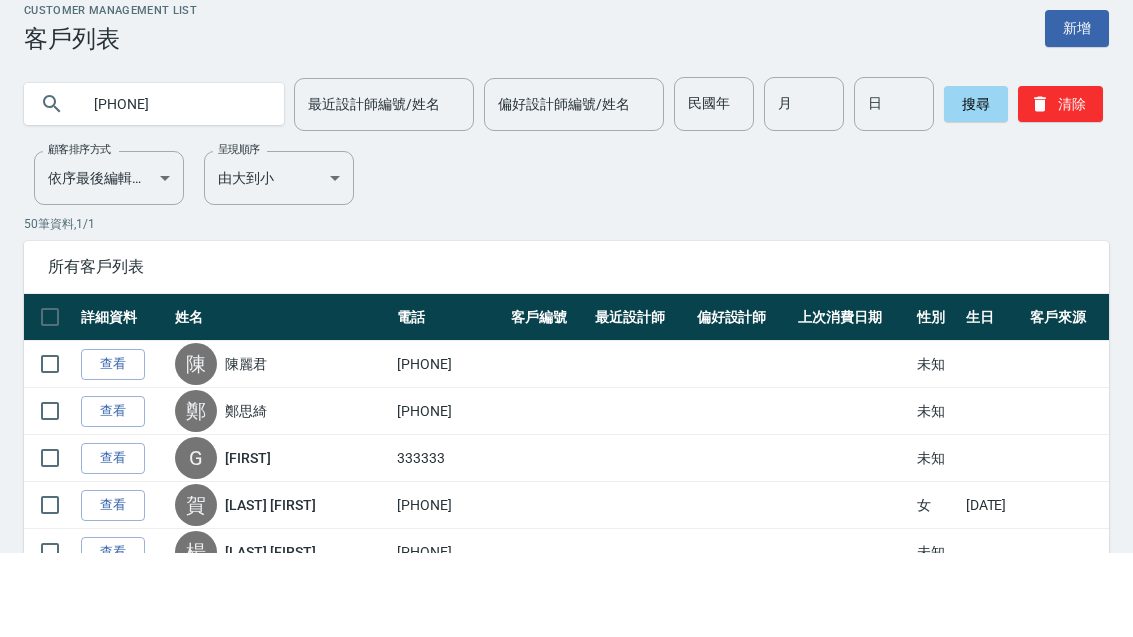 type on "0934033284" 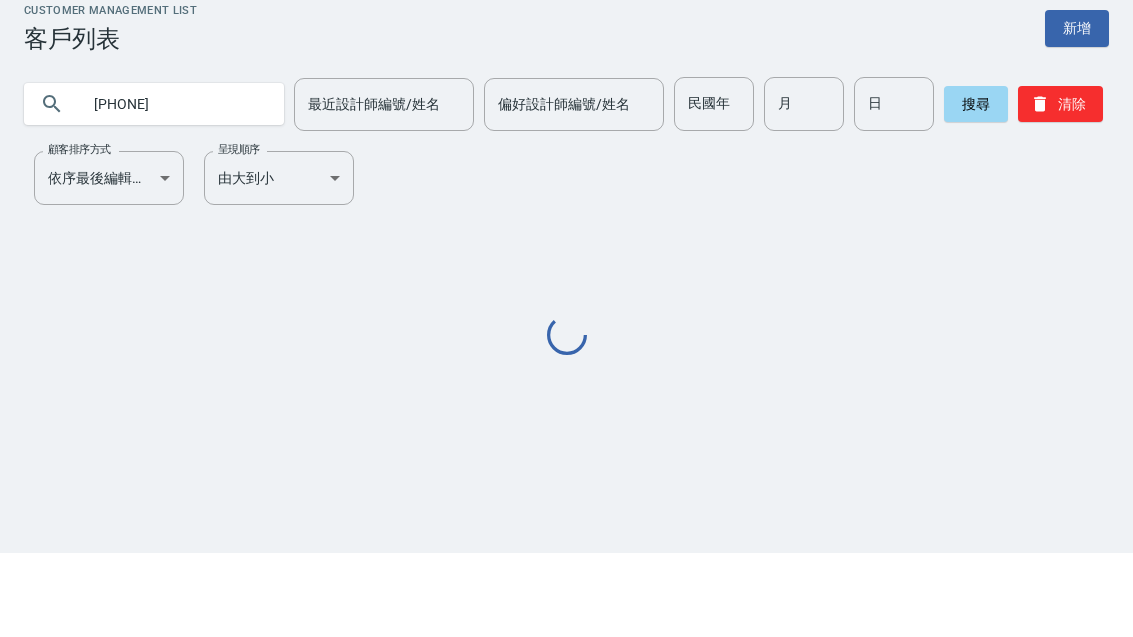 scroll, scrollTop: 64, scrollLeft: 0, axis: vertical 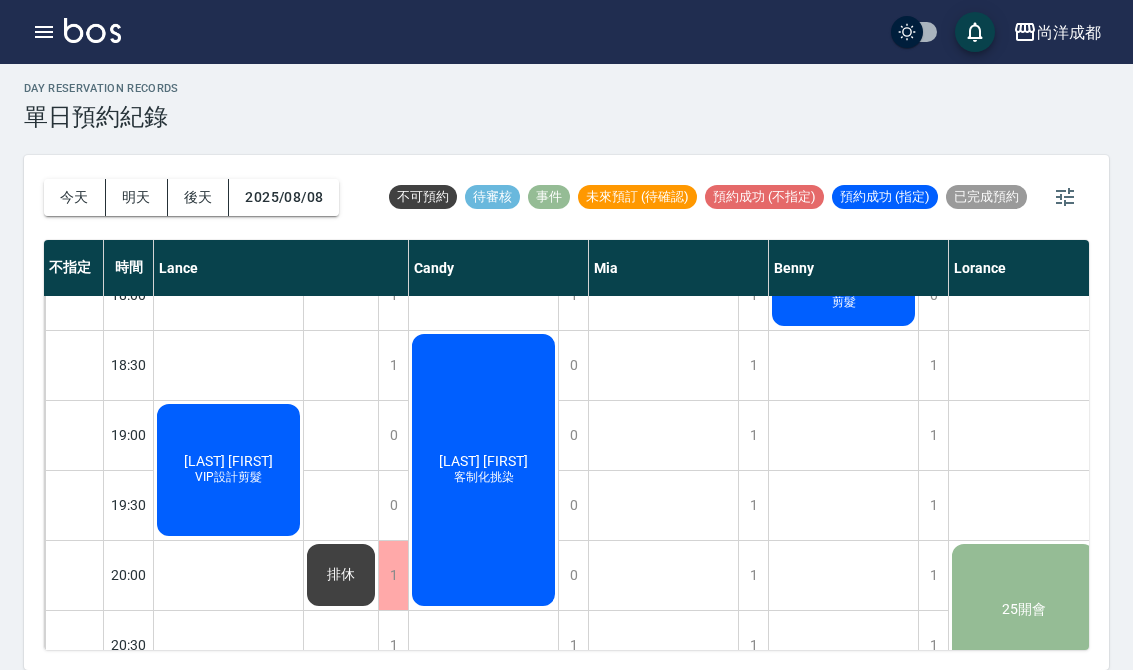 click on "明天" at bounding box center [137, 197] 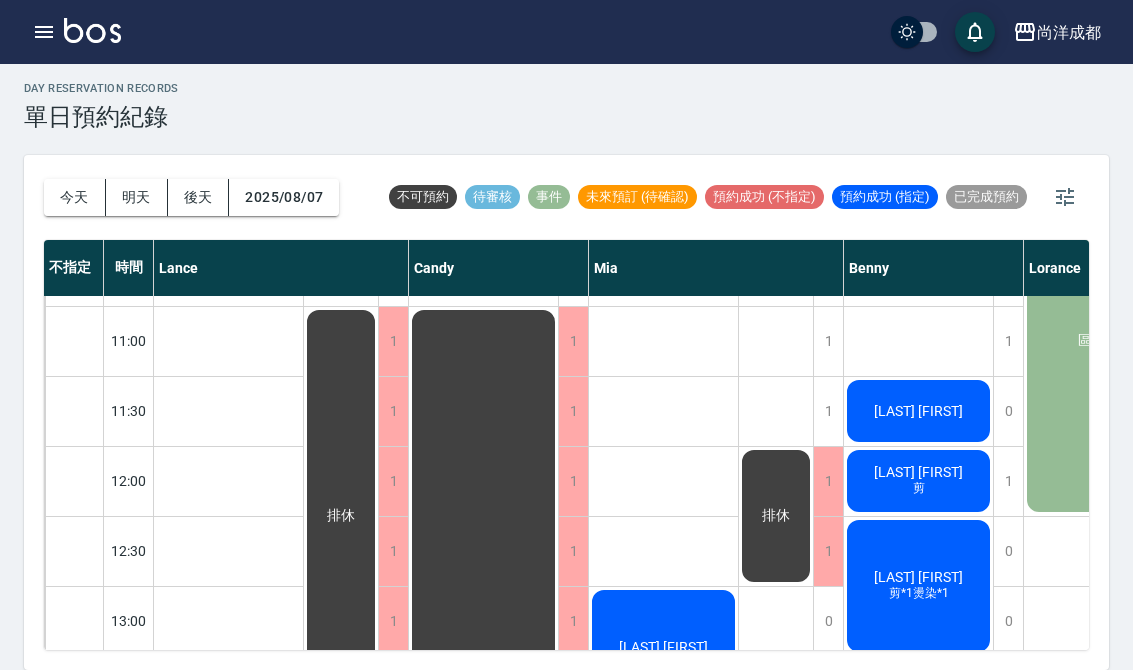 scroll, scrollTop: 128, scrollLeft: 0, axis: vertical 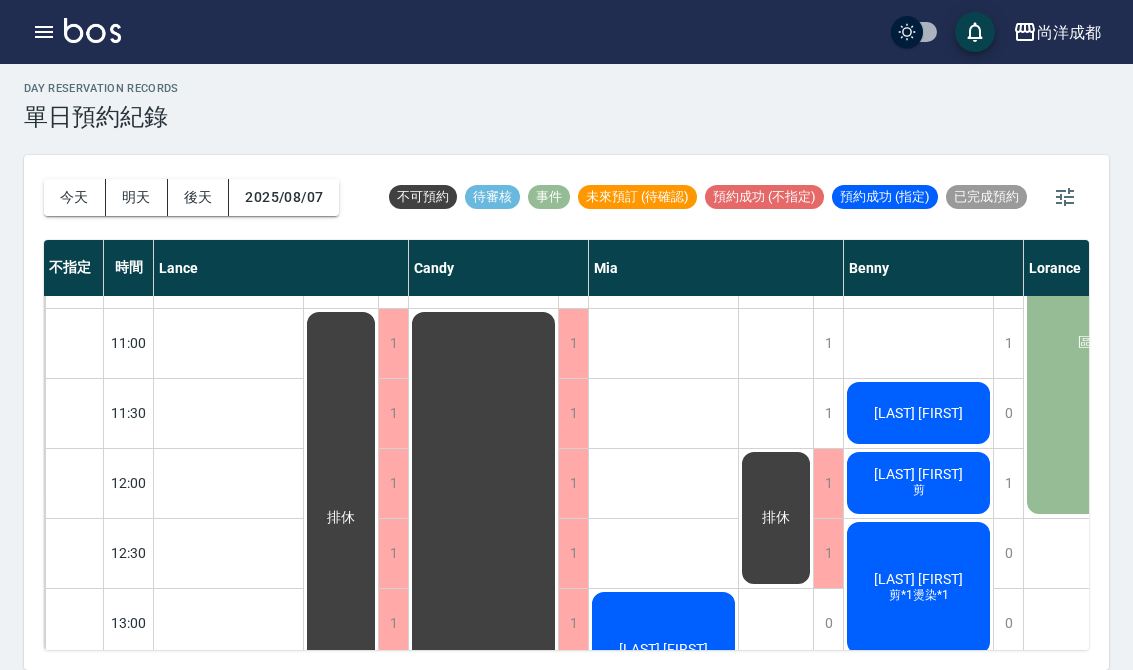 click on "今天" at bounding box center [75, 197] 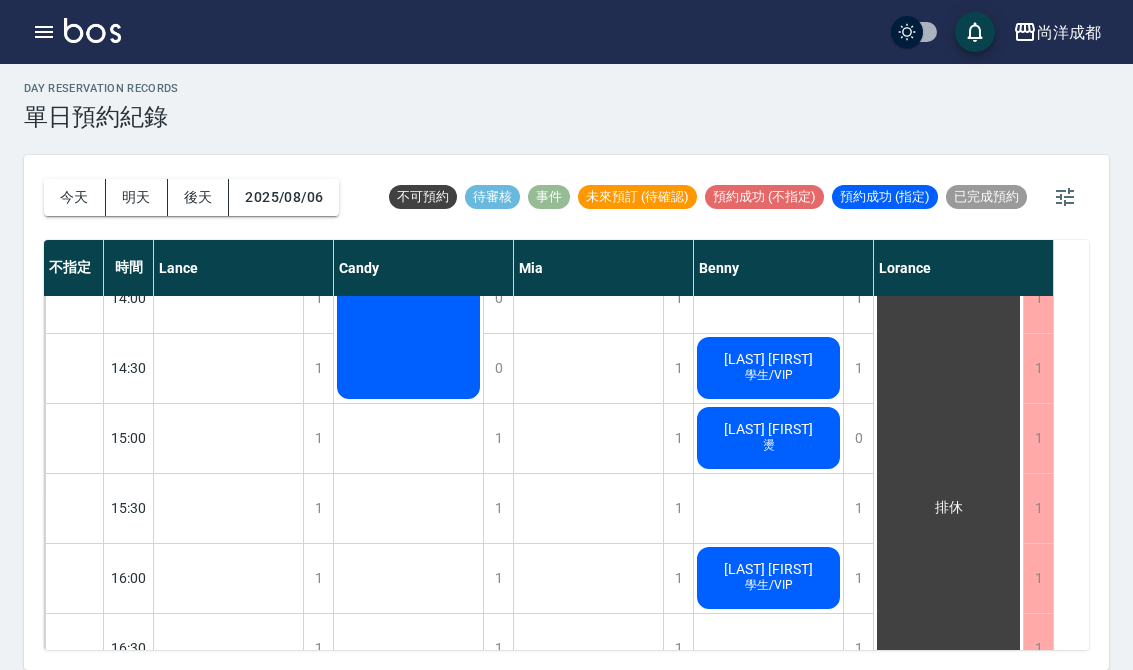 scroll, scrollTop: 596, scrollLeft: 0, axis: vertical 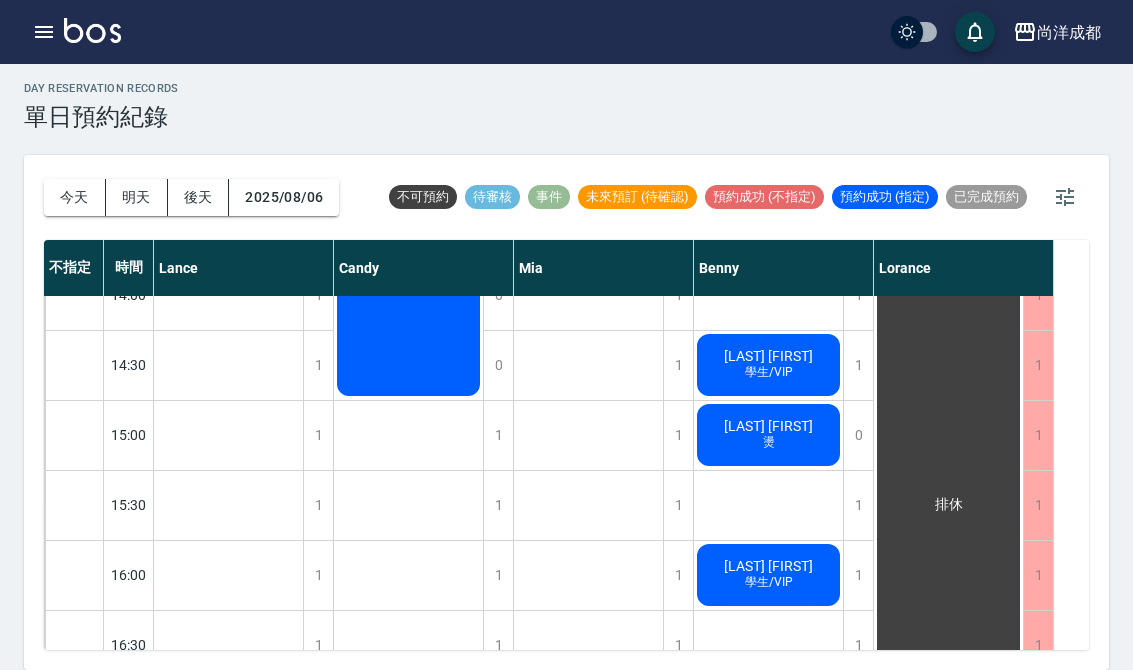 click on "[LAST] [FIRST] 學生/VIP" at bounding box center [228, 50] 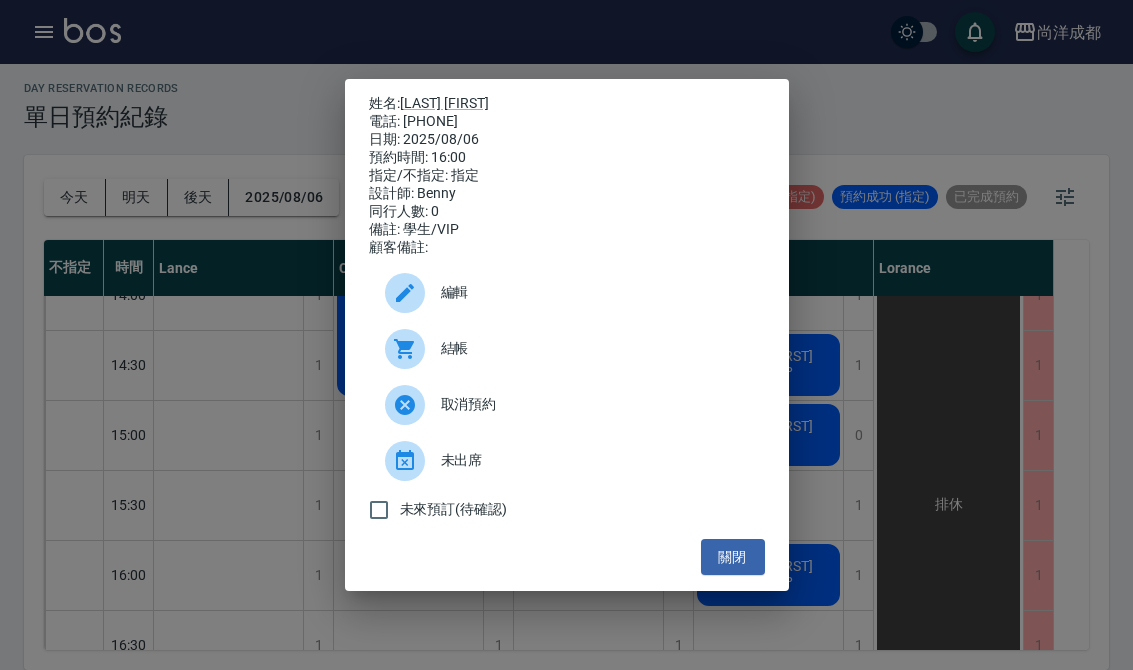 click on "關閉" at bounding box center (733, 557) 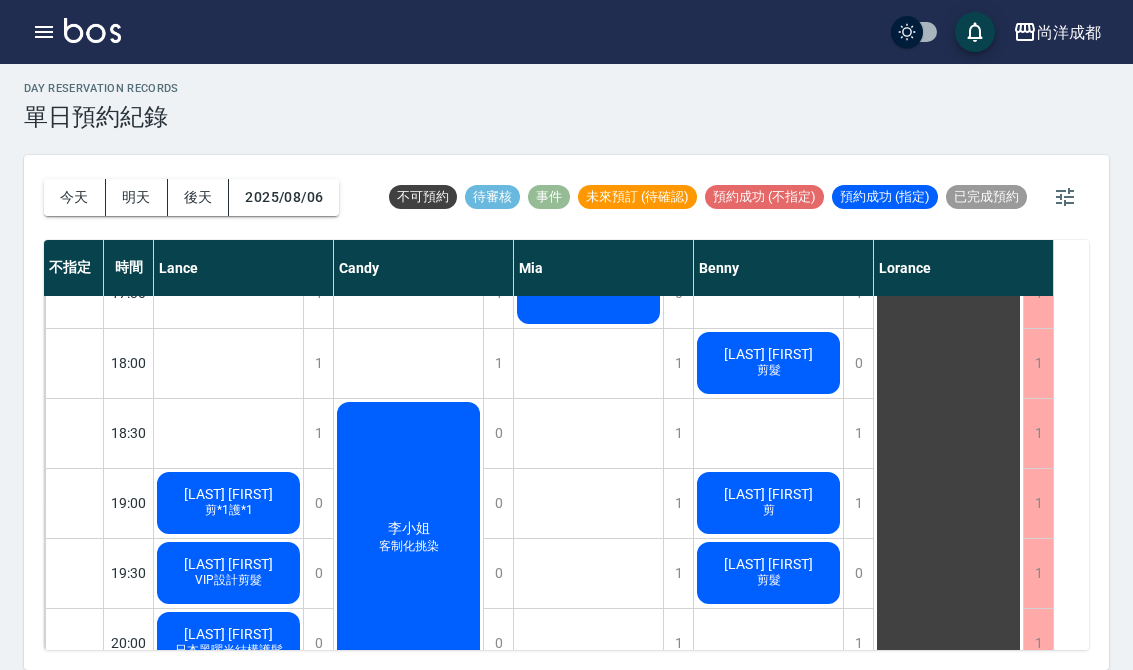 scroll, scrollTop: 1086, scrollLeft: 0, axis: vertical 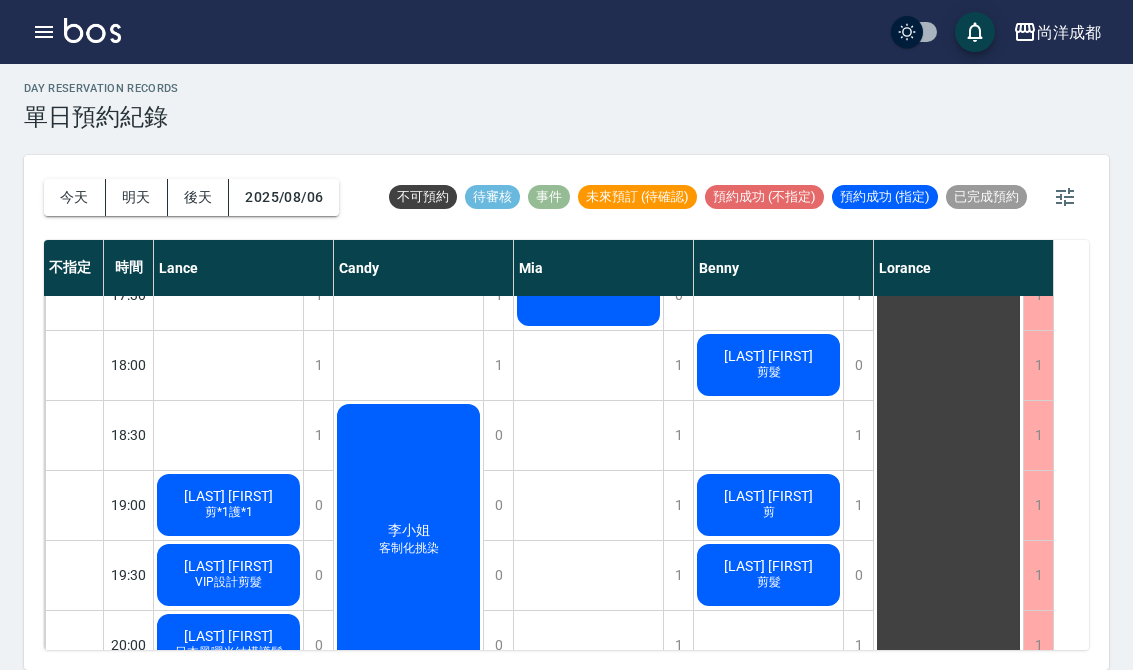 click on "日本黑曜光結構護髮" at bounding box center [229, -433] 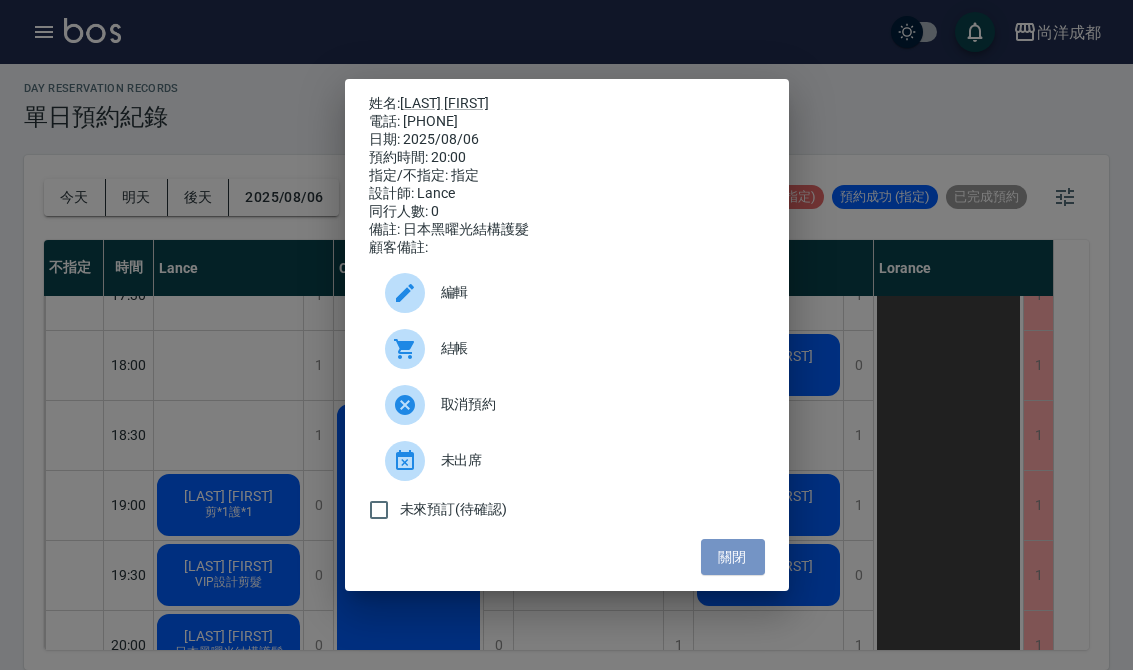 click on "關閉" at bounding box center (733, 557) 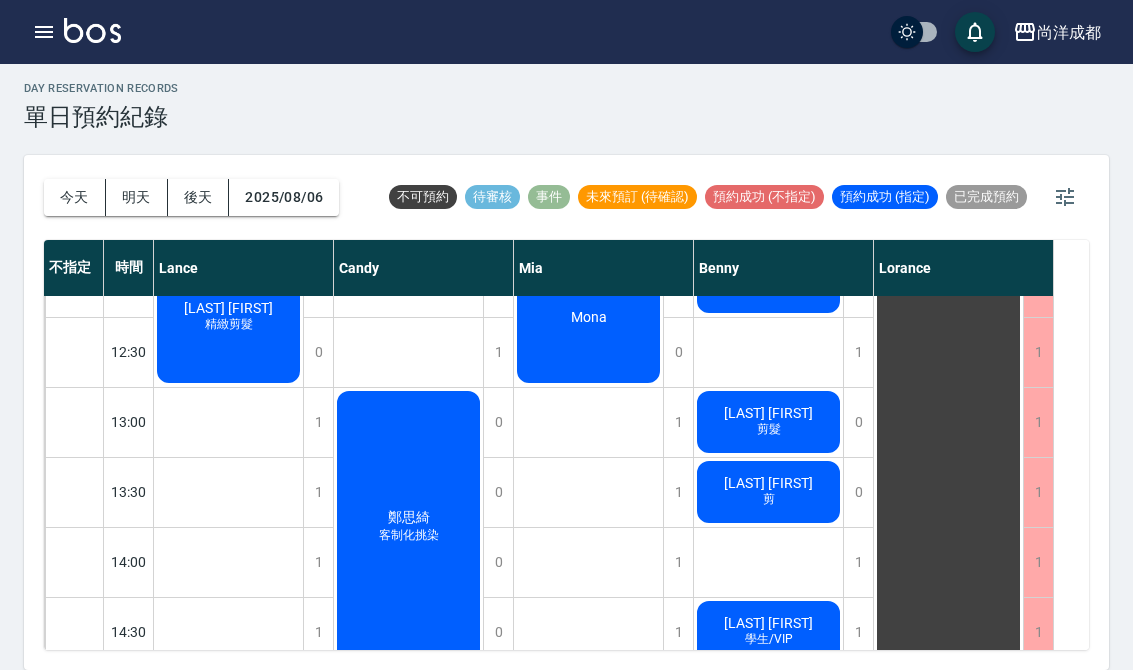 click on "今天" at bounding box center [75, 197] 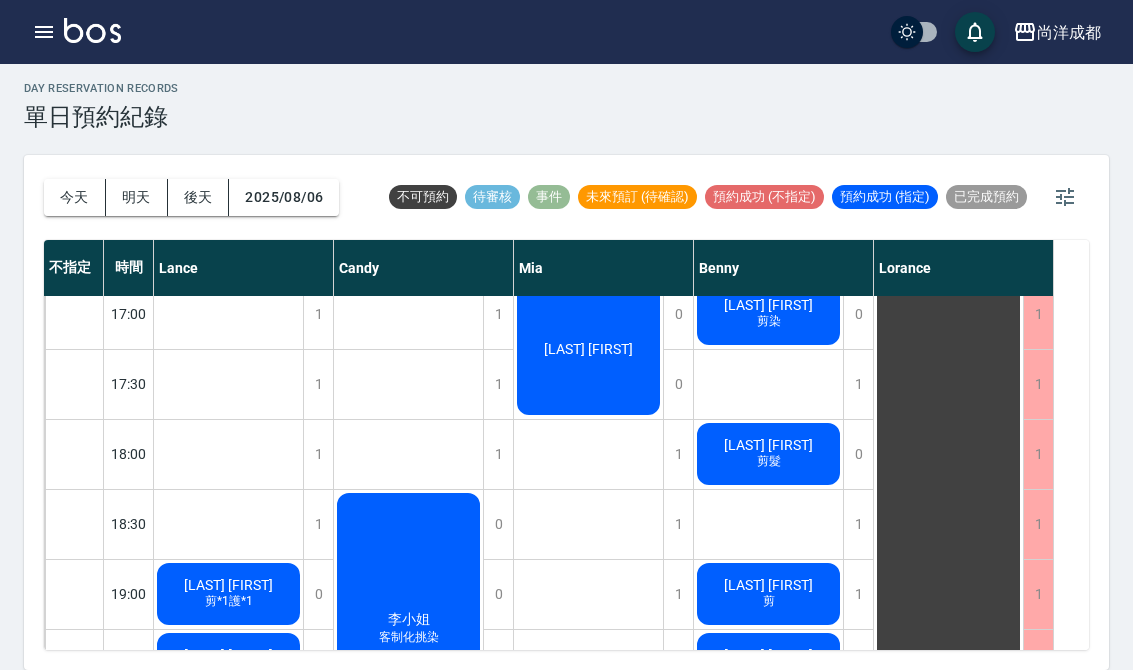 scroll, scrollTop: 975, scrollLeft: 0, axis: vertical 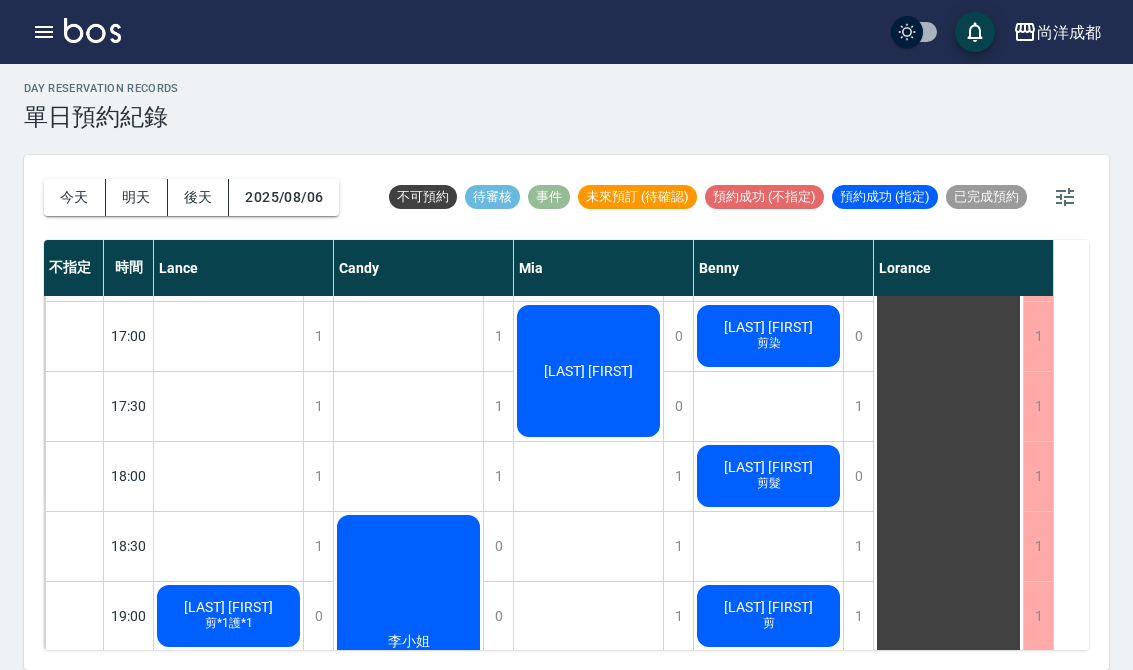 click on "[LAST] [FIRST]" at bounding box center [228, -338] 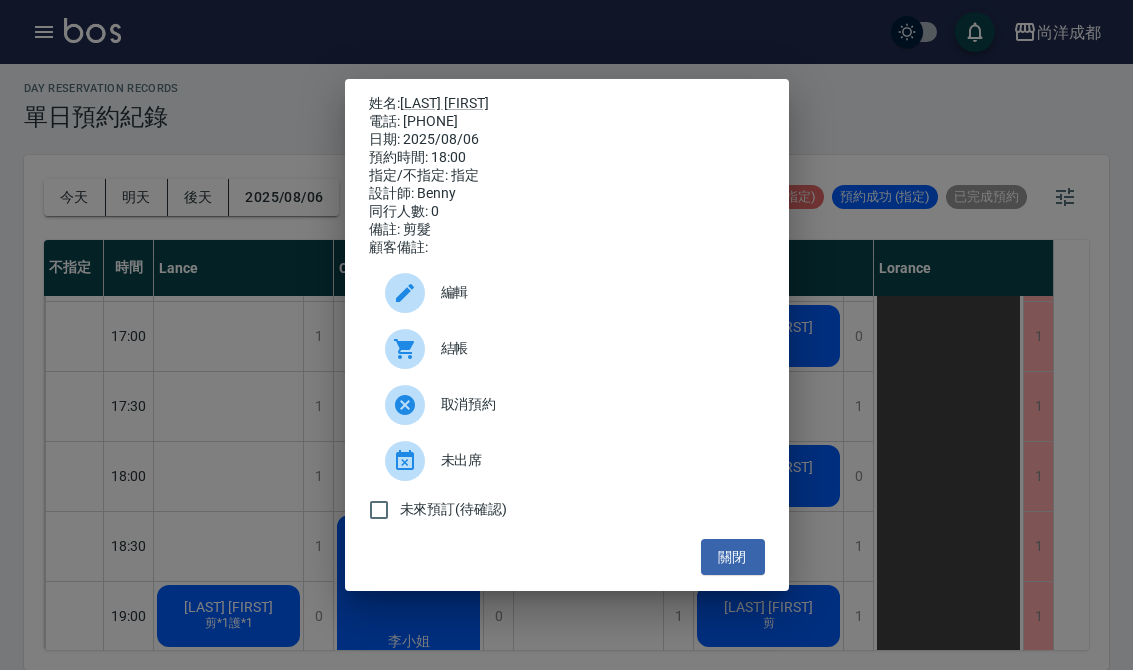 click on "姓名: [LAST] [FIRST] 電話: [PHONE] 日期: [DATE] 預約時間: [TIME] 指定/不指定: 指定 設計師: [PERSON] 同行人數: 0 備註: 剪髮 顧客備註: 編輯 結帳 取消預約 未出席 未來預訂(待確認) 關閉" at bounding box center [566, 335] 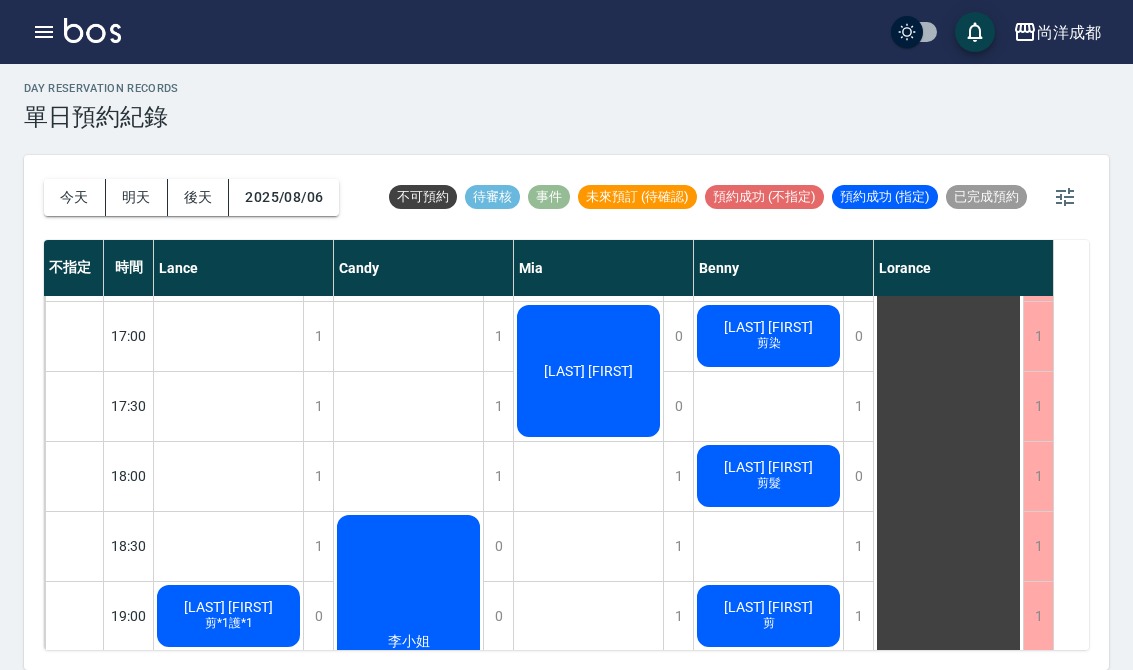 click on "[LAST] [FIRST]" at bounding box center (228, -338) 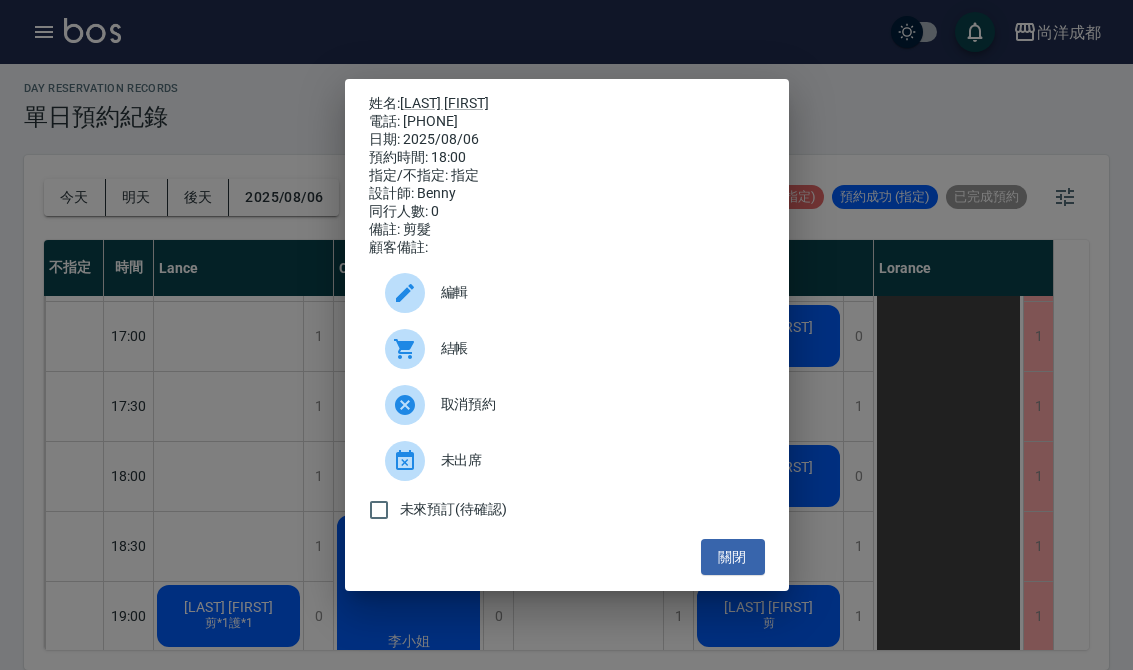 click on "關閉" at bounding box center [733, 557] 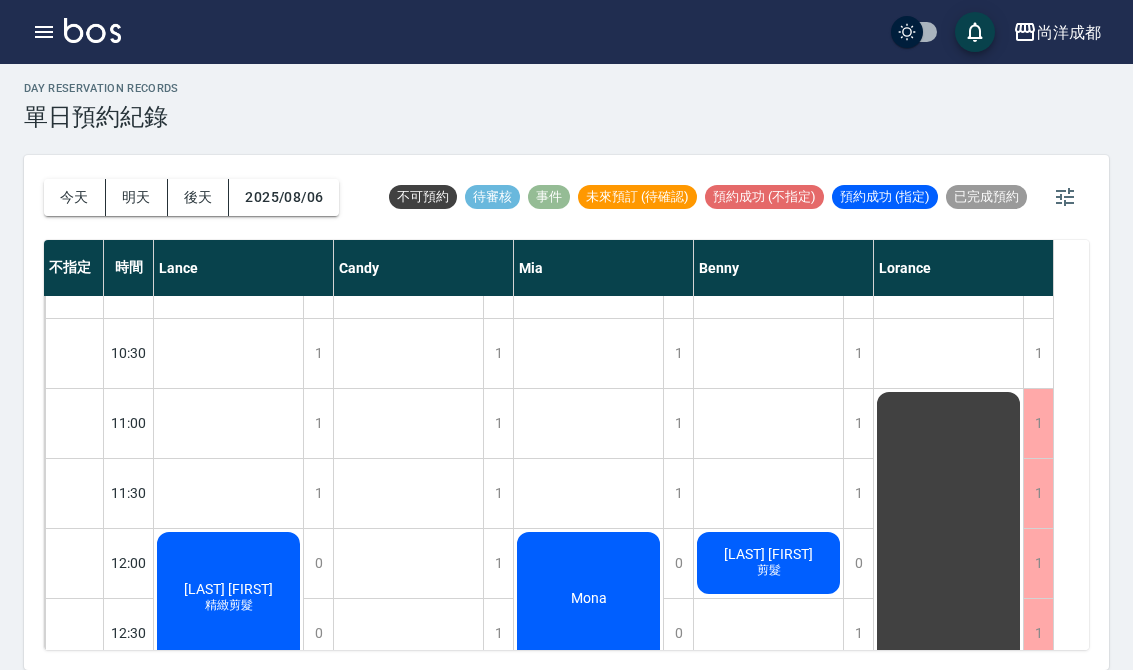 scroll, scrollTop: 48, scrollLeft: 0, axis: vertical 